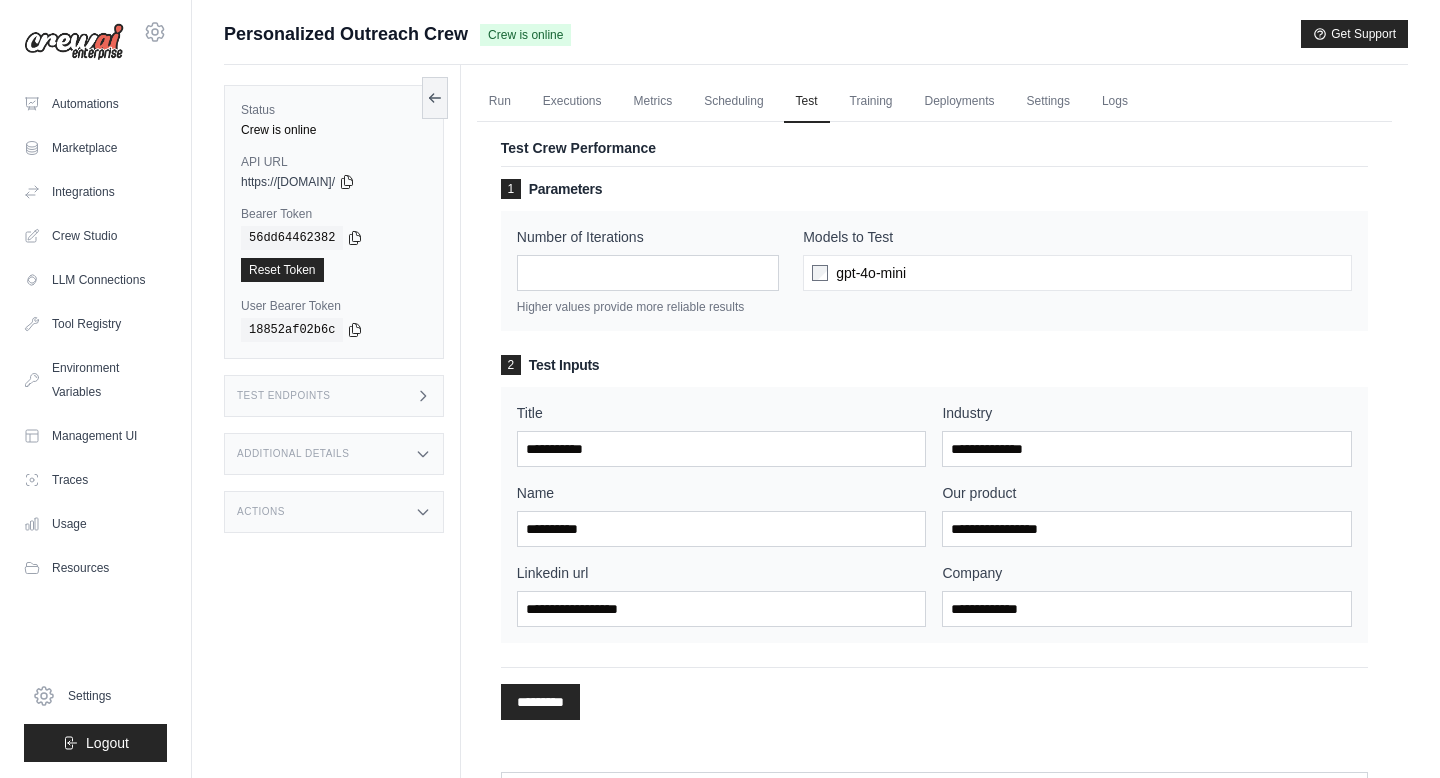 scroll, scrollTop: 137, scrollLeft: 0, axis: vertical 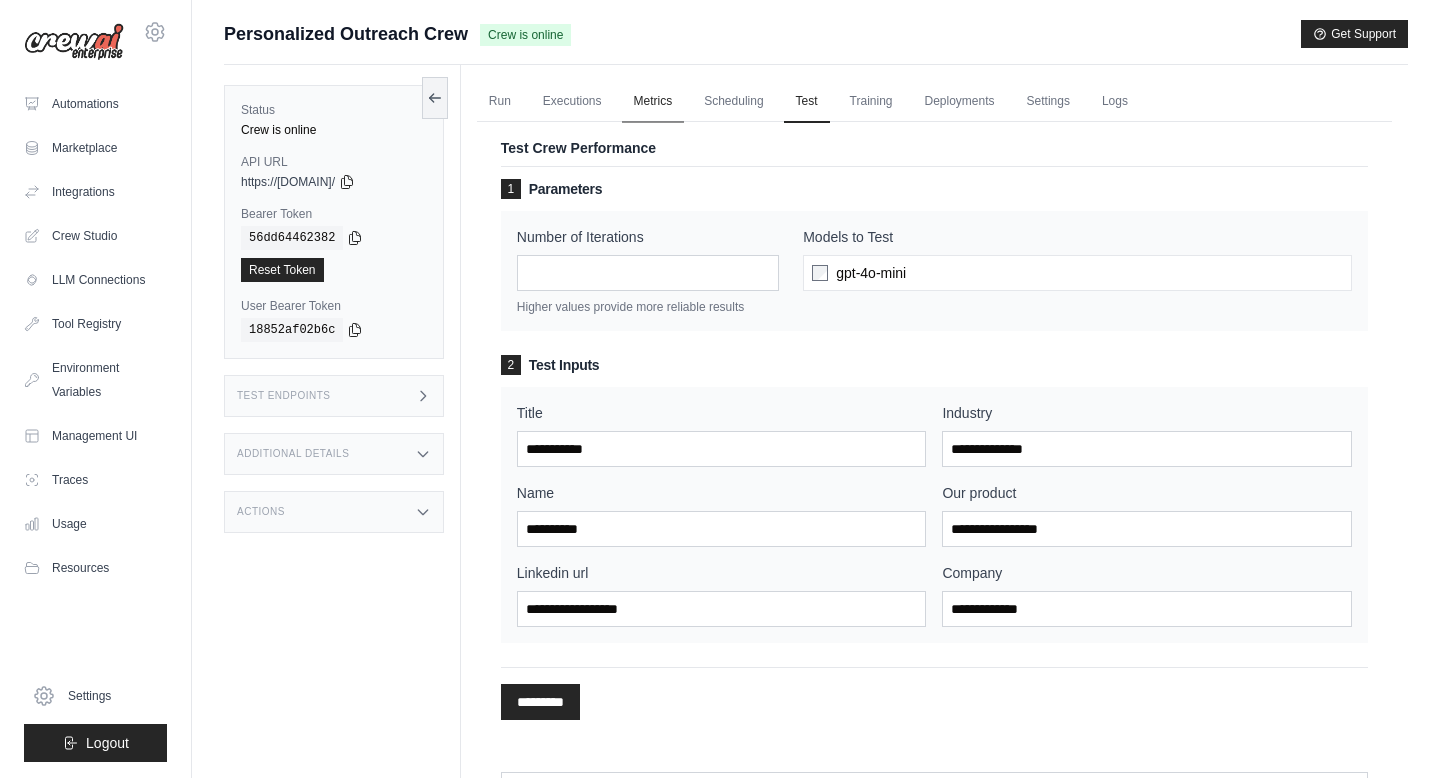 click on "Metrics" at bounding box center (653, 102) 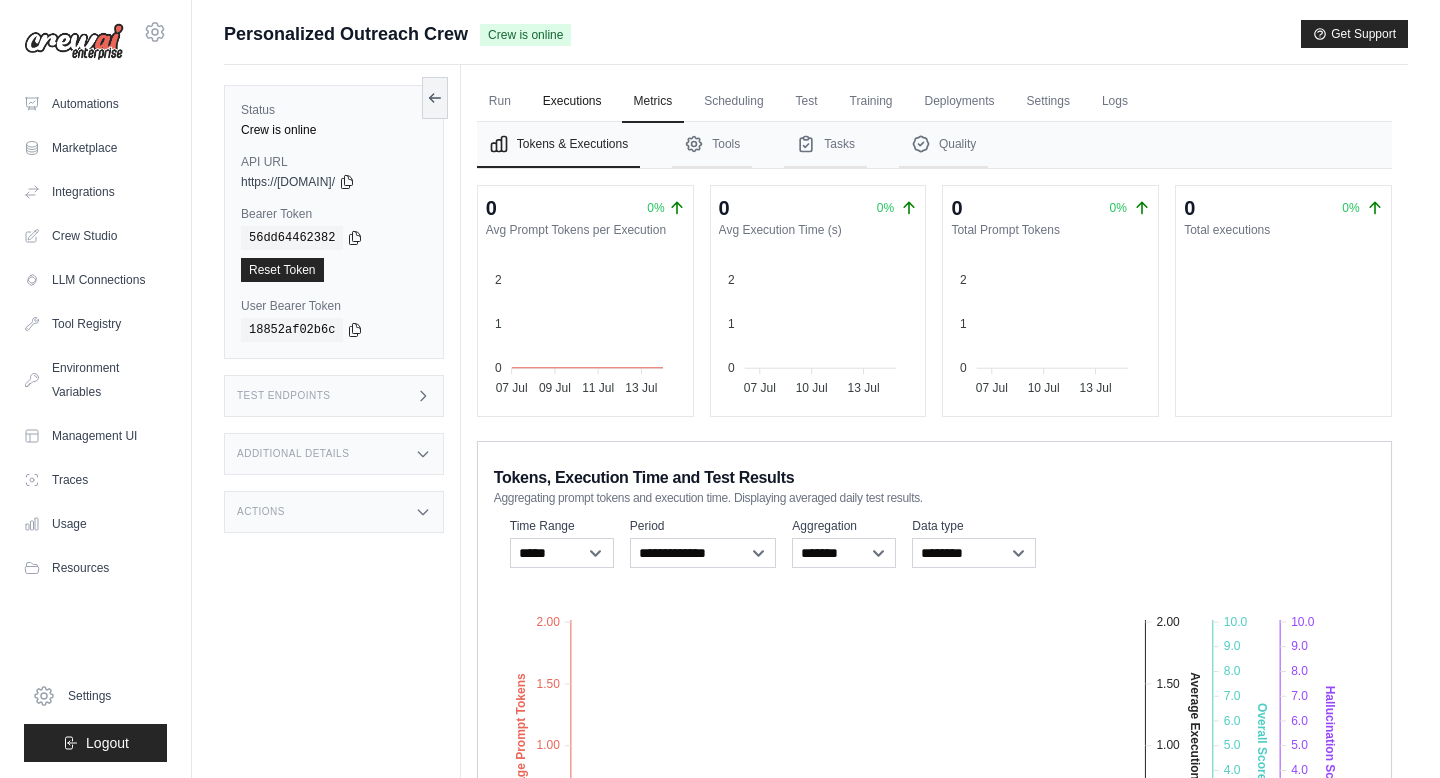 click on "Executions" at bounding box center [572, 102] 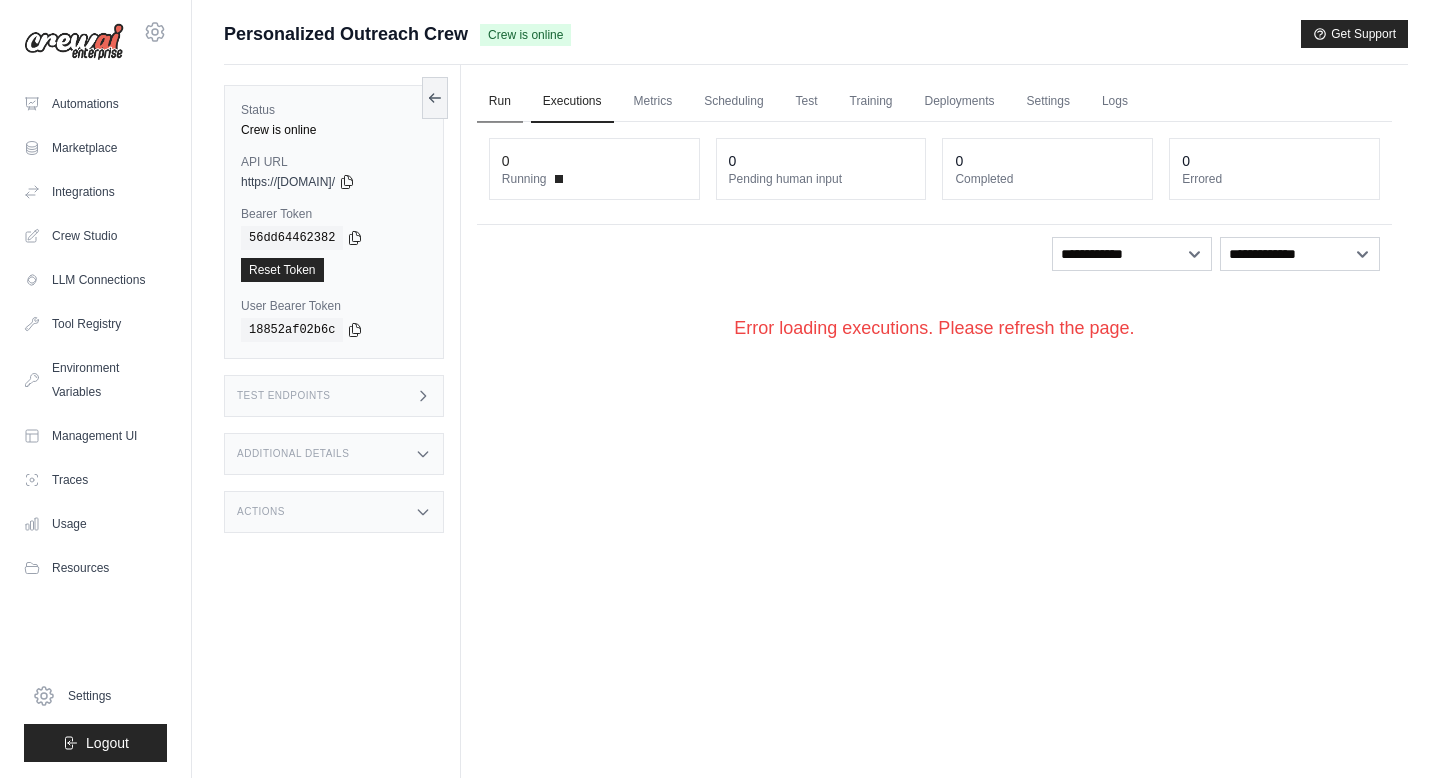 click on "Run" at bounding box center (500, 102) 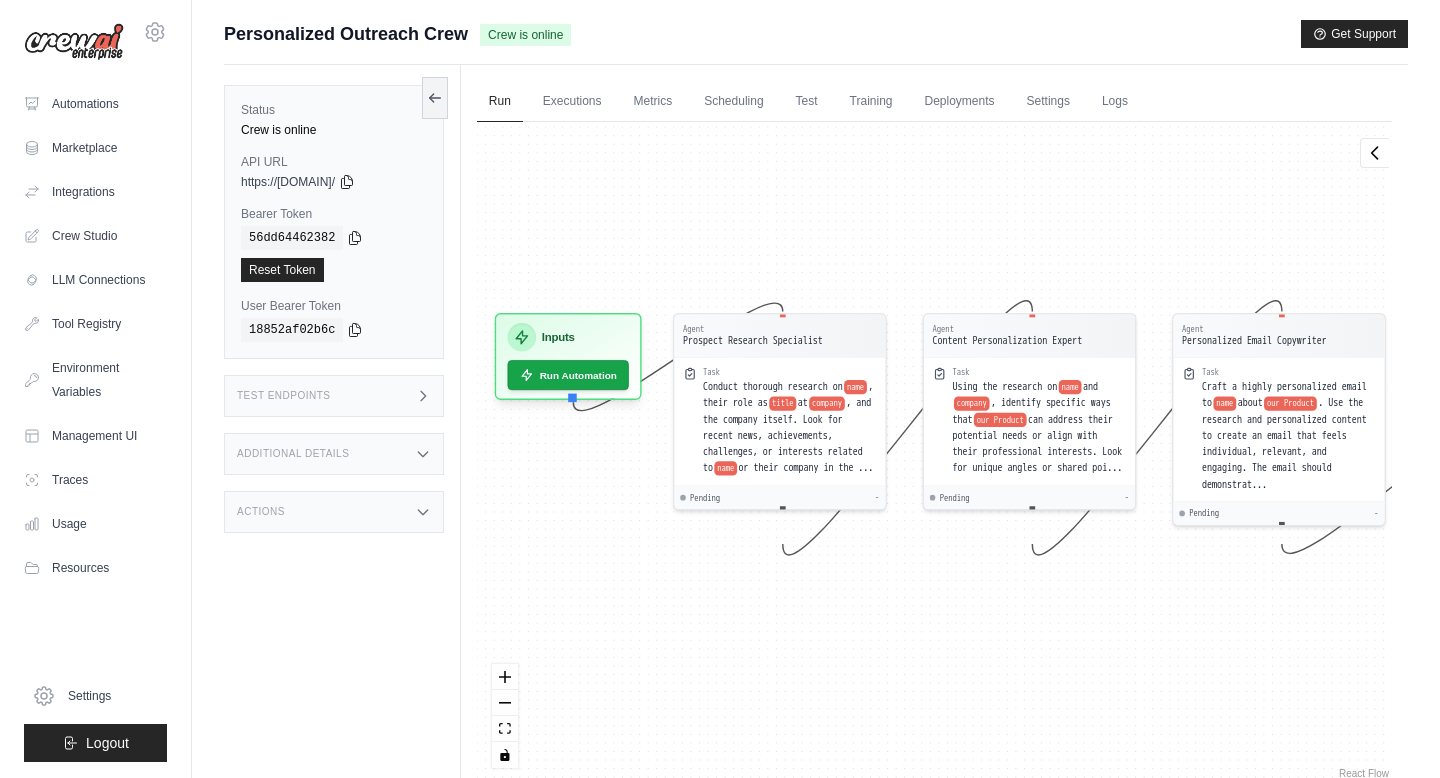 drag, startPoint x: 736, startPoint y: 598, endPoint x: 850, endPoint y: 609, distance: 114.52947 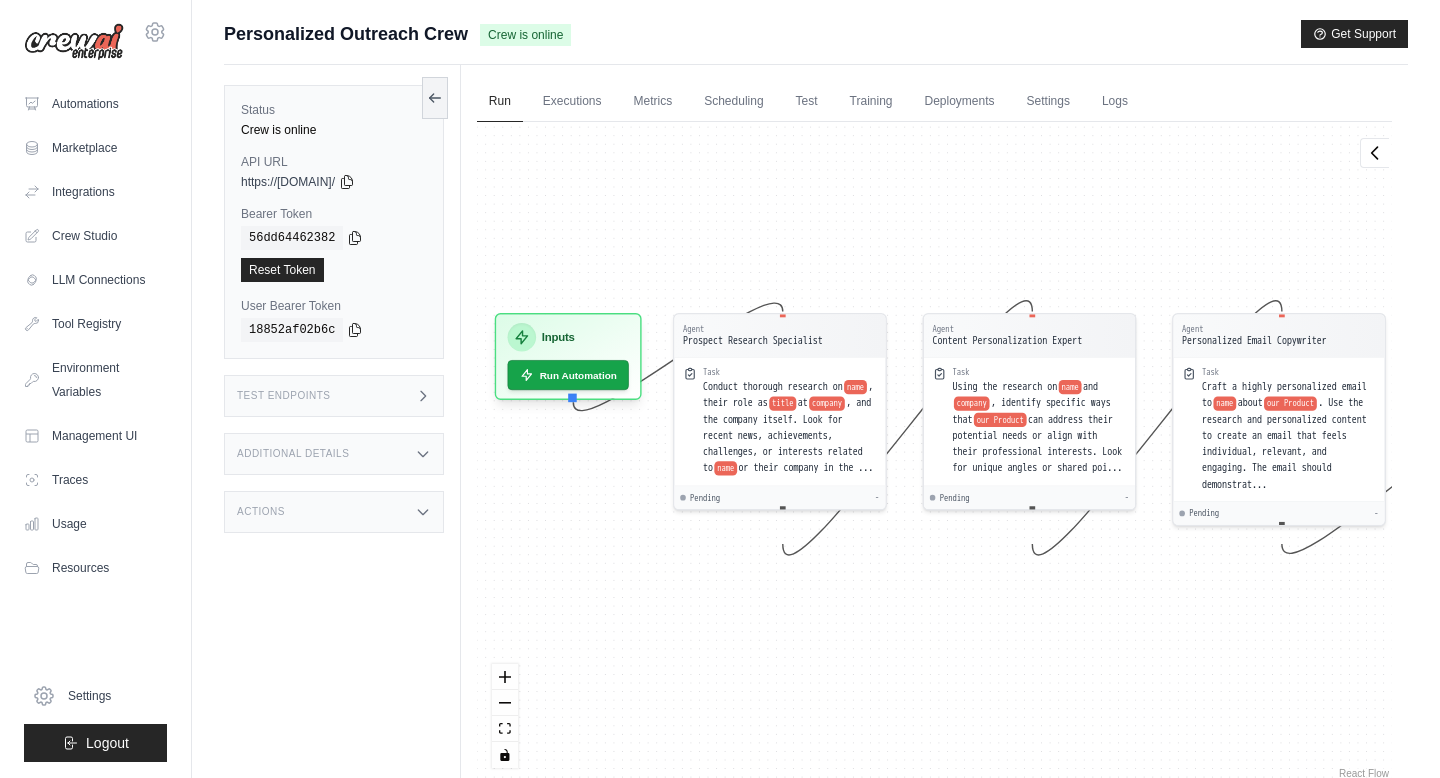 click on "Agent Prospect Research Specialist Task Conduct thorough research on  name , their role as  title  at  company , and the company itself. Look for recent news, achievements, challenges, or interests related to  name  or their company in the ... Pending - Agent Content Personalization Expert Task Using the research on  name  and  company , identify specific ways that  our Product  can address their potential needs or align with their professional interests. Look for unique angles or shared poi... Pending - Agent Personalized Email Copywriter Task Craft a highly personalized email to  name  about  our Product . Use the research and personalized content to create an email that feels individual, relevant, and engaging. The email should demonstrat... Pending - Inputs Run Automation Output Status:  Waiting No Result Yet" at bounding box center [934, 452] 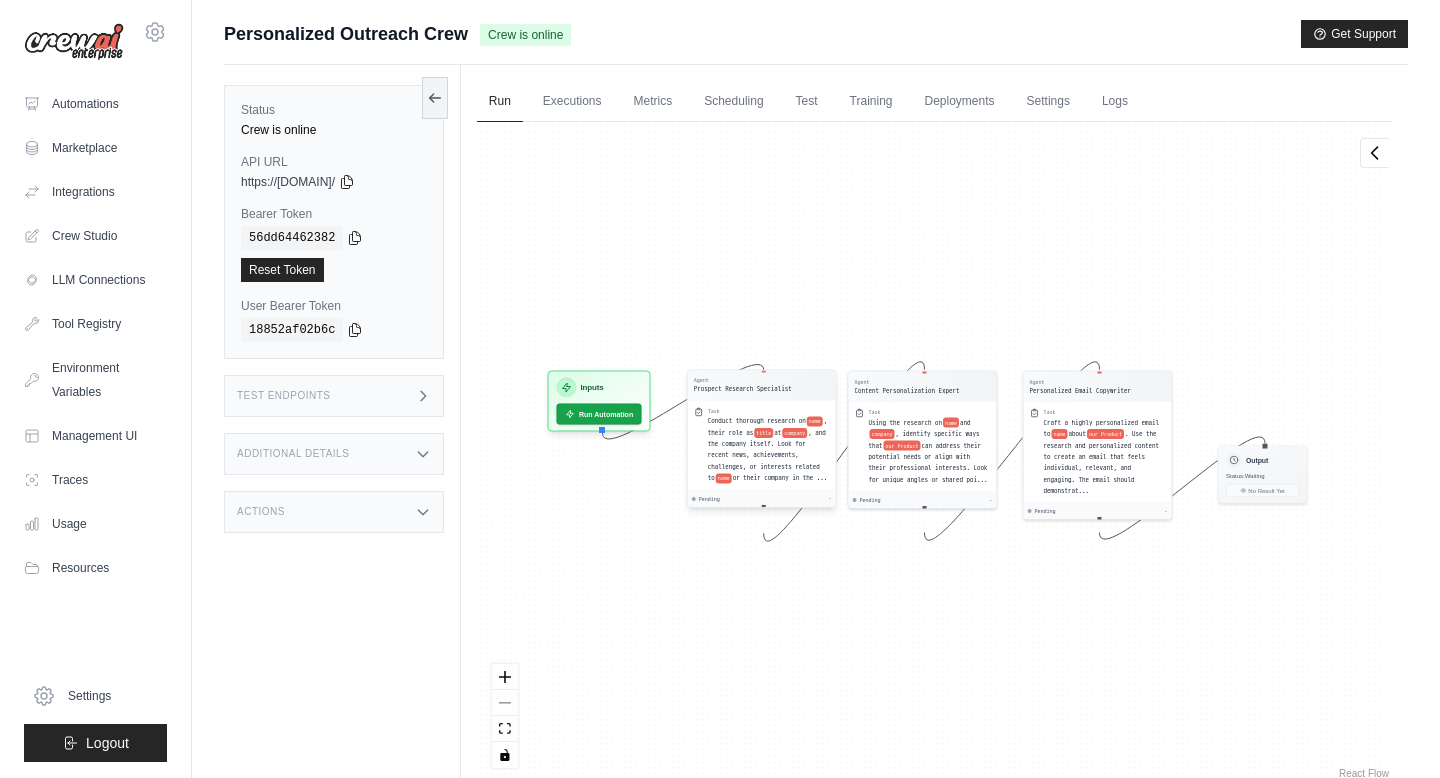 drag, startPoint x: 851, startPoint y: 466, endPoint x: 813, endPoint y: 477, distance: 39.56008 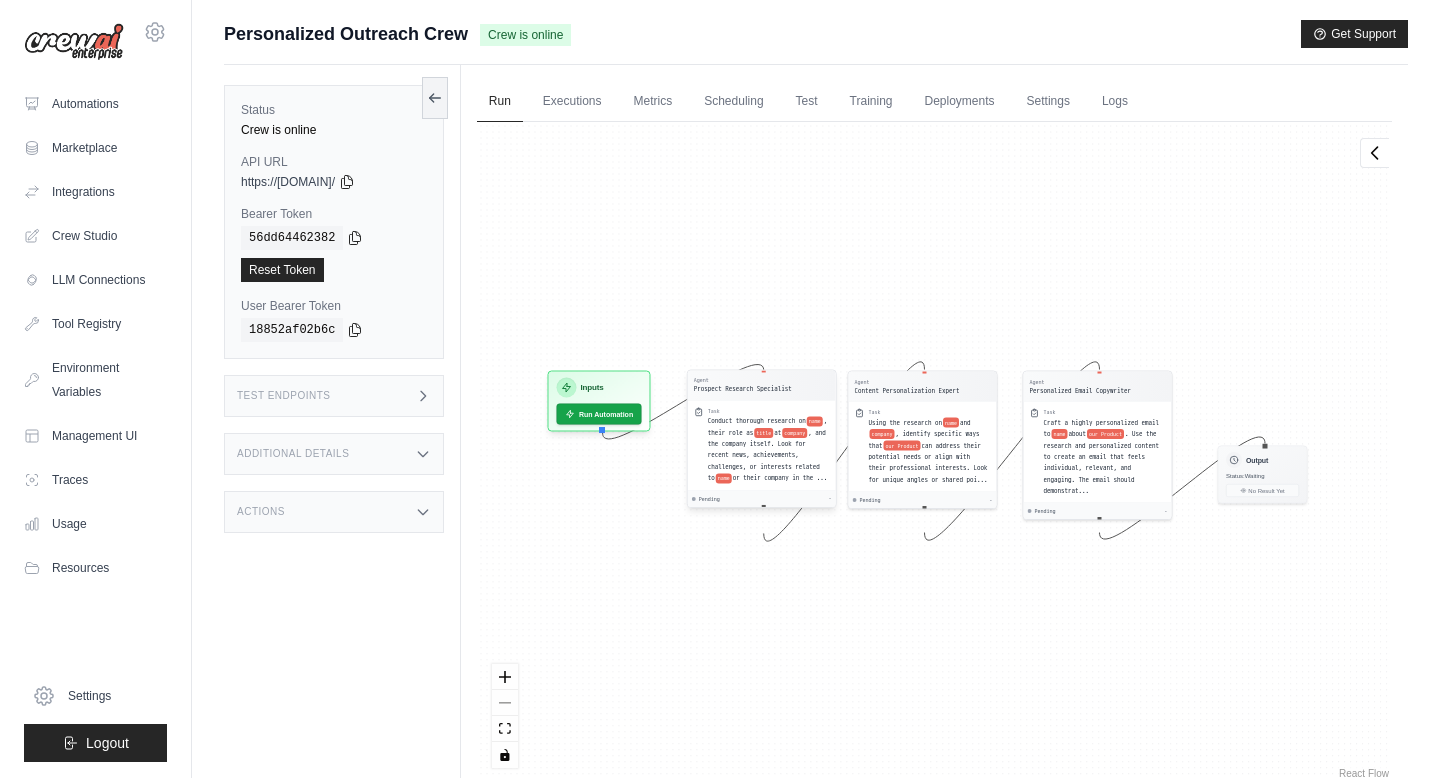 click on ", and the company itself. Look for recent news, achievements, challenges, or interests related to" at bounding box center (767, 455) 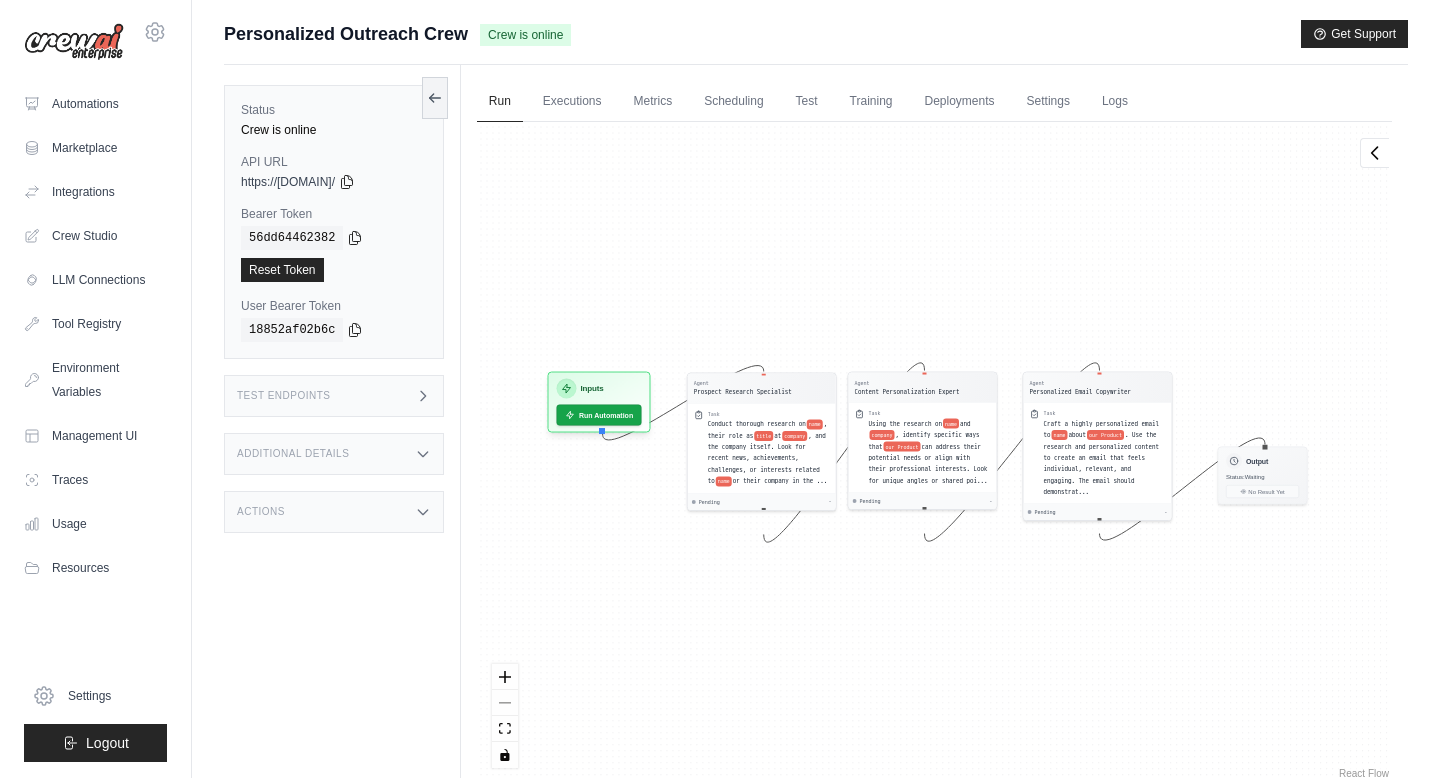 click on "Agent Prospect Research Specialist Task Conduct thorough research on  name , their role as  title  at  company , and the company itself. Look for recent news, achievements, challenges, or interests related to  name  or their company in the ... Pending - Agent Content Personalization Expert Task Using the research on  name  and  company , identify specific ways that  our Product  can address their potential needs or align with their professional interests. Look for unique angles or shared poi... Pending - Agent Personalized Email Copywriter Task Craft a highly personalized email to  name  about  our Product . Use the research and personalized content to create an email that feels individual, relevant, and engaging. The email should demonstrat... Pending - Inputs Run Automation Output Status:  Waiting No Result Yet" at bounding box center [934, 452] 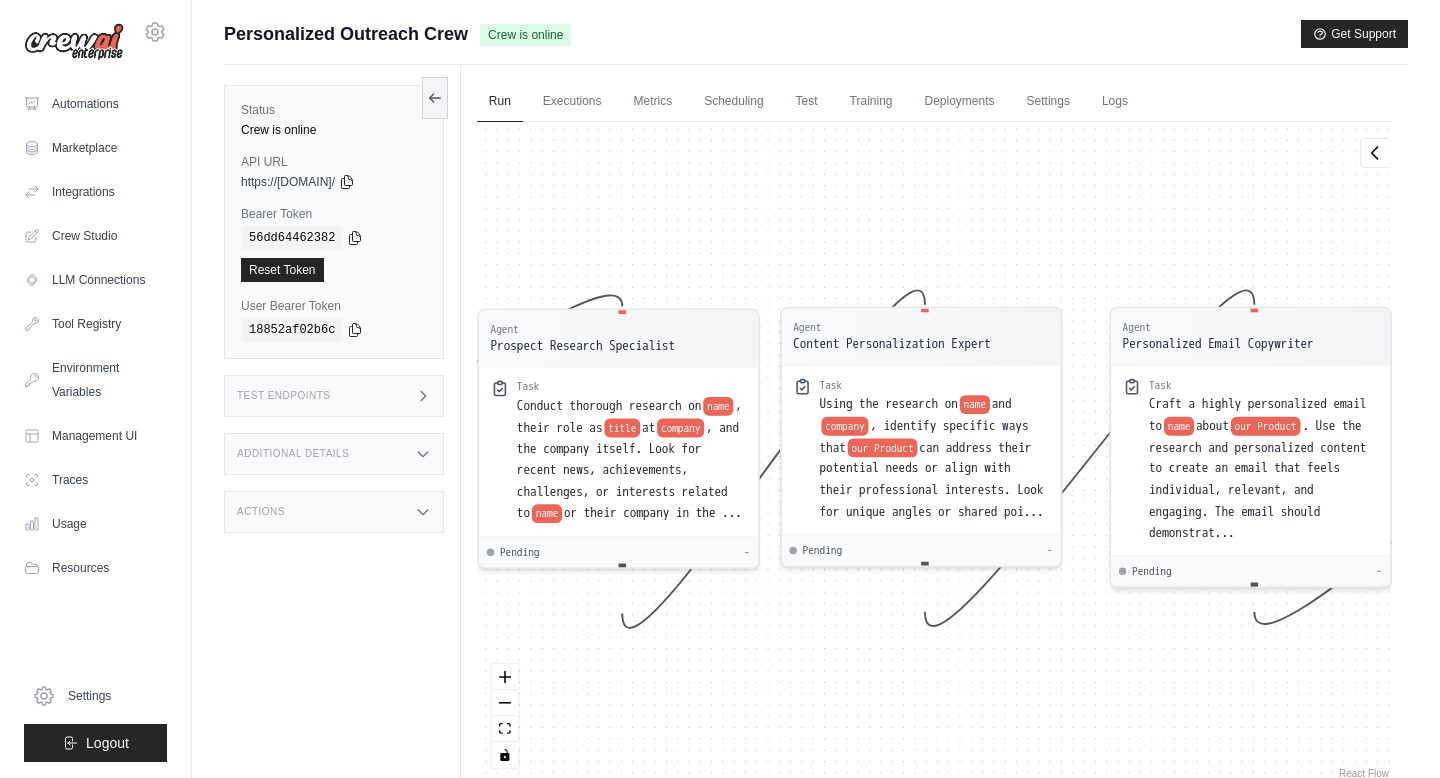 click on "Agent Prospect Research Specialist Task Conduct thorough research on  name , their role as  title  at  company , and the company itself. Look for recent news, achievements, challenges, or interests related to  name  or their company in the ... Pending - Agent Content Personalization Expert Task Using the research on  name  and  company , identify specific ways that  our Product  can address their potential needs or align with their professional interests. Look for unique angles or shared poi... Pending - Agent Personalized Email Copywriter Task Craft a highly personalized email to  name  about  our Product . Use the research and personalized content to create an email that feels individual, relevant, and engaging. The email should demonstrat... Pending - Inputs Run Automation Output Status:  Waiting No Result Yet" at bounding box center [934, 452] 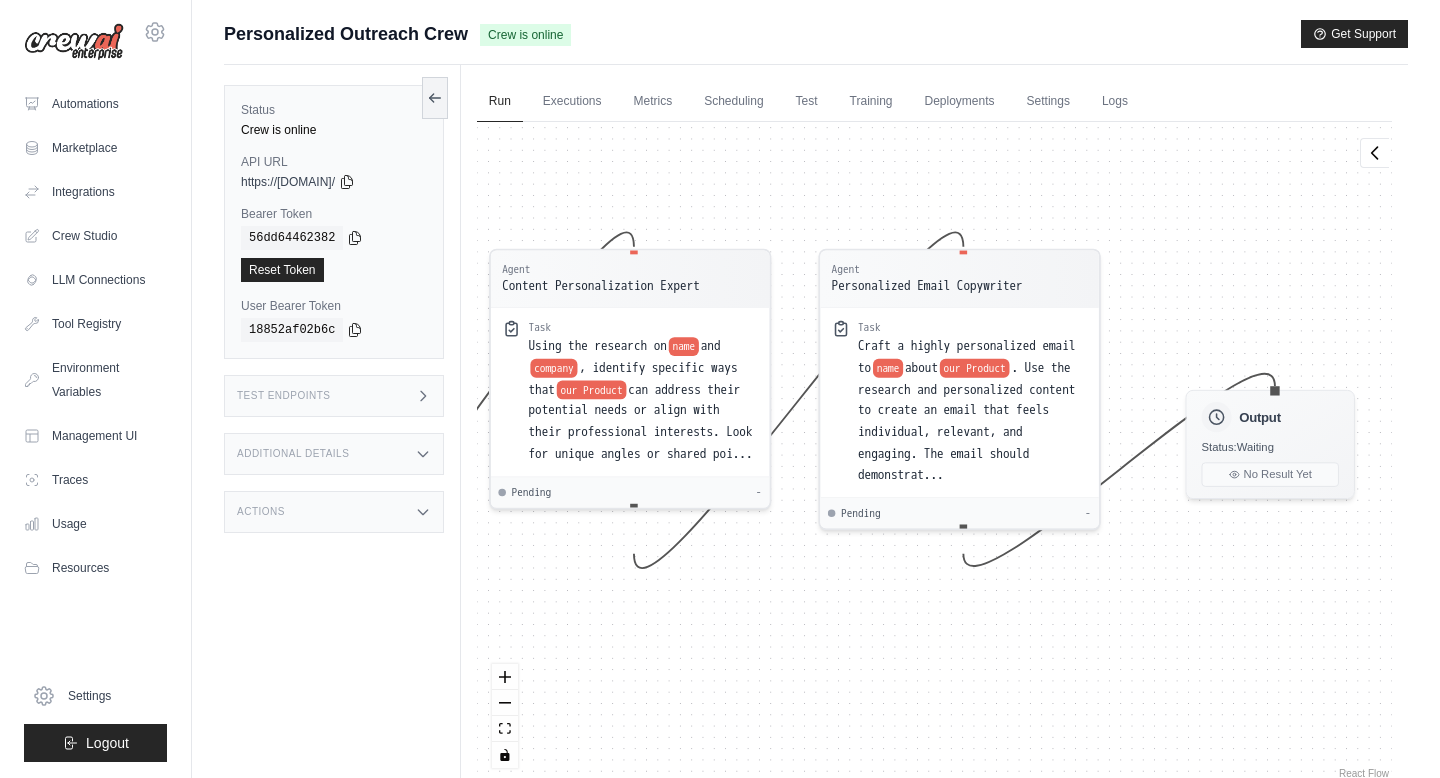 drag, startPoint x: 1053, startPoint y: 719, endPoint x: 762, endPoint y: 661, distance: 296.7238 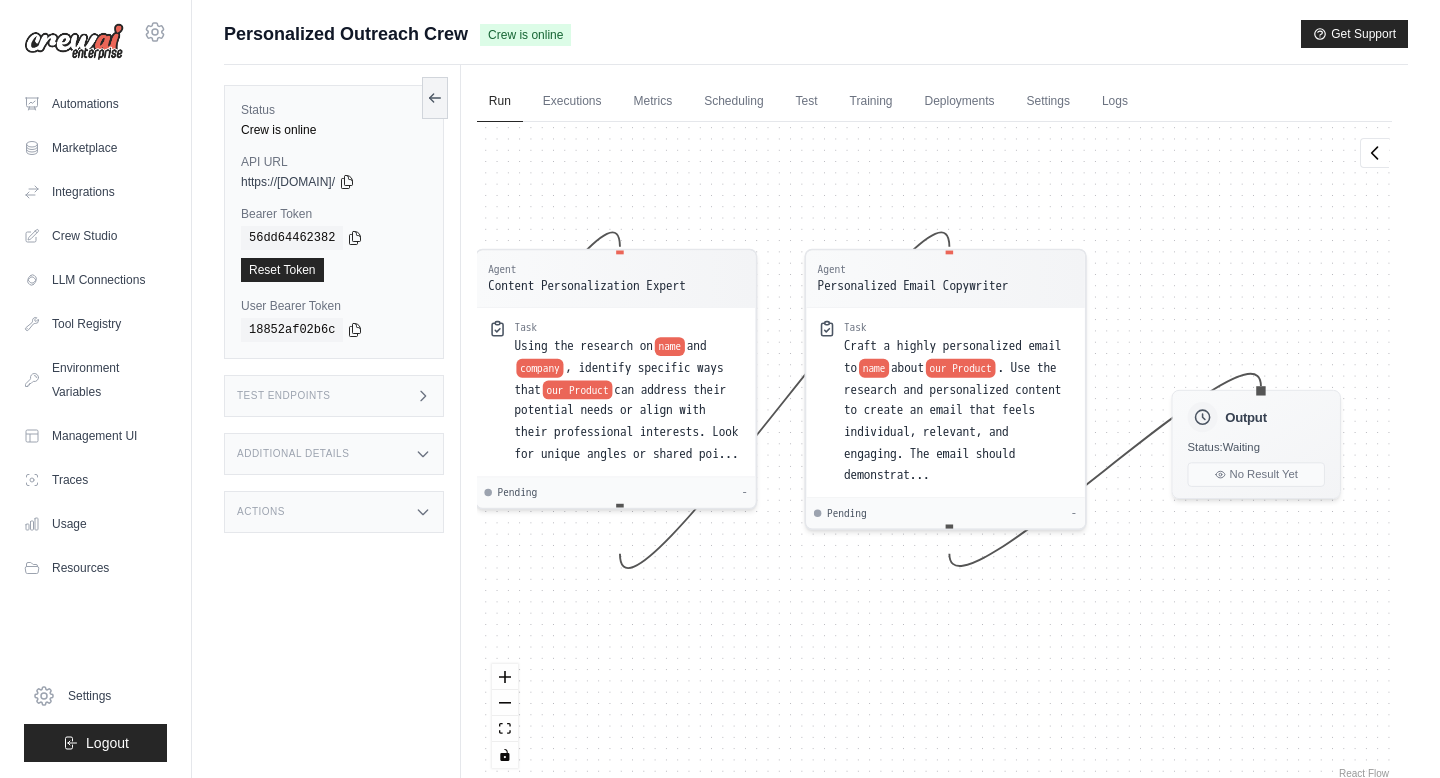 drag, startPoint x: 868, startPoint y: 678, endPoint x: 854, endPoint y: 678, distance: 14 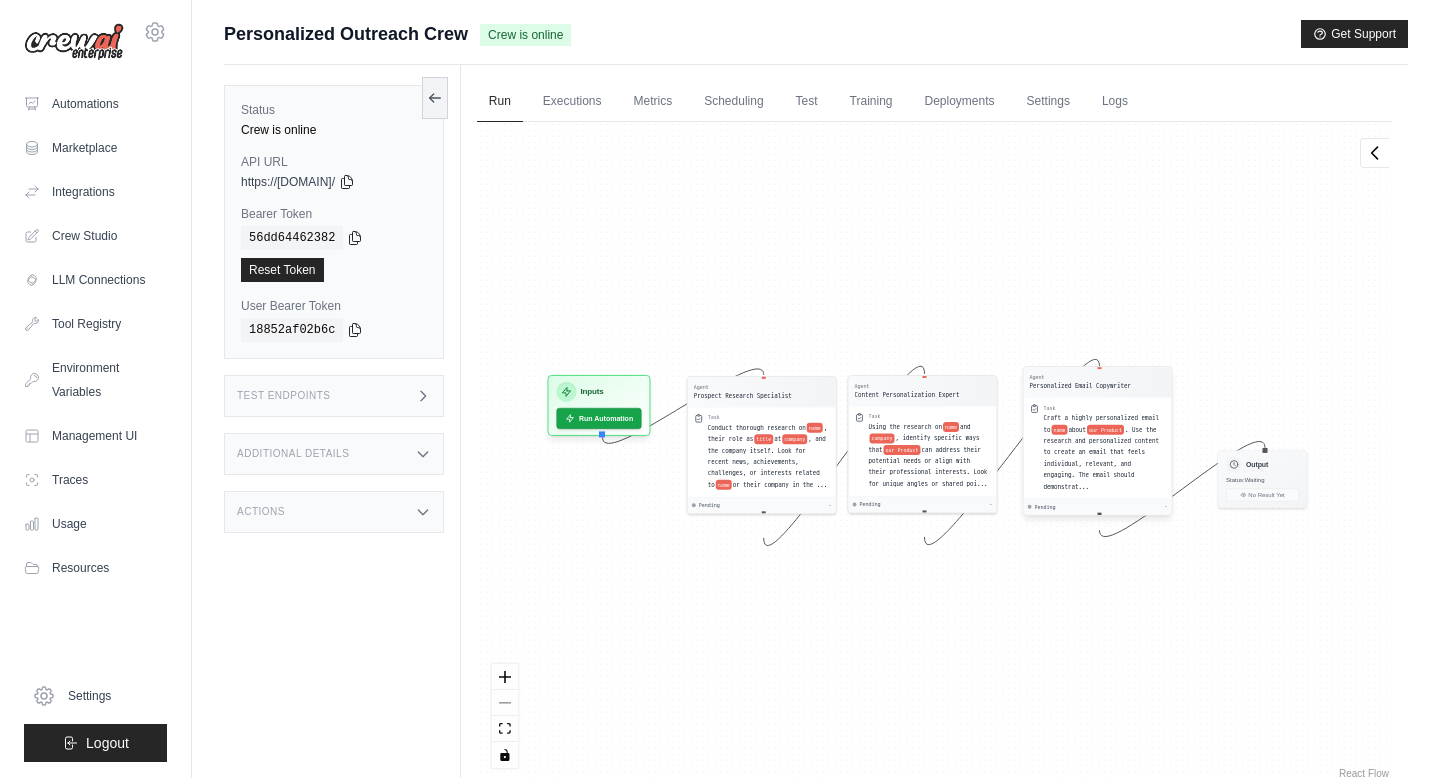 drag, startPoint x: 953, startPoint y: 488, endPoint x: 1108, endPoint y: 495, distance: 155.15799 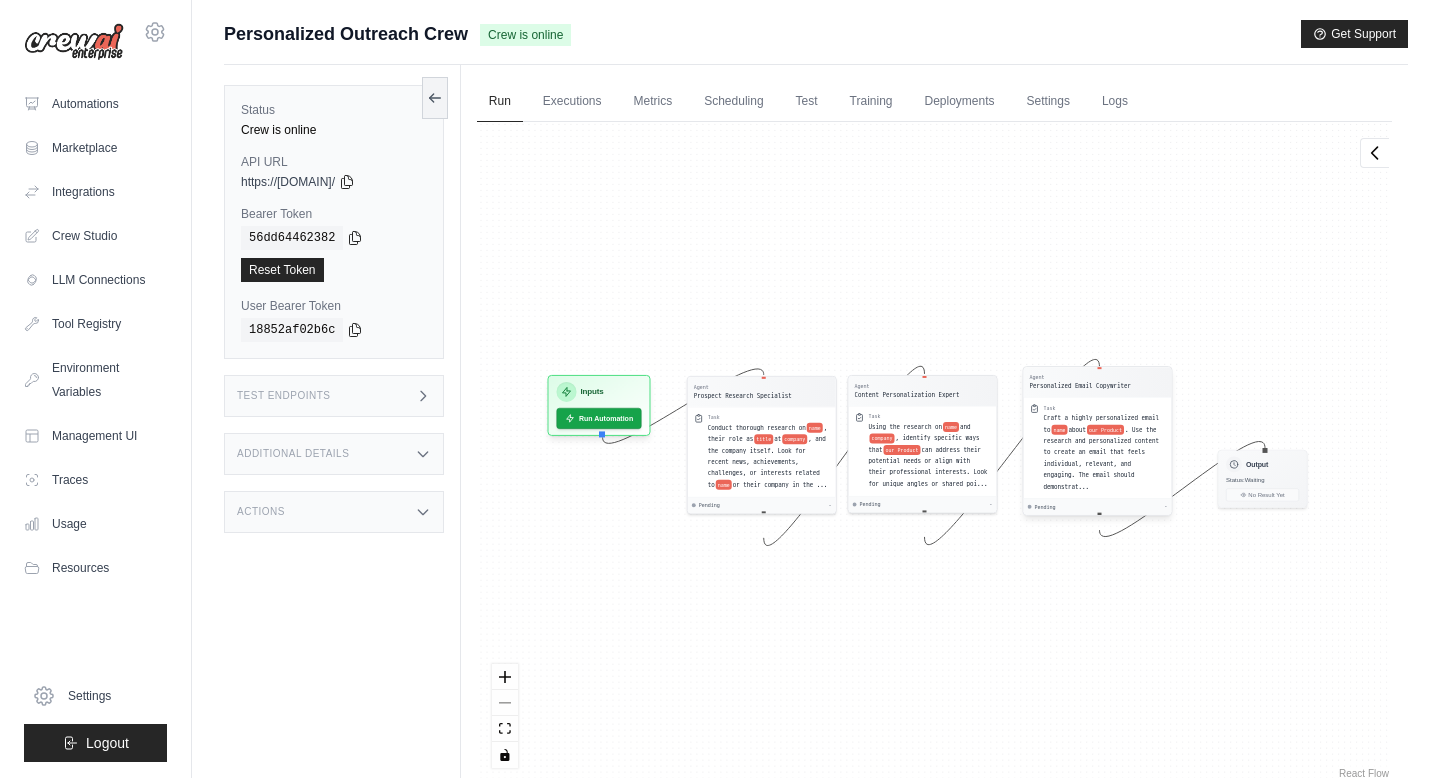 click on ". Use the research and personalized content to create an email that feels individual, relevant, and engaging. The email should demonstrat..." at bounding box center (1101, 457) 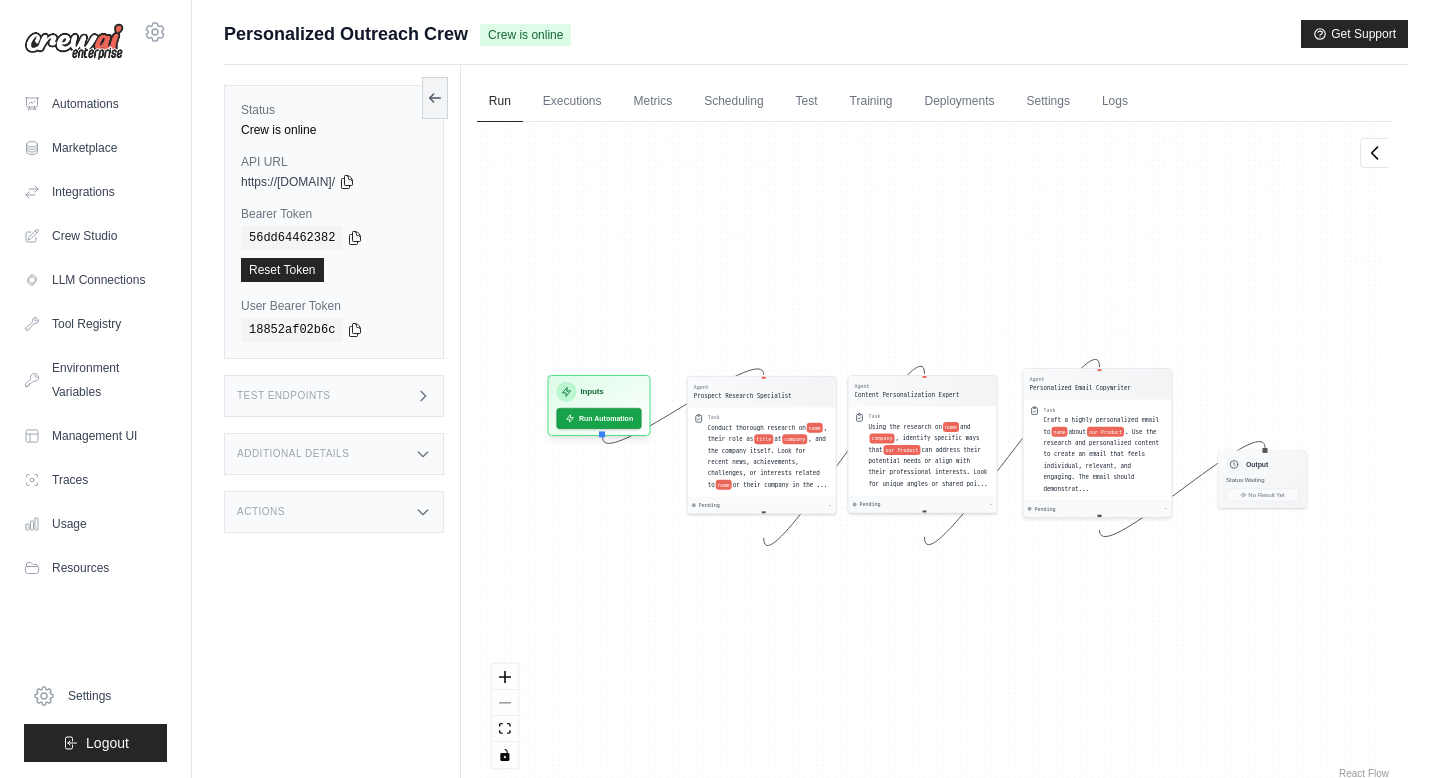 click on "Agent Prospect Research Specialist Task Conduct thorough research on  name , their role as  title  at  company , and the company itself. Look for recent news, achievements, challenges, or interests related to  name  or their company in the ... Pending - Agent Content Personalization Expert Task Using the research on  name  and  company , identify specific ways that  our Product  can address their potential needs or align with their professional interests. Look for unique angles or shared poi... Pending - Agent Personalized Email Copywriter Task Craft a highly personalized email to  name  about  our Product . Use the research and personalized content to create an email that feels individual, relevant, and engaging. The email should demonstrat... Pending - Inputs Run Automation Output Status:  Waiting No Result Yet" at bounding box center (934, 452) 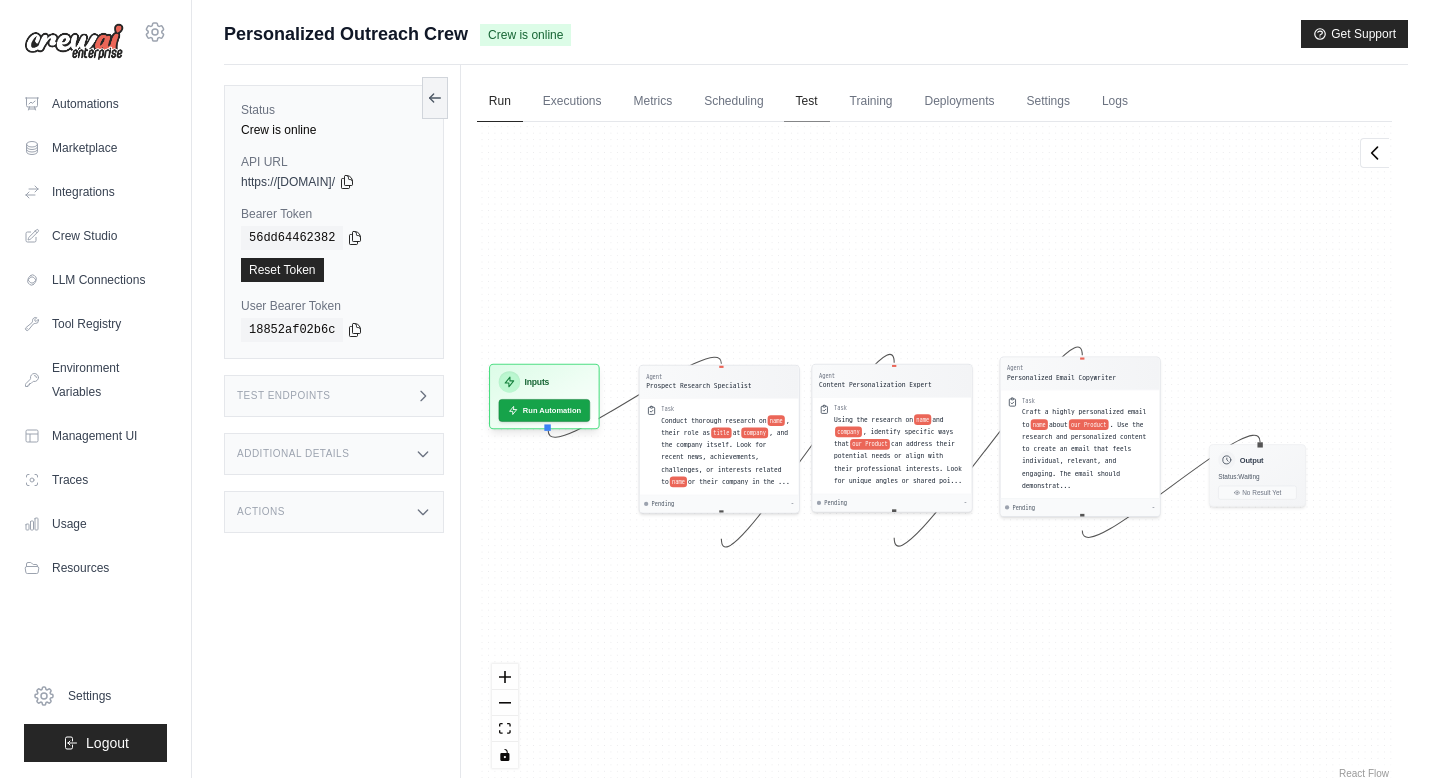 click on "Test" at bounding box center (807, 102) 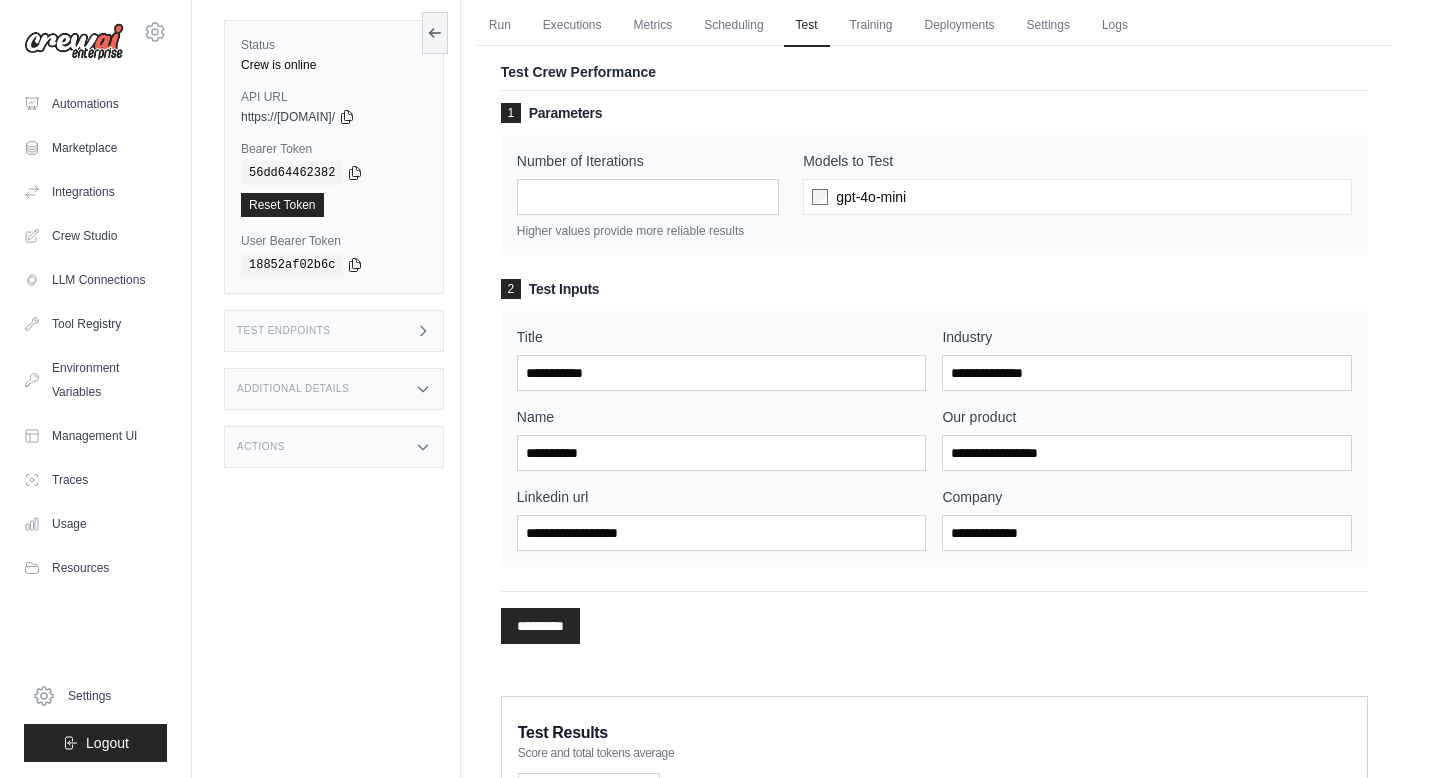 scroll, scrollTop: 78, scrollLeft: 0, axis: vertical 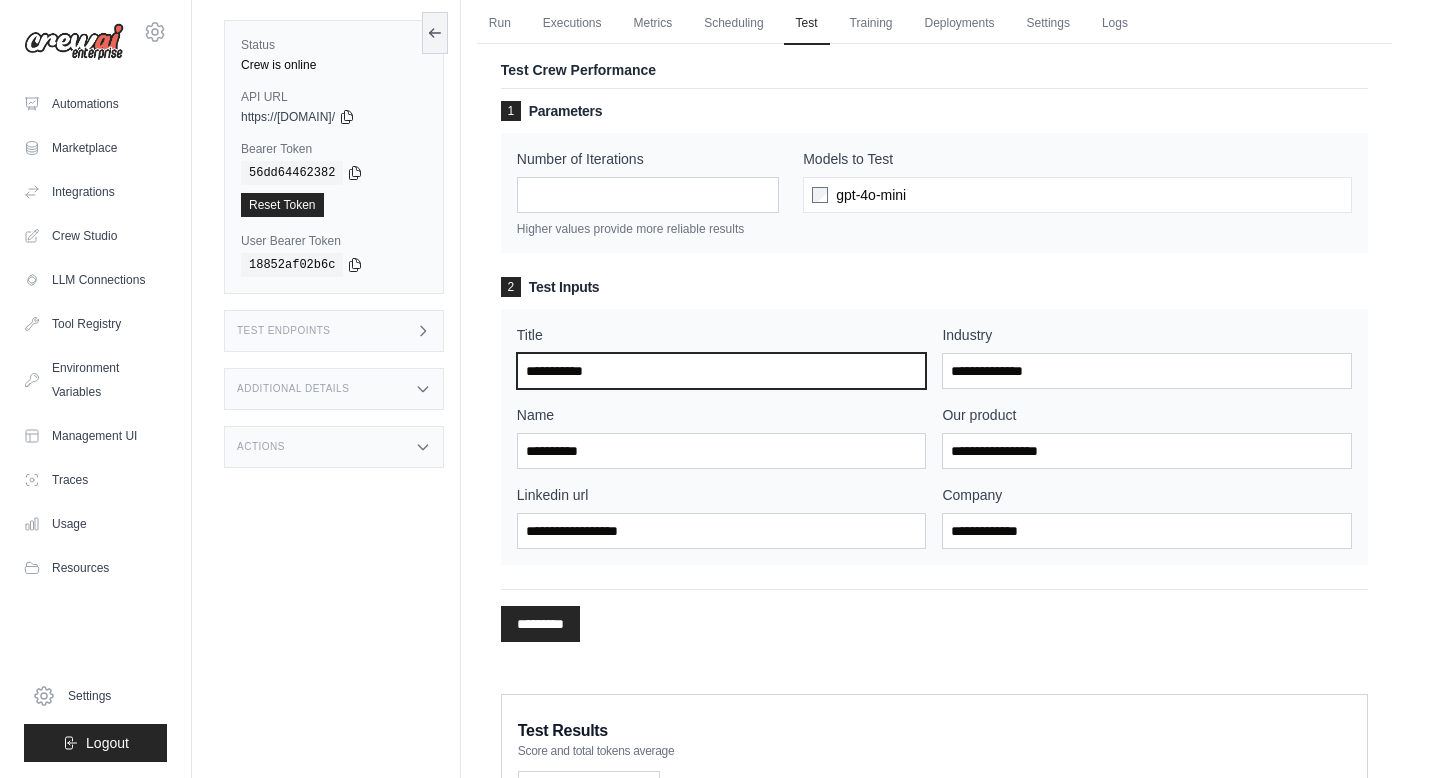 click on "Title" at bounding box center [722, 371] 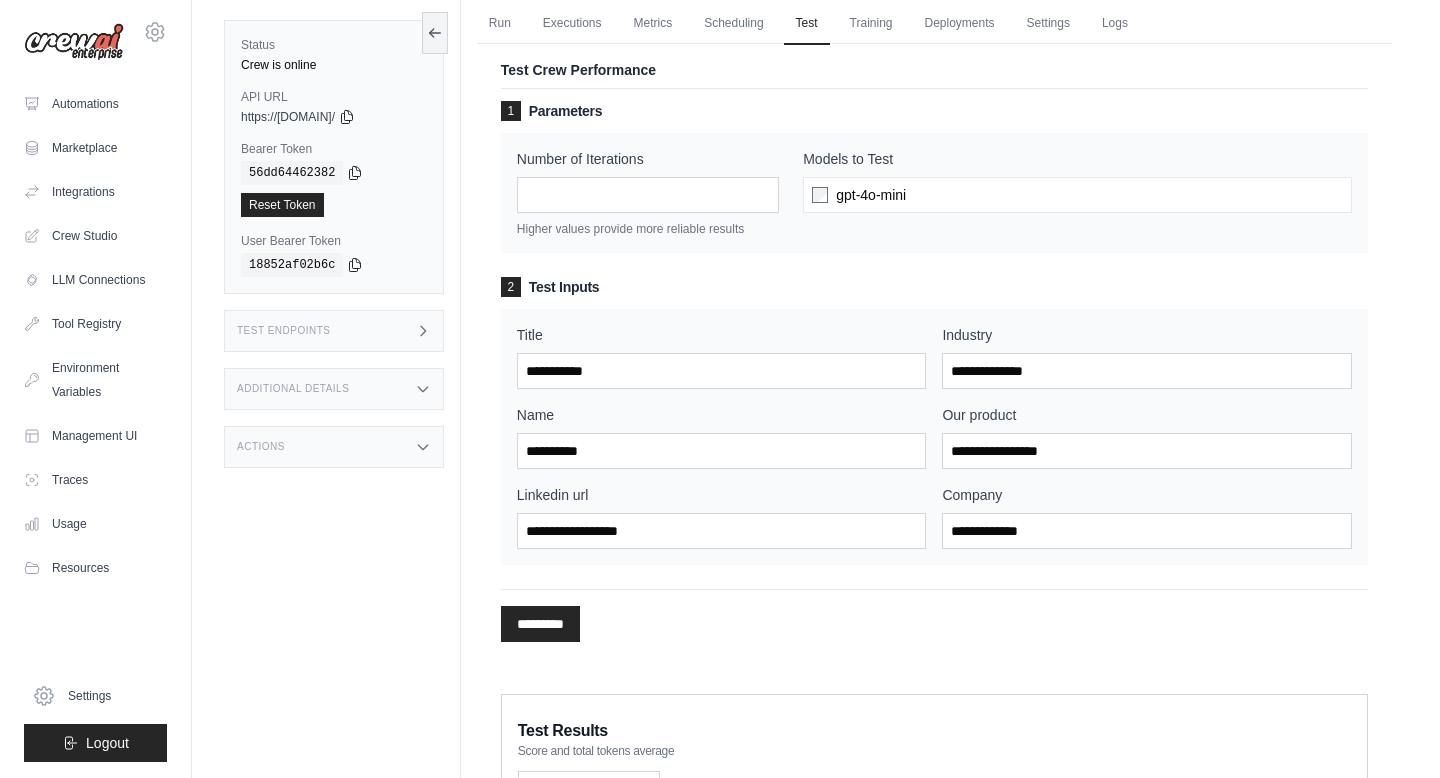 click on "Title" at bounding box center (722, 335) 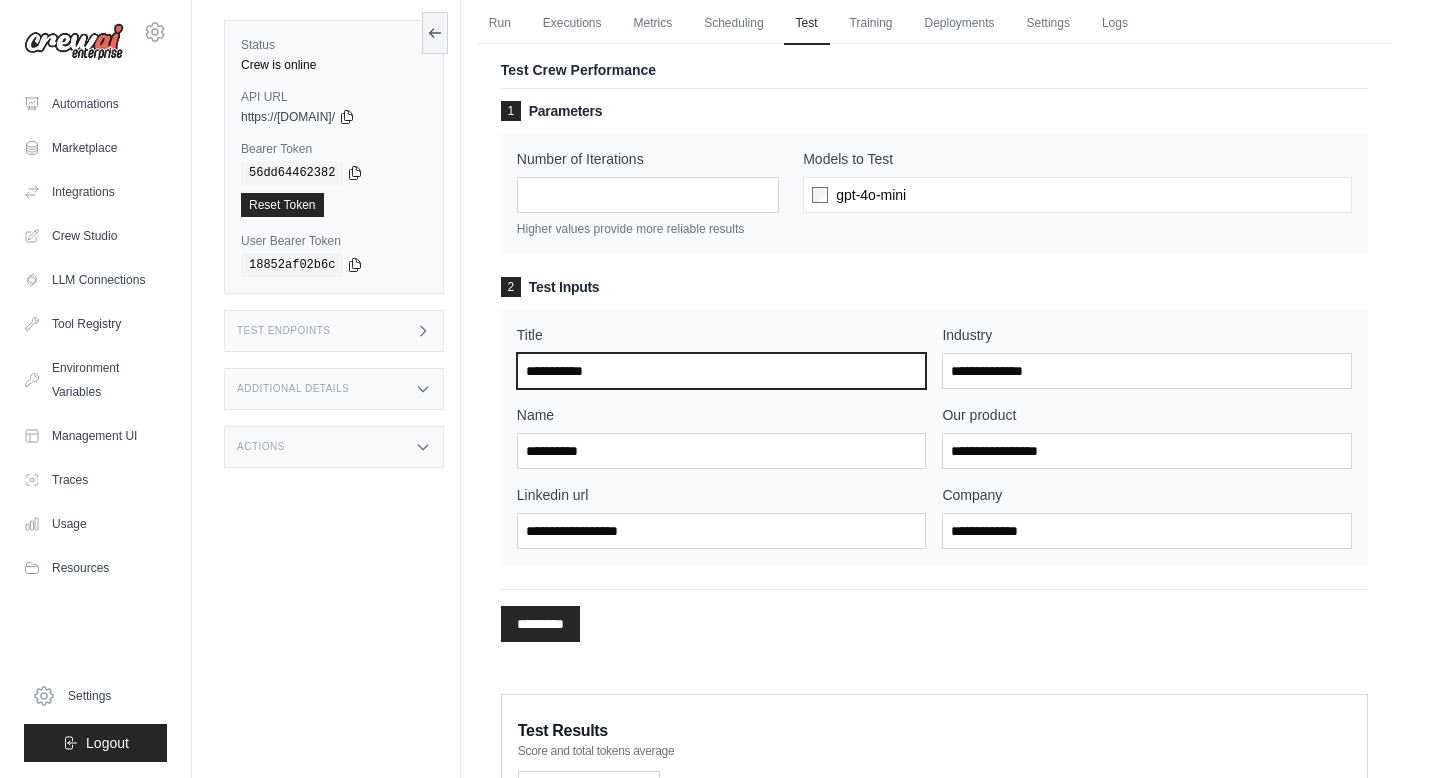 click on "Title" at bounding box center [722, 371] 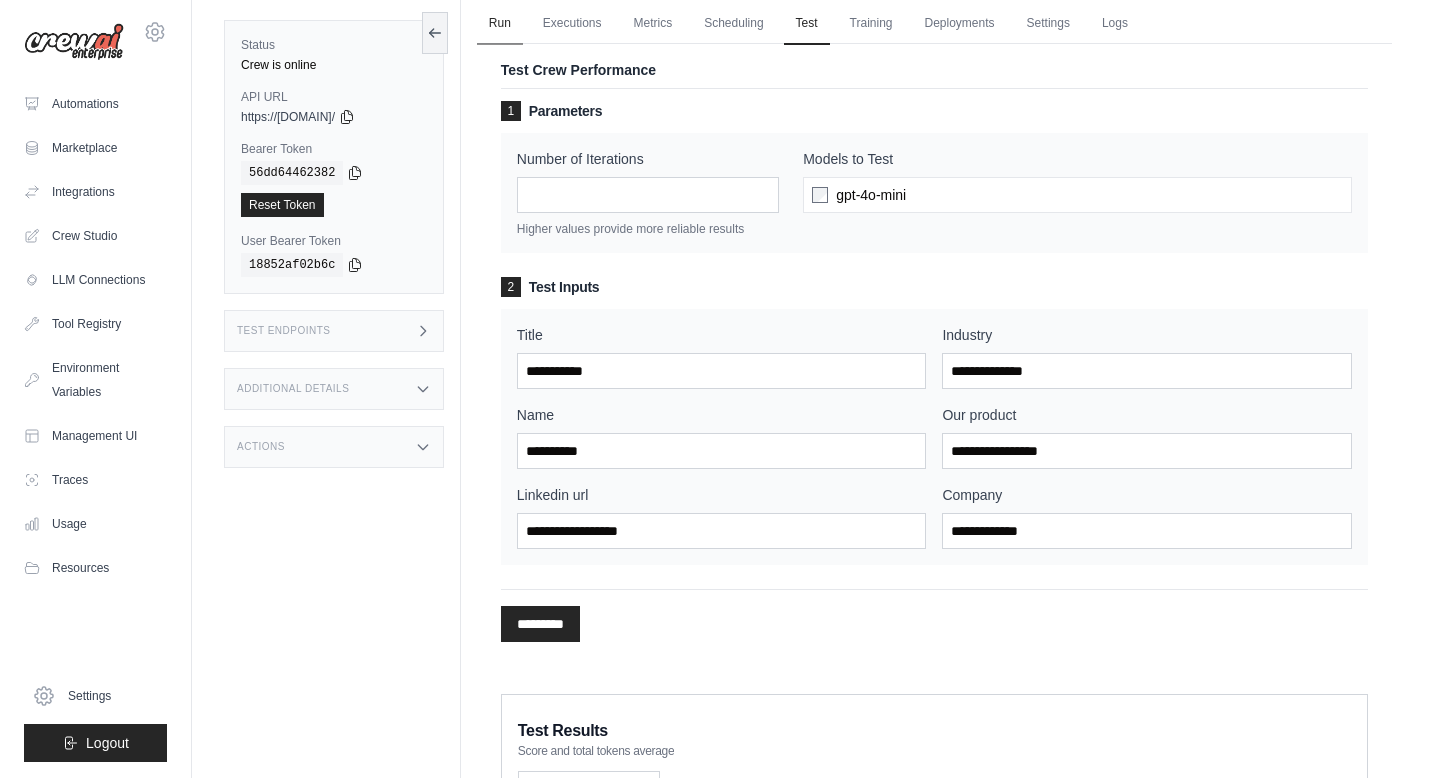 click on "Run" at bounding box center (500, 24) 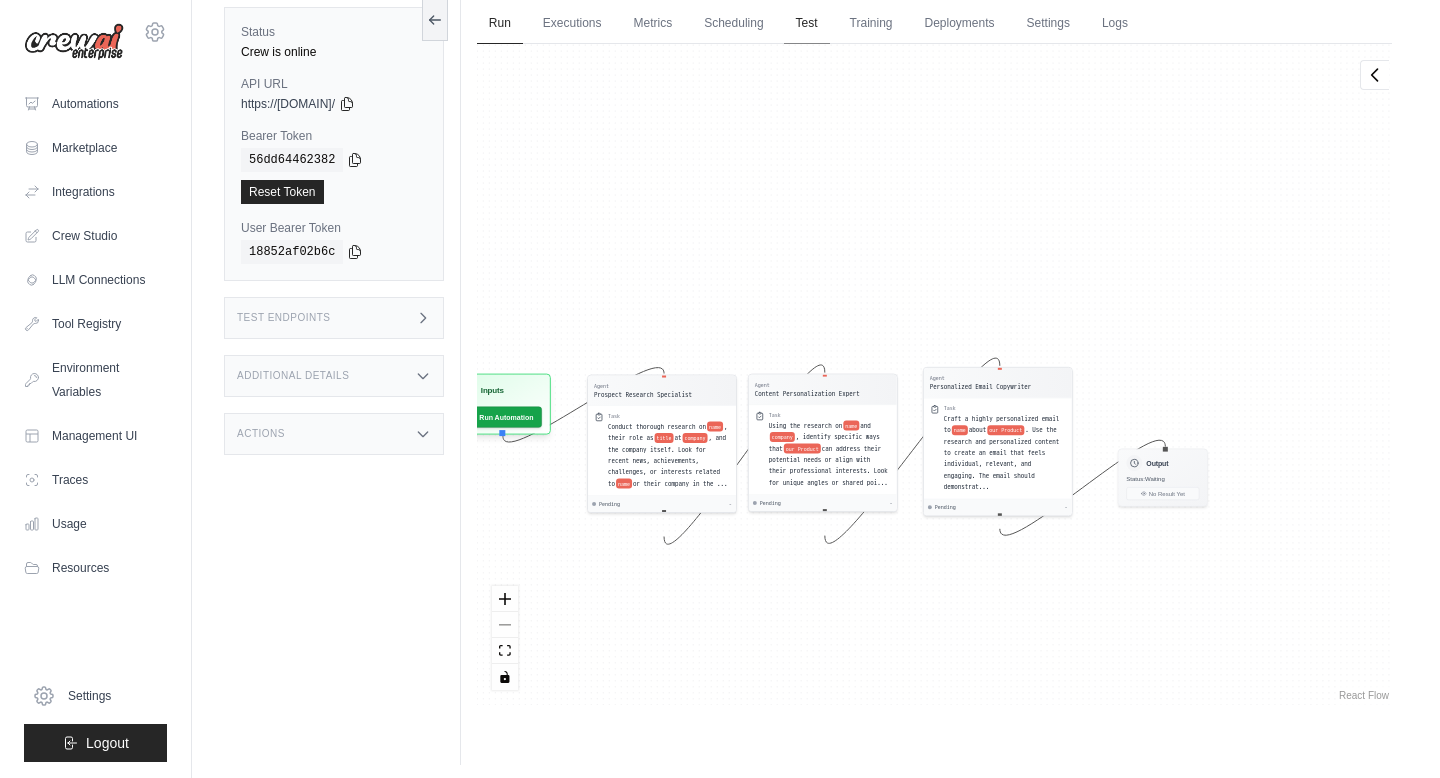 click on "Test" at bounding box center (807, 24) 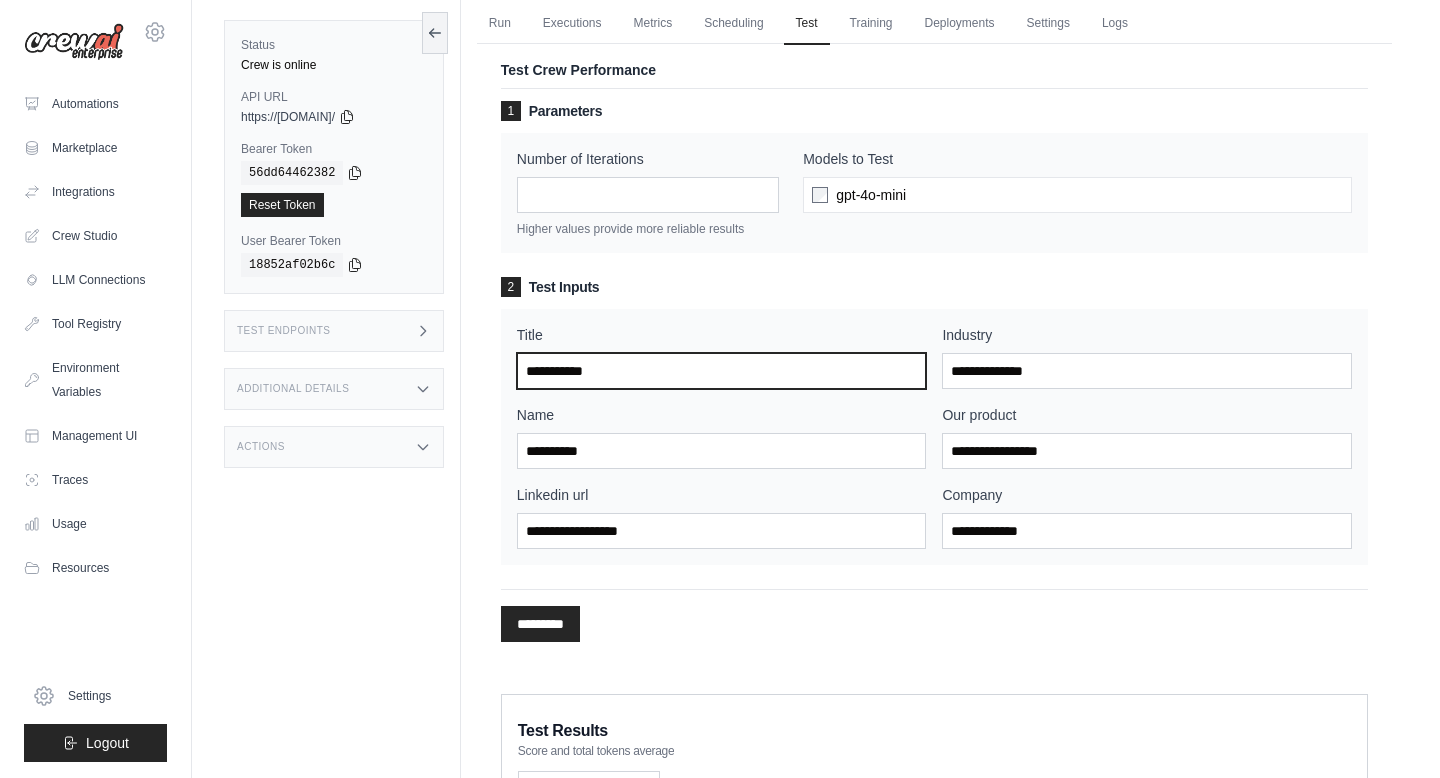 click on "Title" at bounding box center [722, 371] 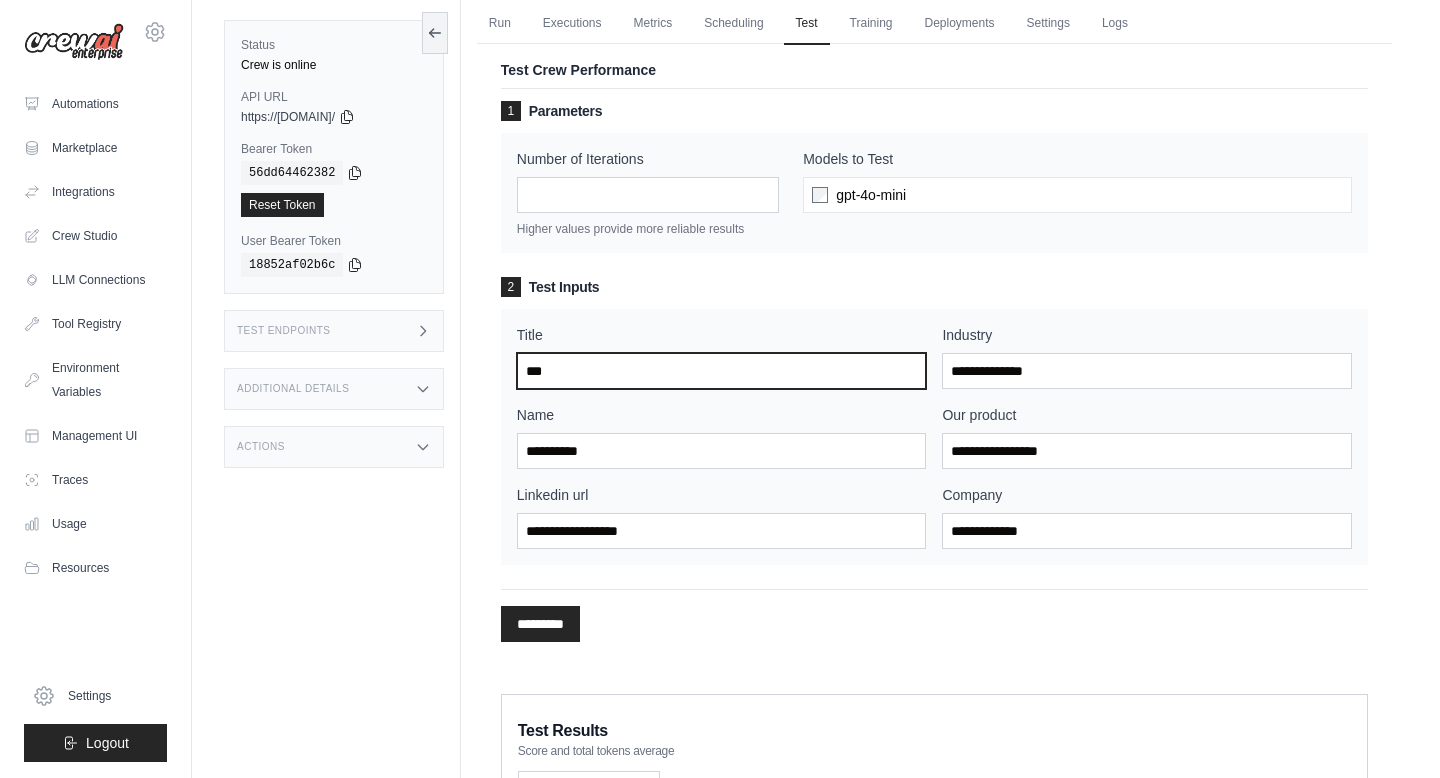 type on "***" 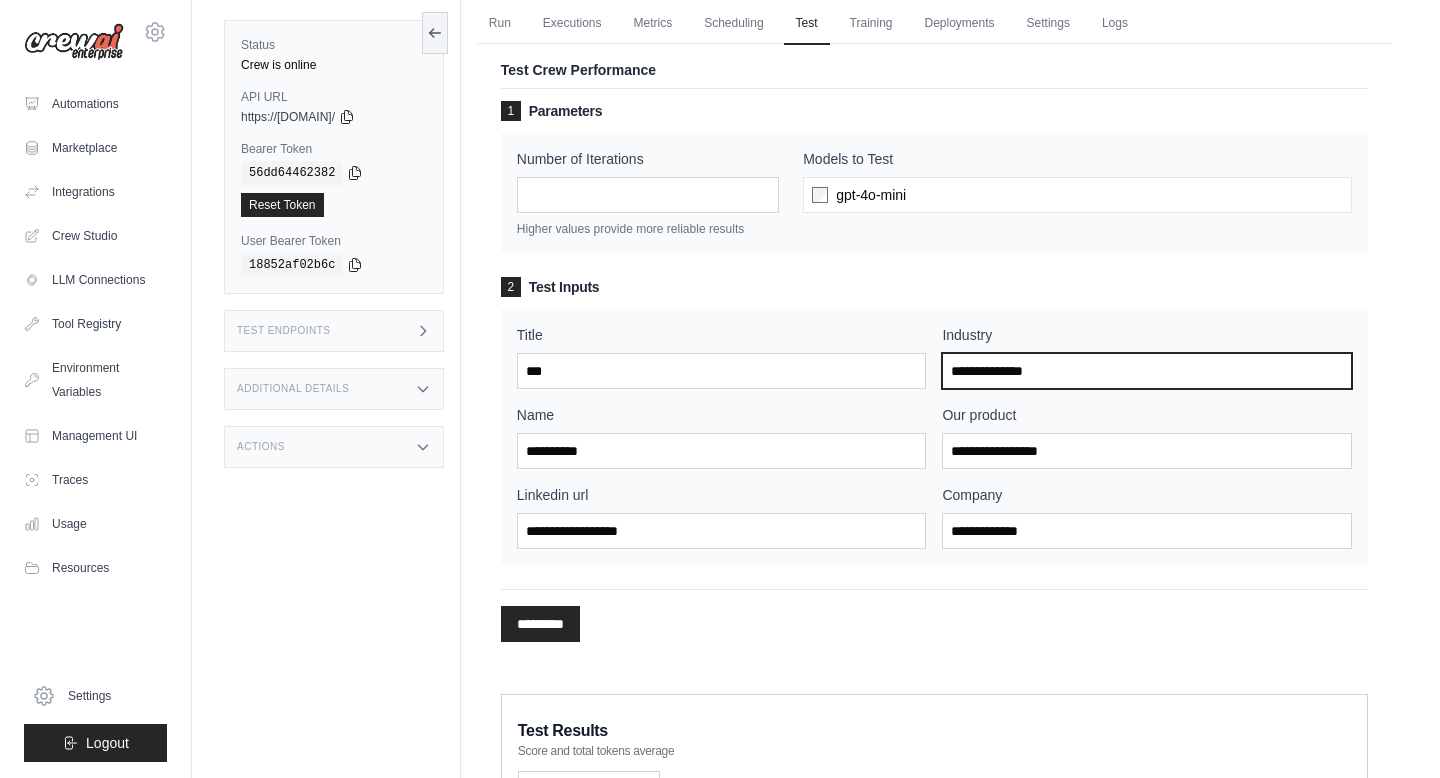click on "Industry" at bounding box center [1147, 371] 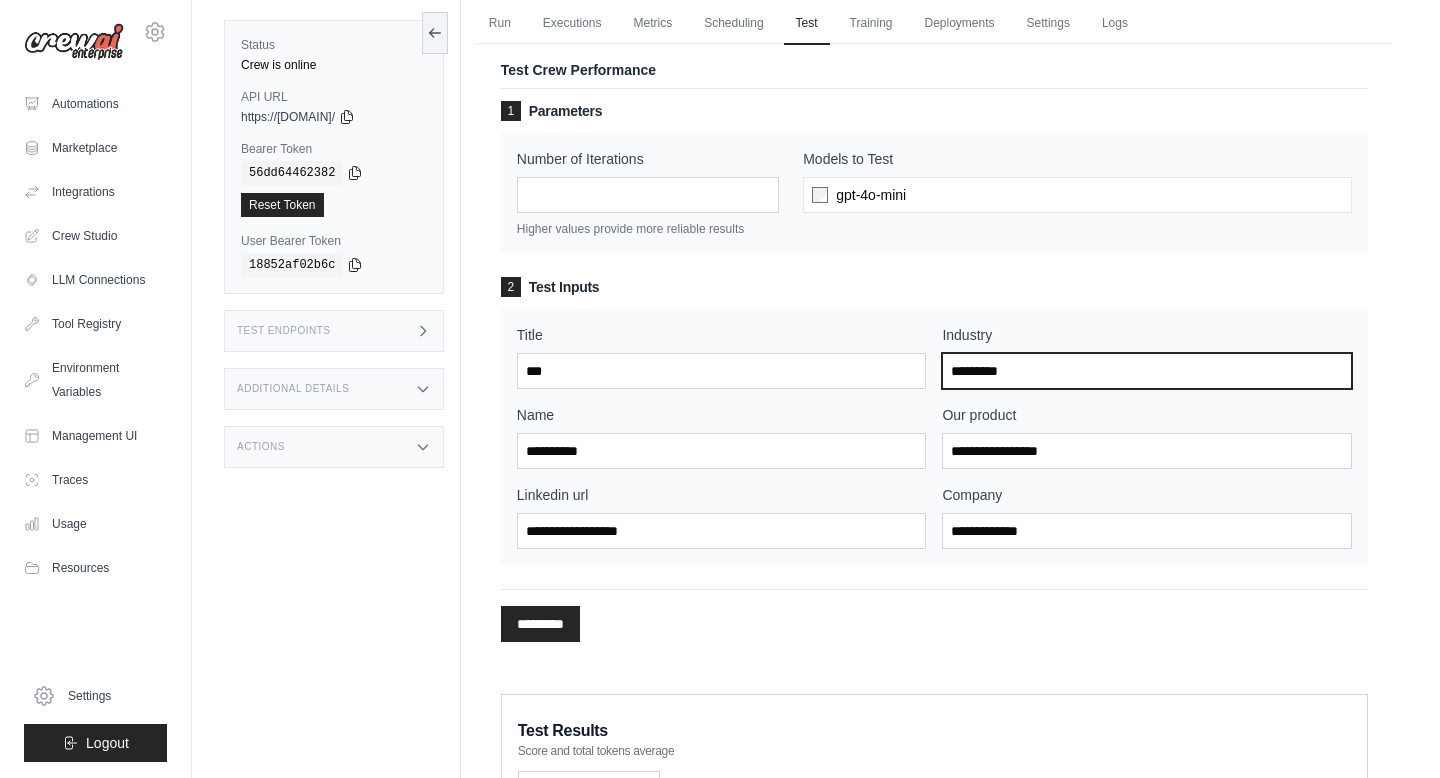 type on "*********" 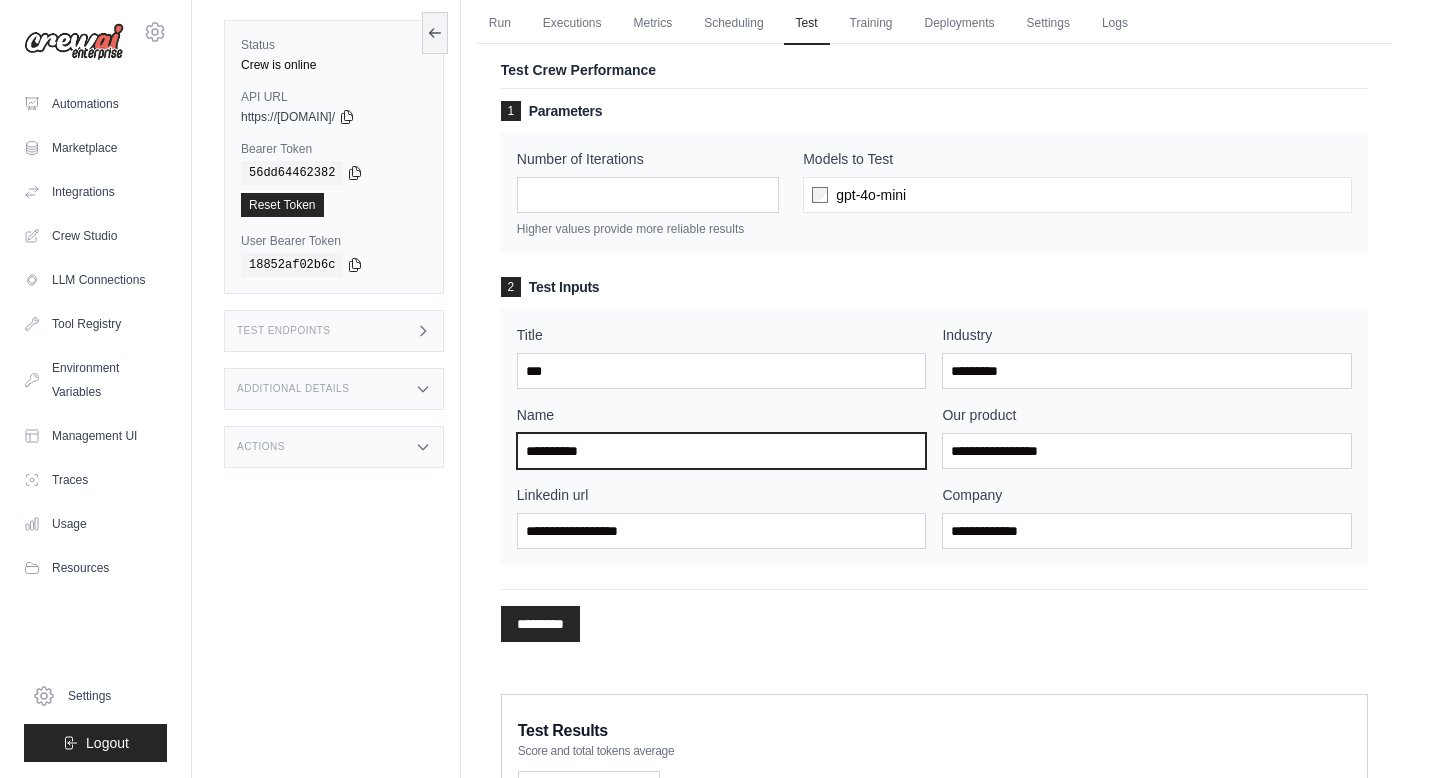 click on "Name" at bounding box center [722, 451] 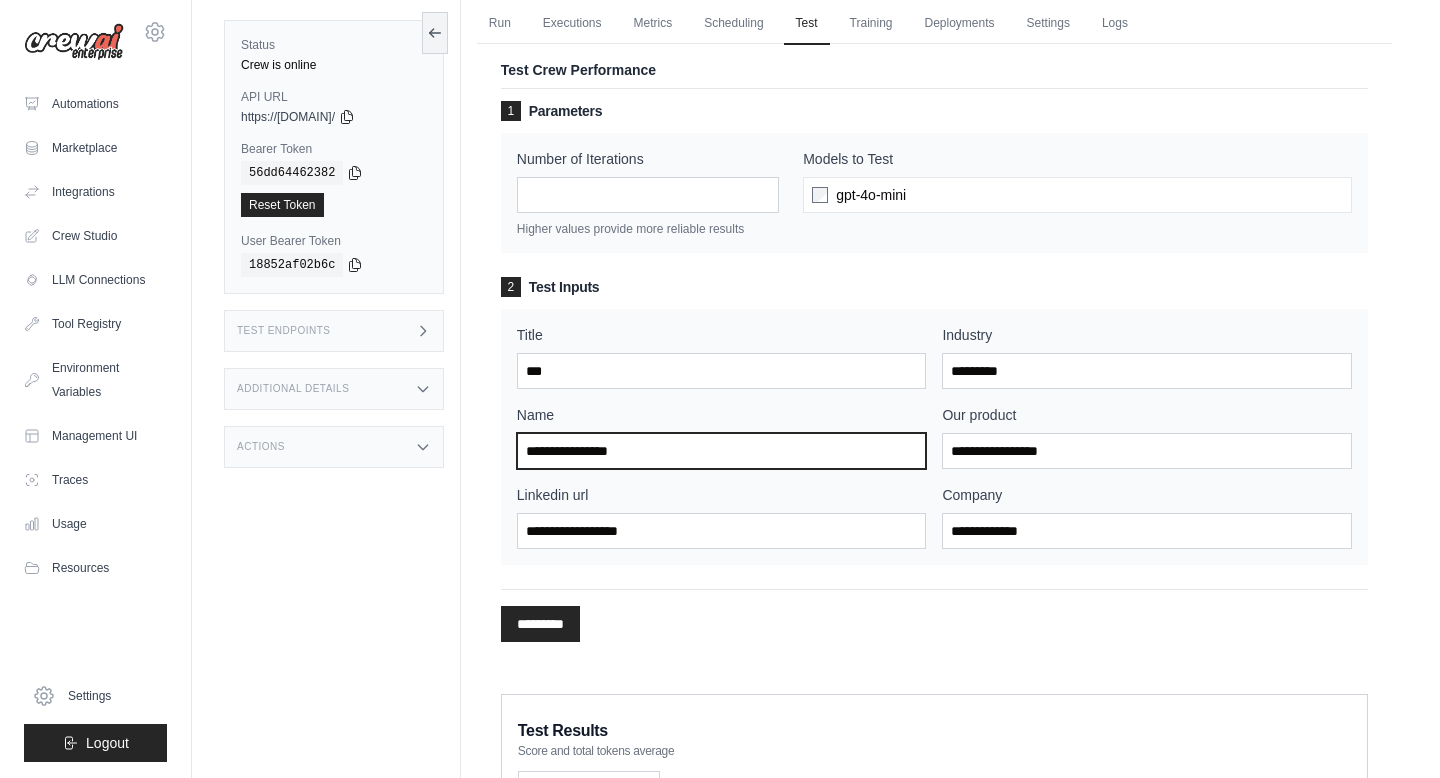 type on "**********" 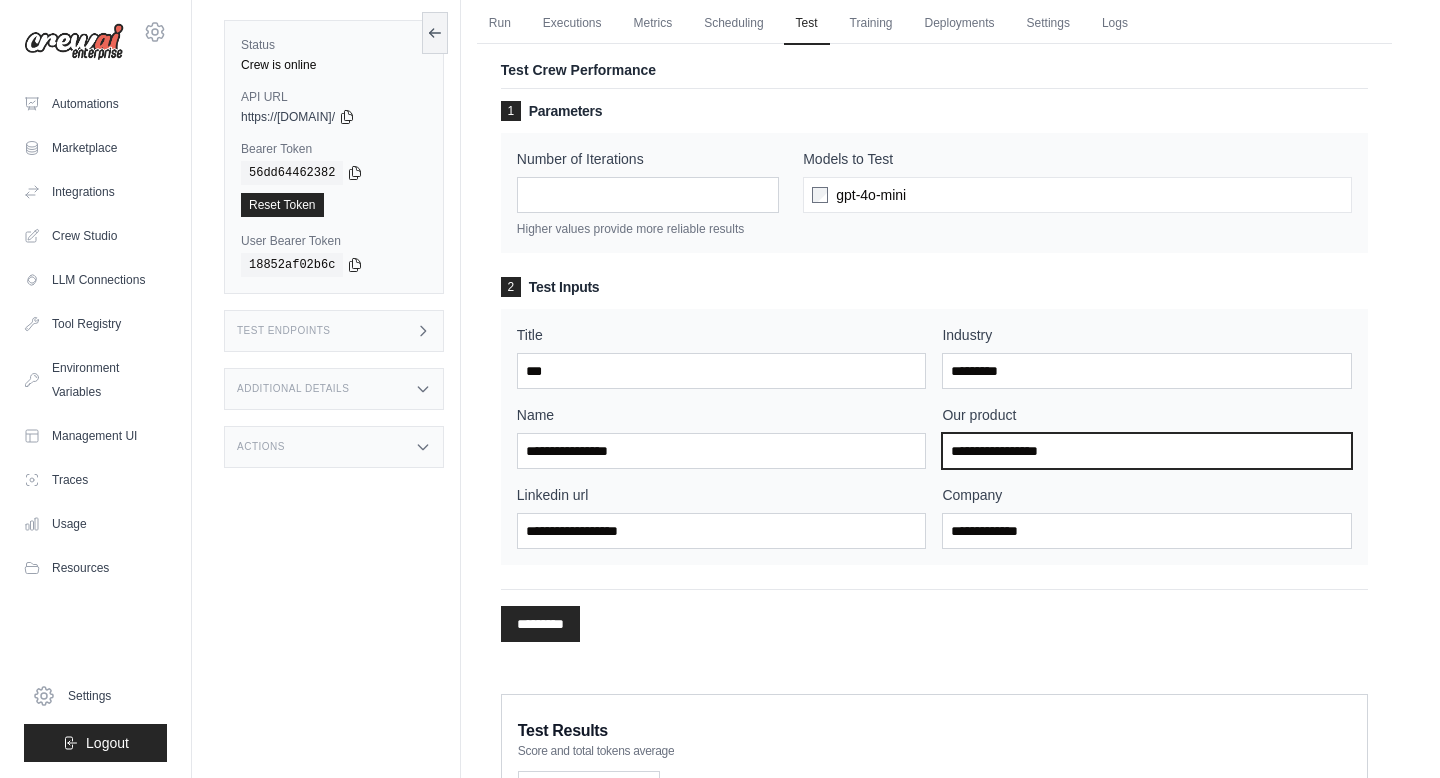 click on "Our product" at bounding box center [1147, 451] 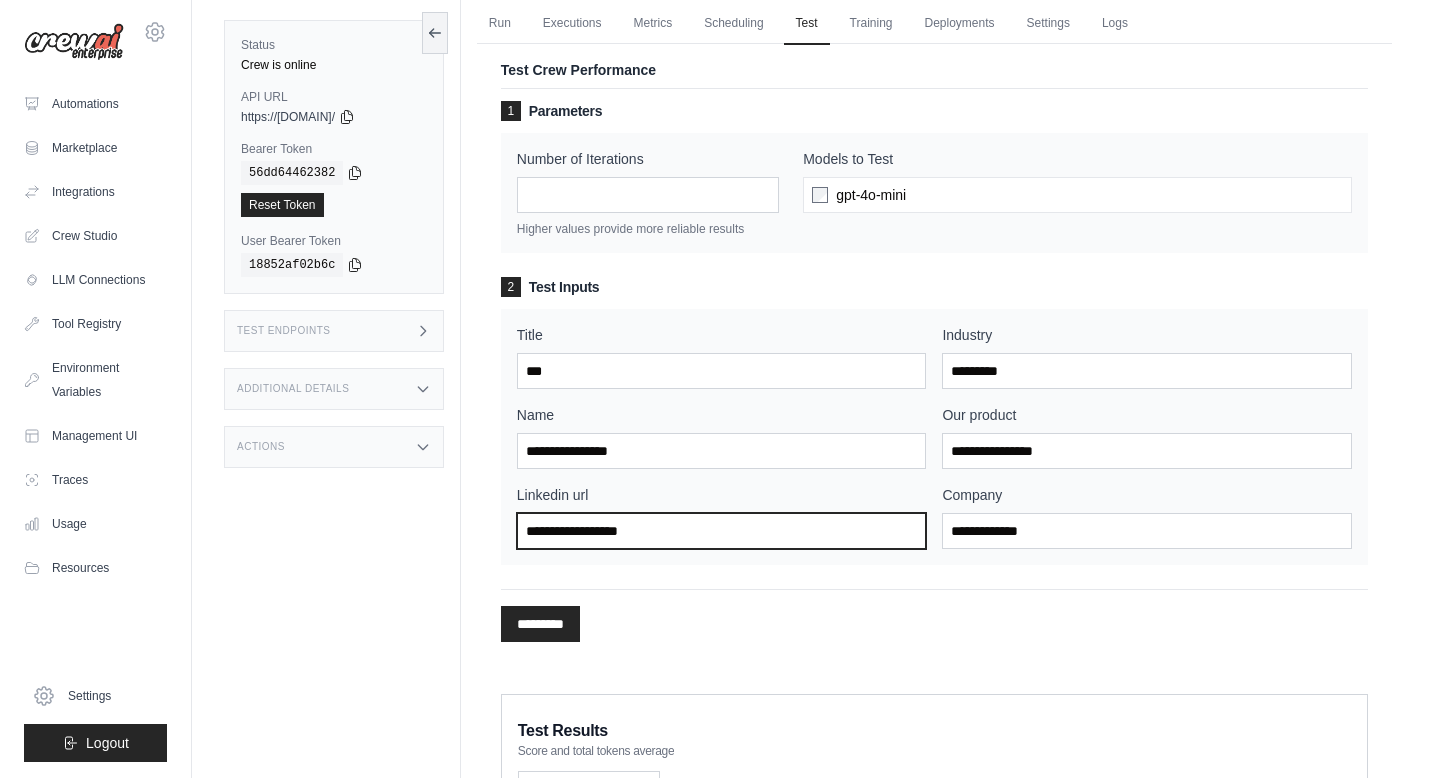 click on "Linkedin url" at bounding box center [722, 531] 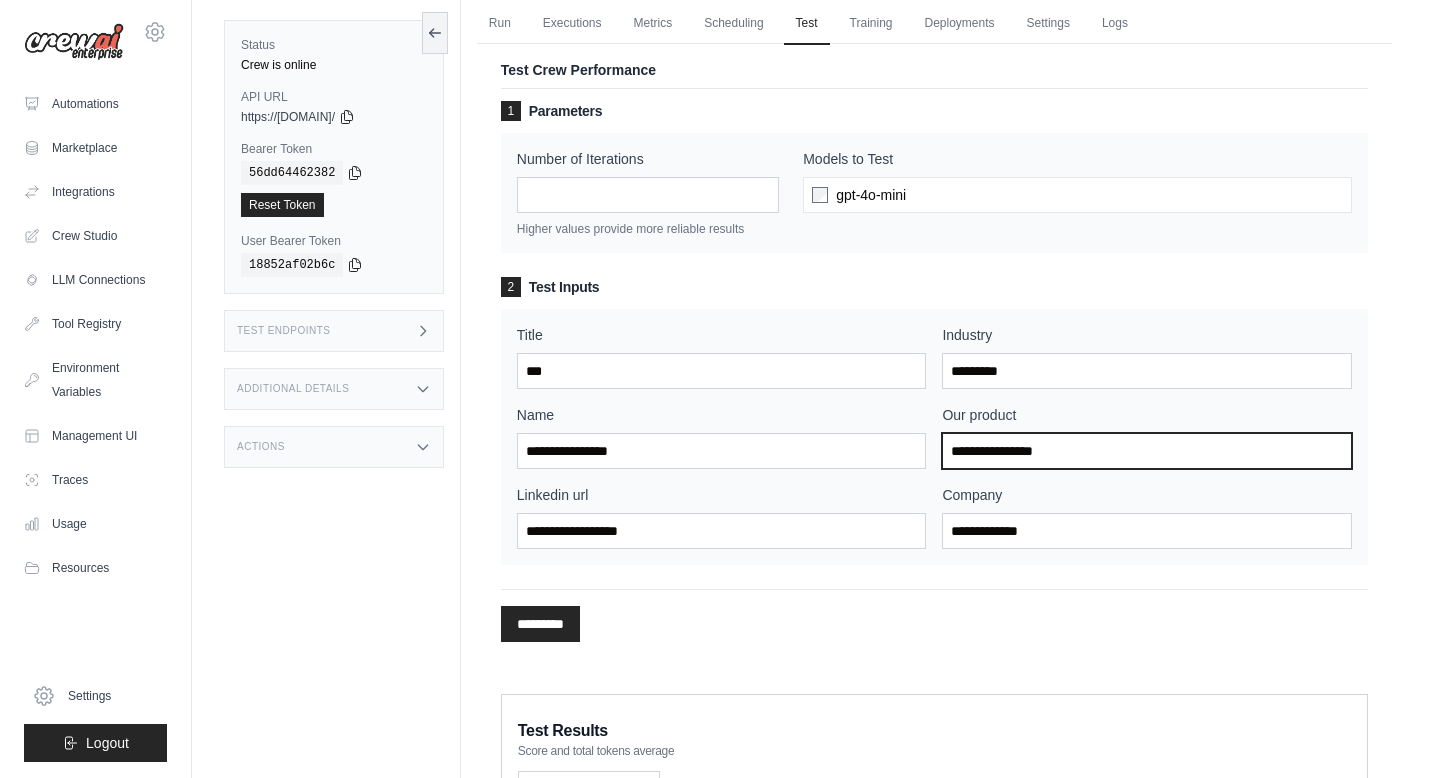 click on "**********" at bounding box center (1147, 451) 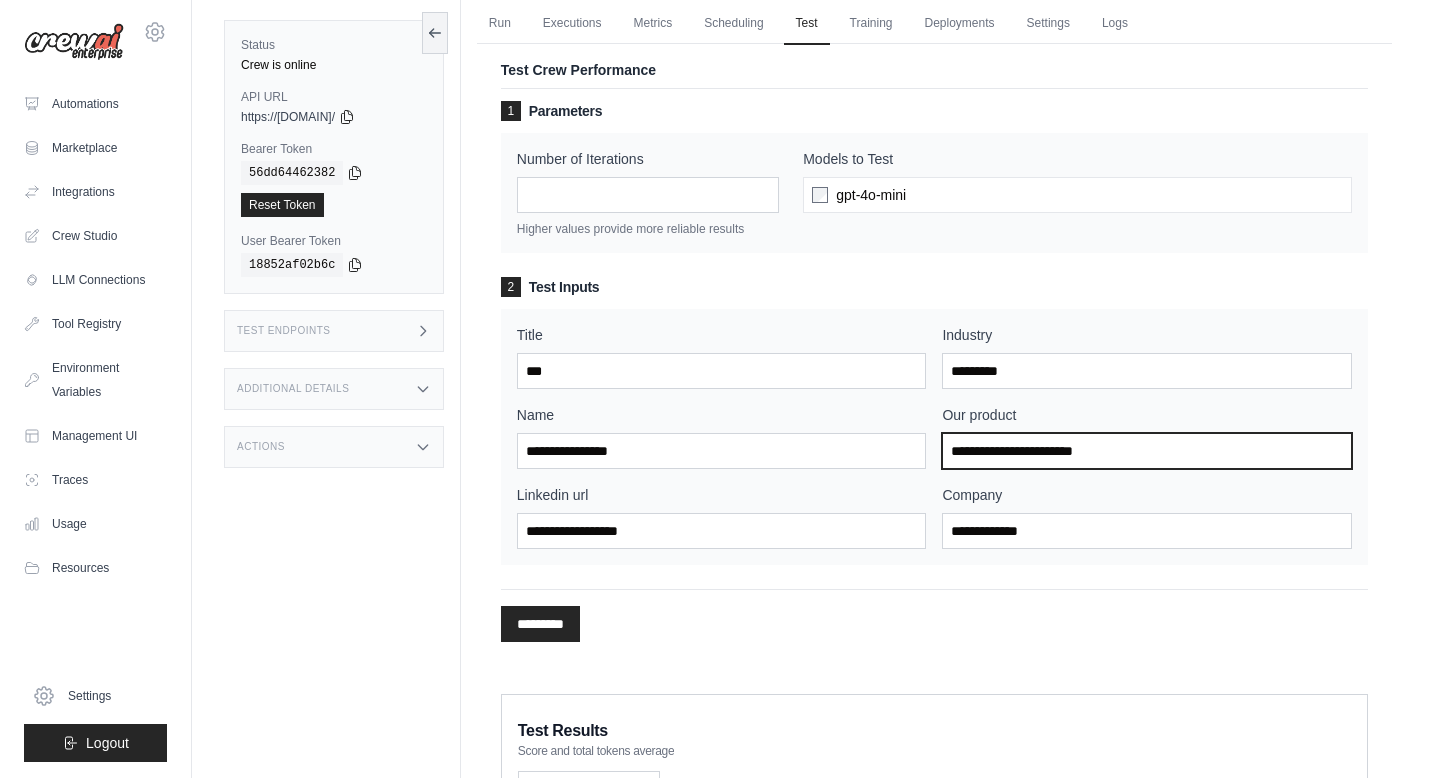 type on "**********" 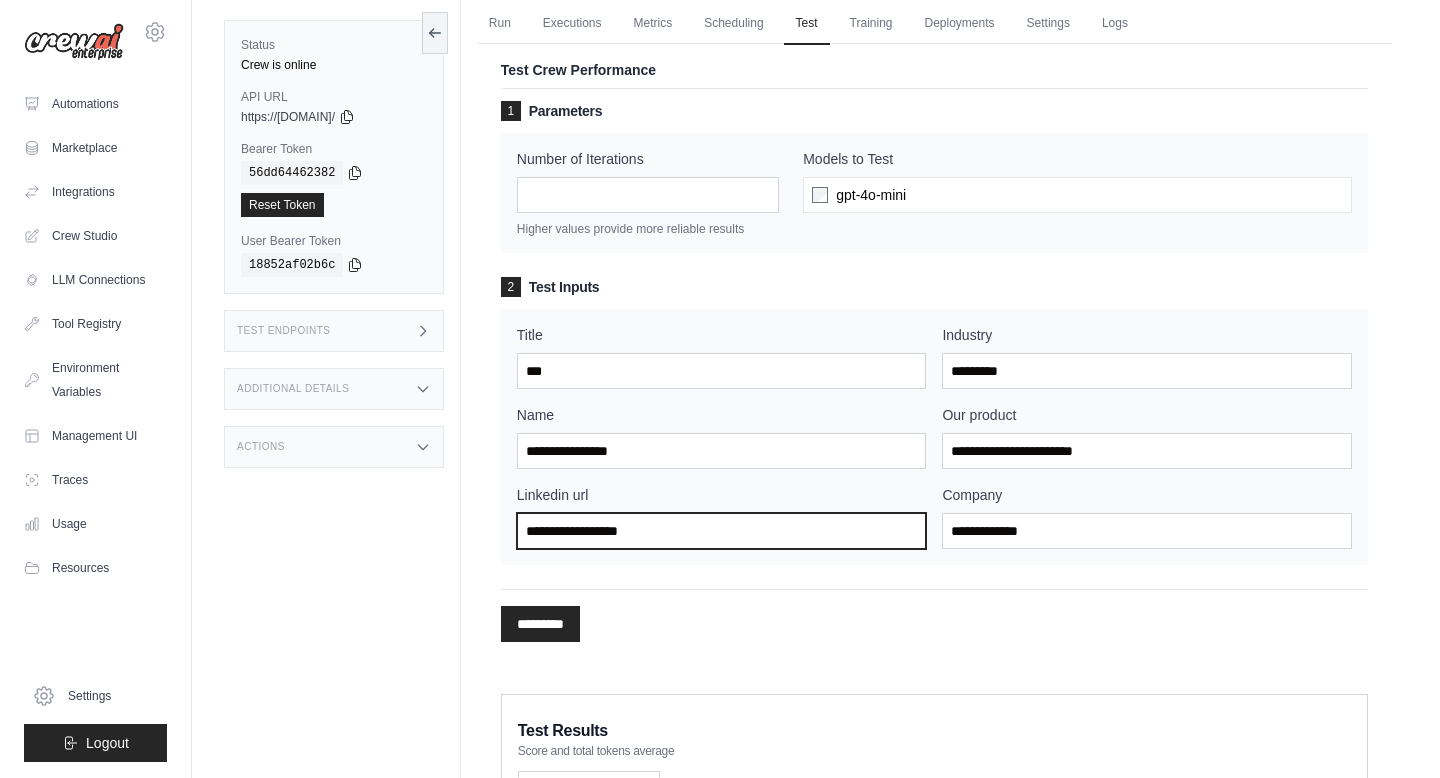 click on "Linkedin url" at bounding box center [722, 531] 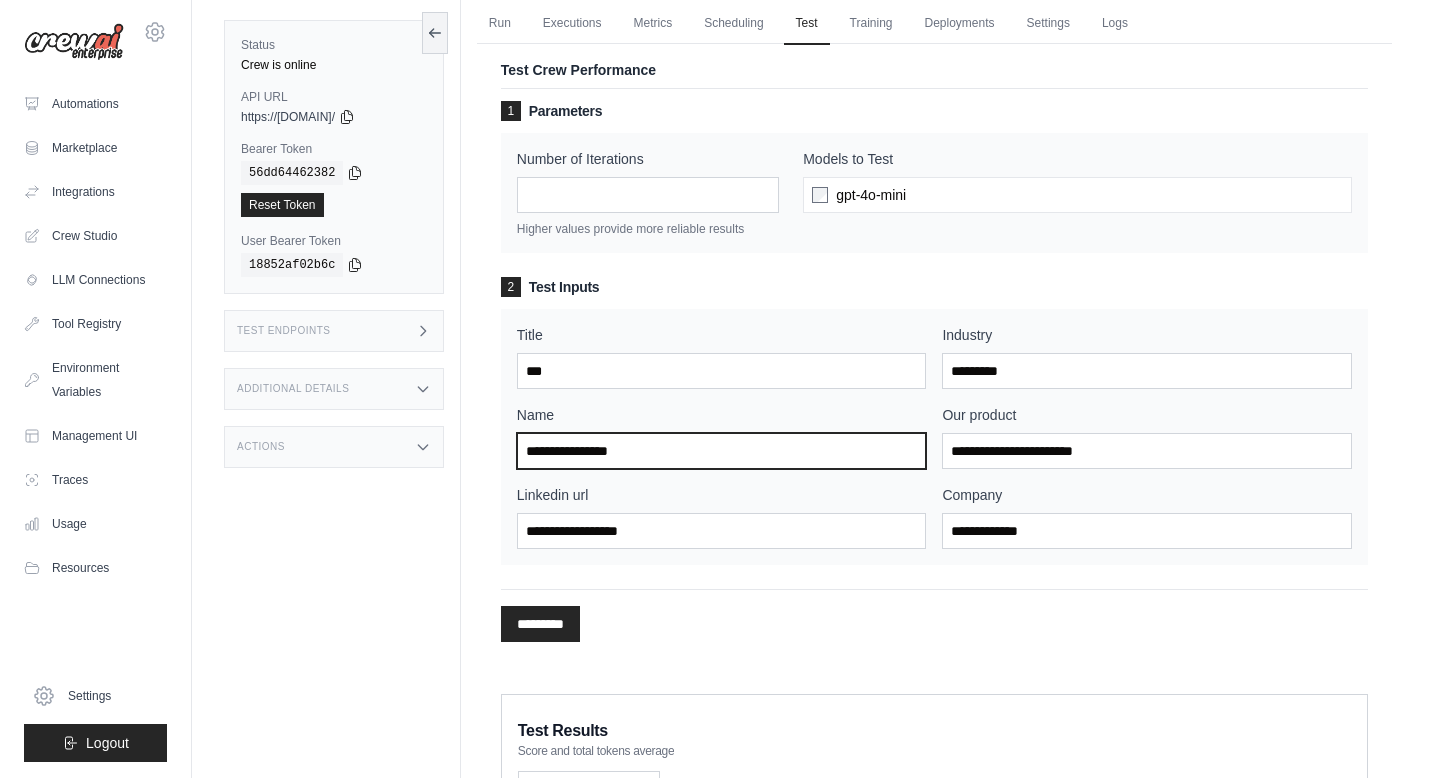 drag, startPoint x: 646, startPoint y: 454, endPoint x: 425, endPoint y: 447, distance: 221.11082 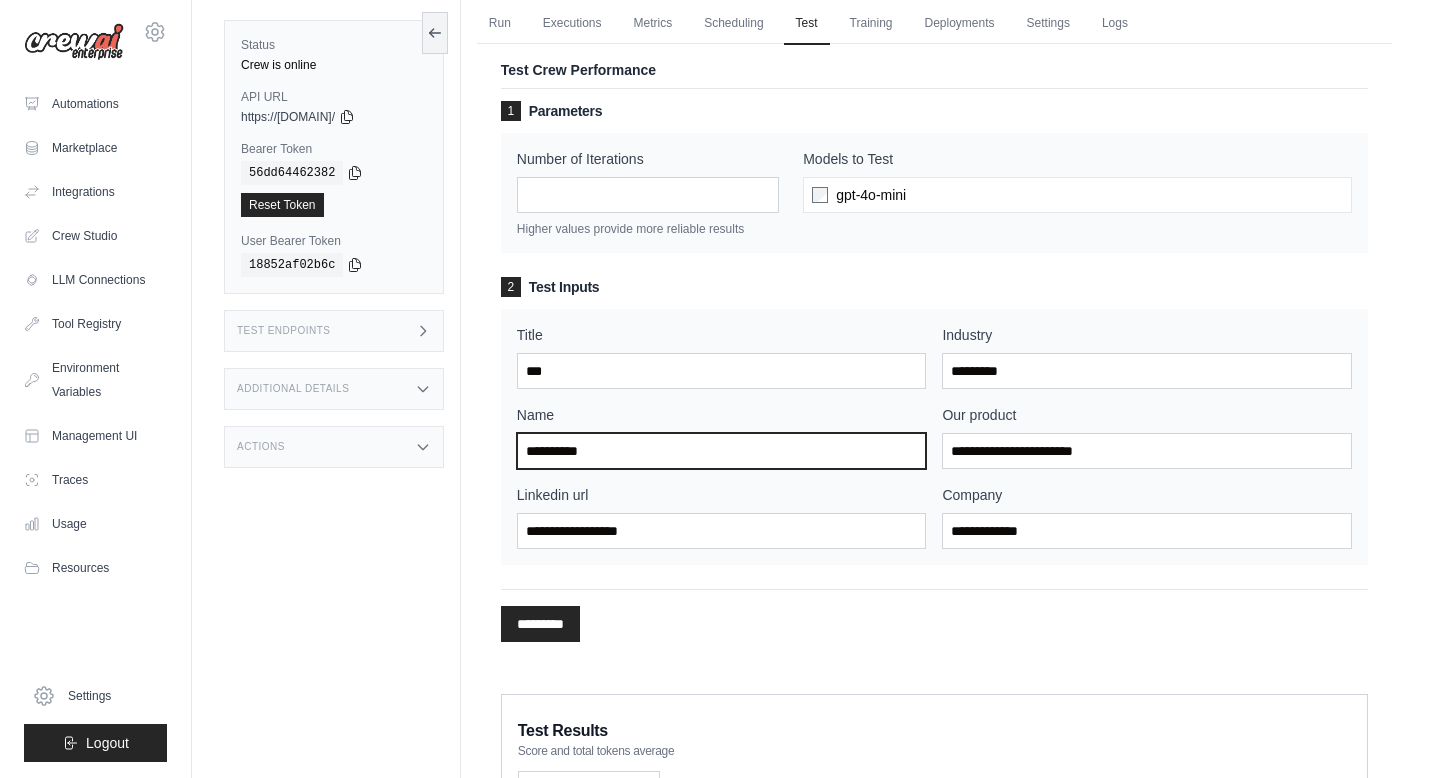 type 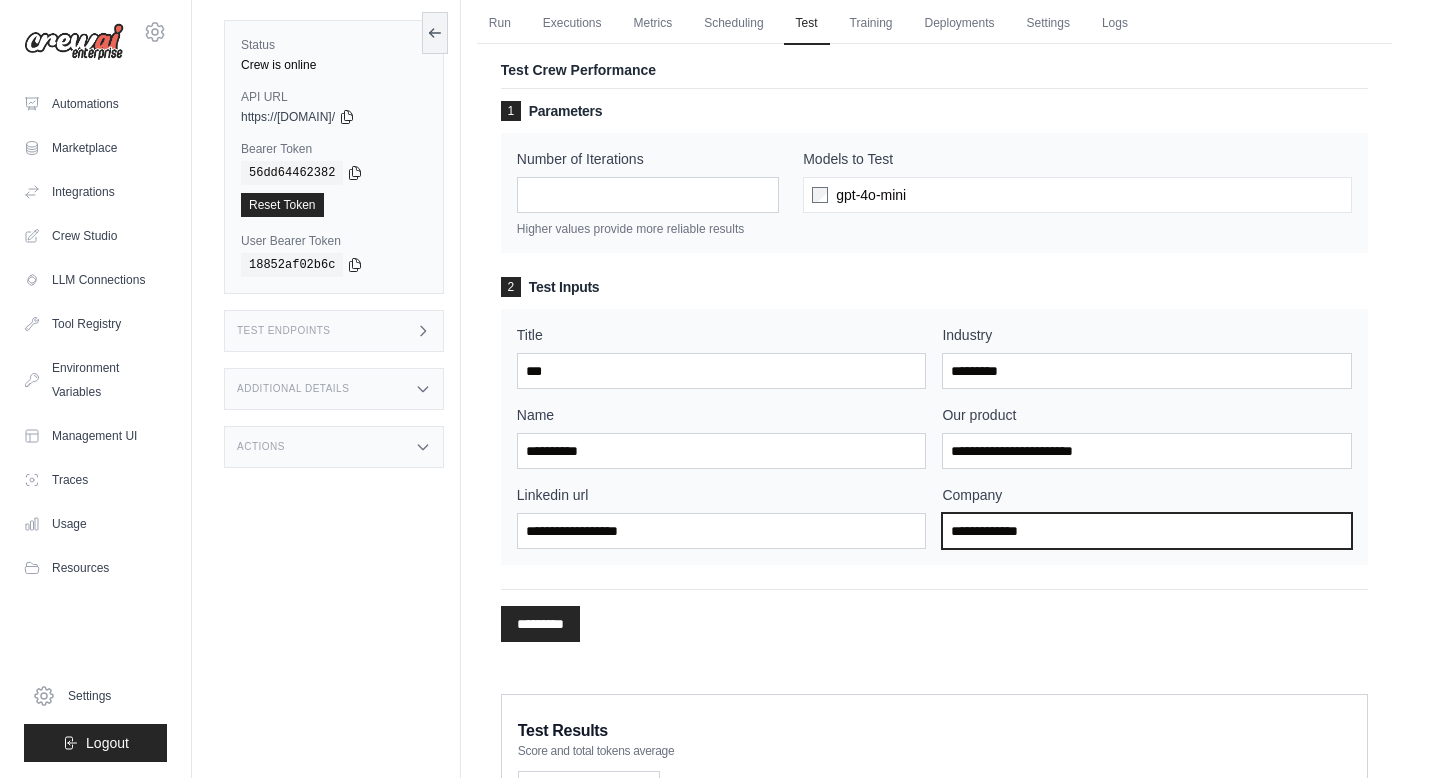 click on "Company" at bounding box center (1147, 531) 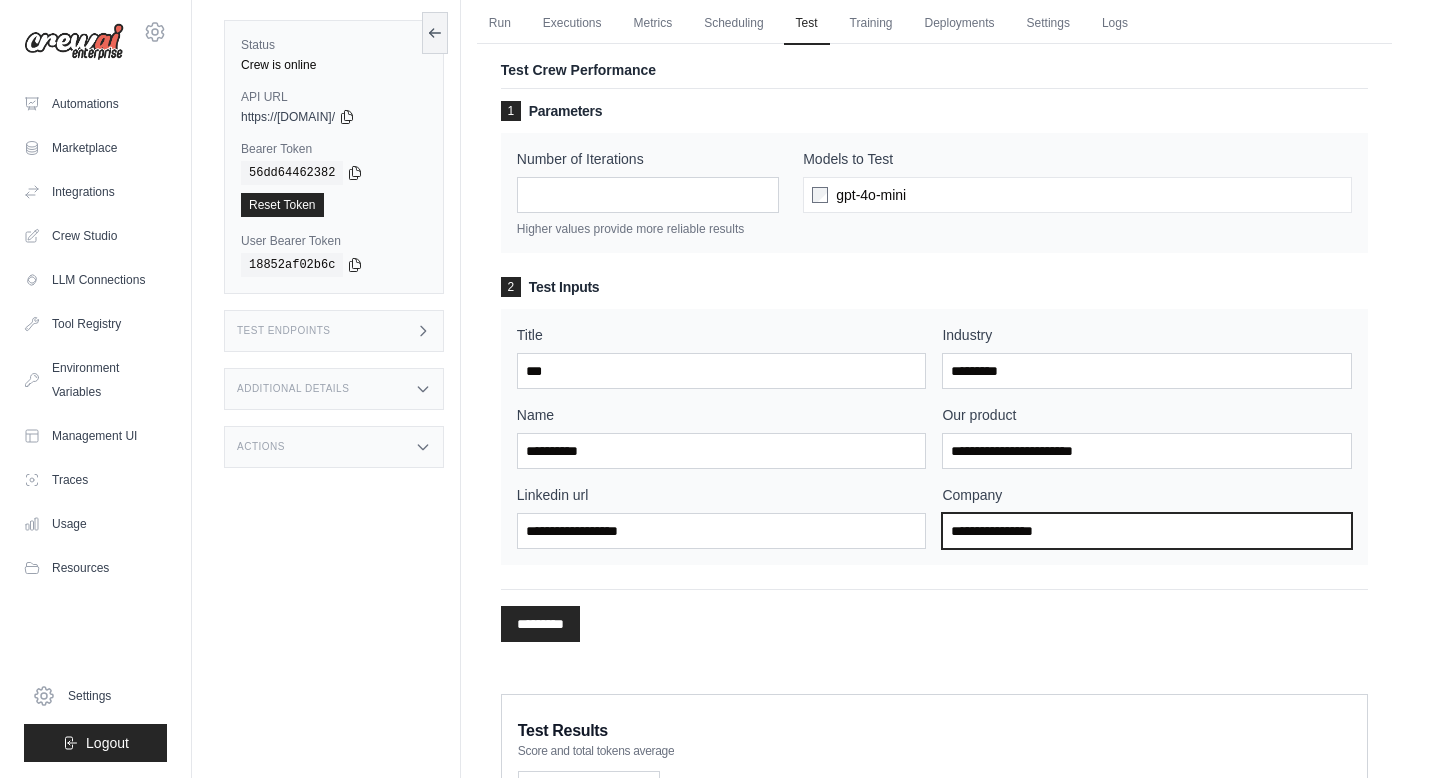 type on "**********" 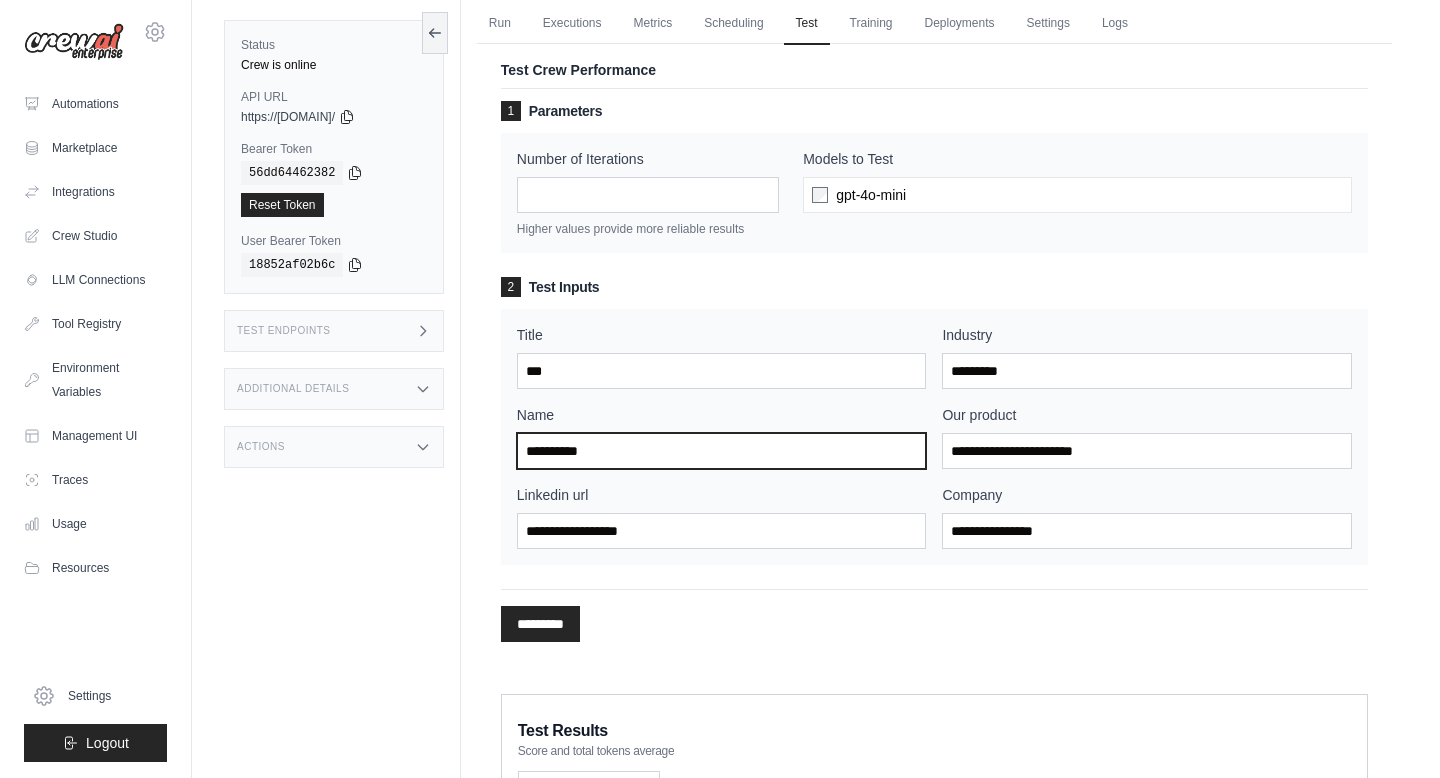 click on "Name" at bounding box center (722, 451) 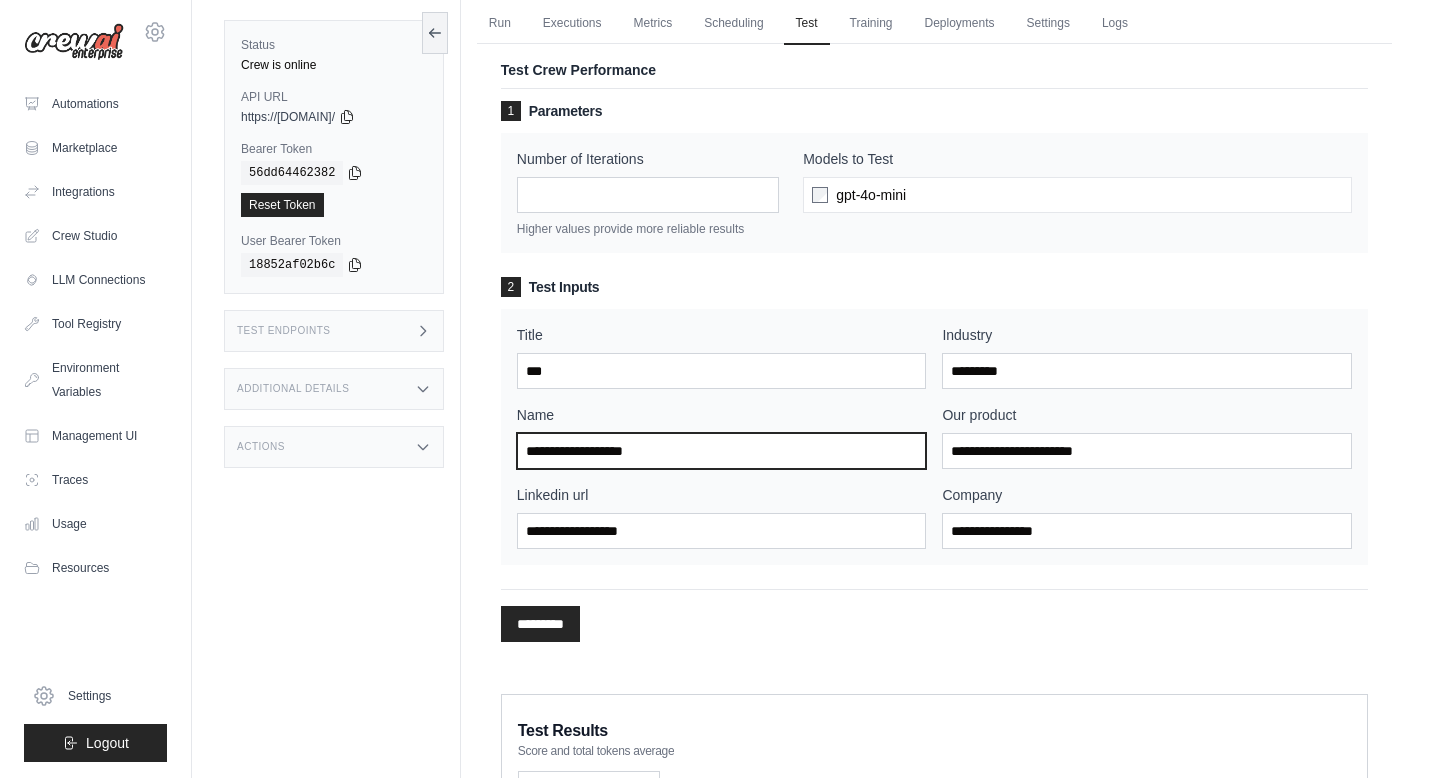 type on "**********" 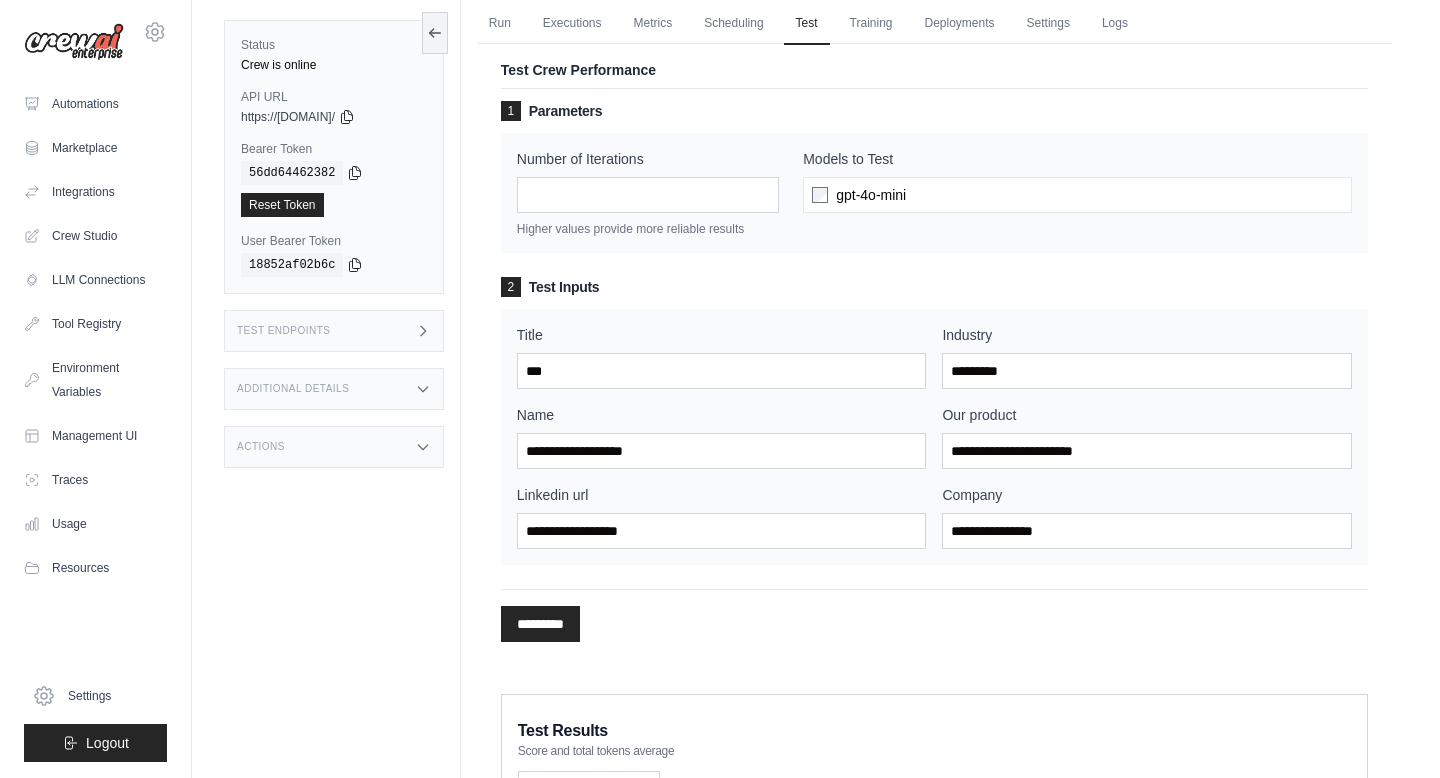 click on "1
Parameters
Number of Iterations
*
Higher values provide more reliable results
Models to Test
gpt-4o-mini
2
Test Inputs
Title
***
Industry Name" at bounding box center [934, 371] 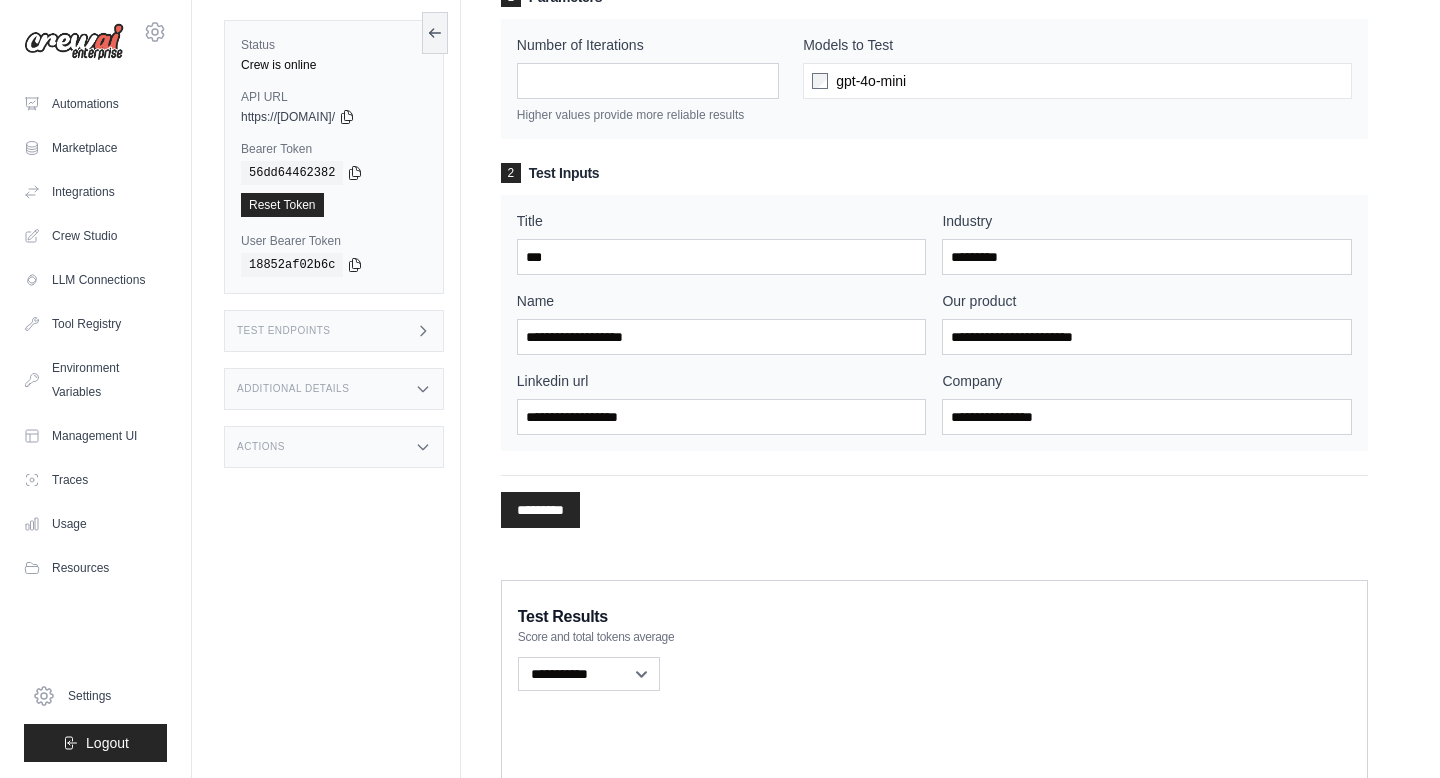 scroll, scrollTop: 195, scrollLeft: 0, axis: vertical 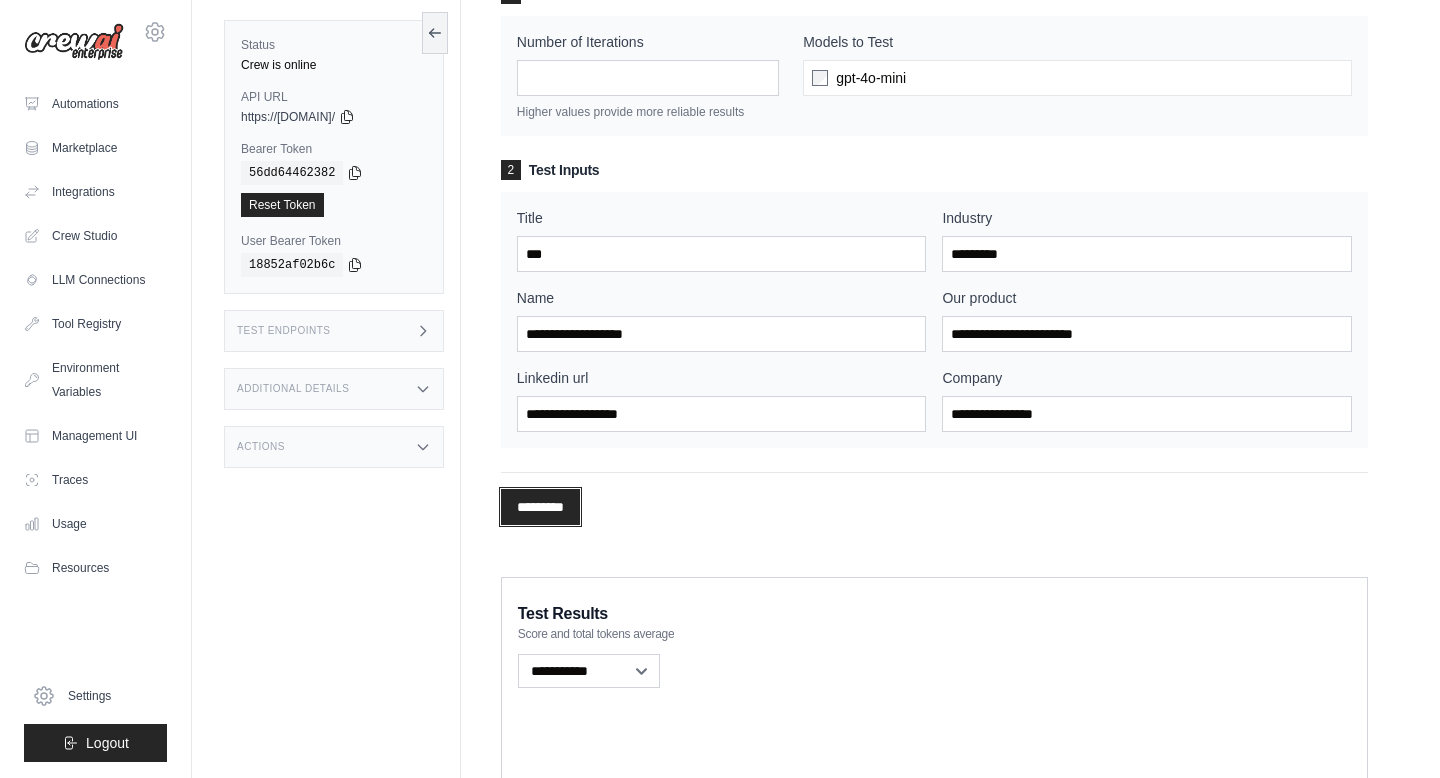click on "*********" at bounding box center (540, 507) 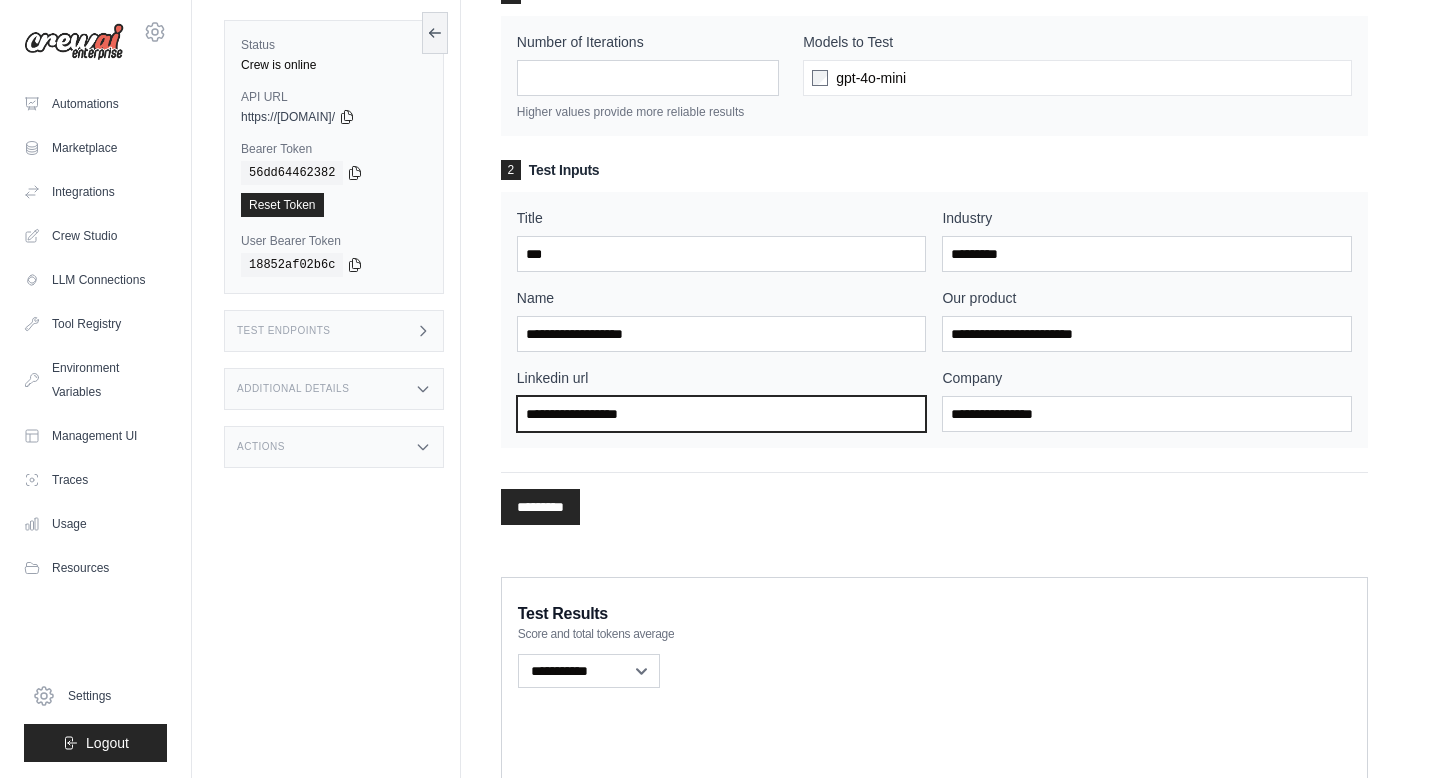 click on "Linkedin url" at bounding box center (722, 414) 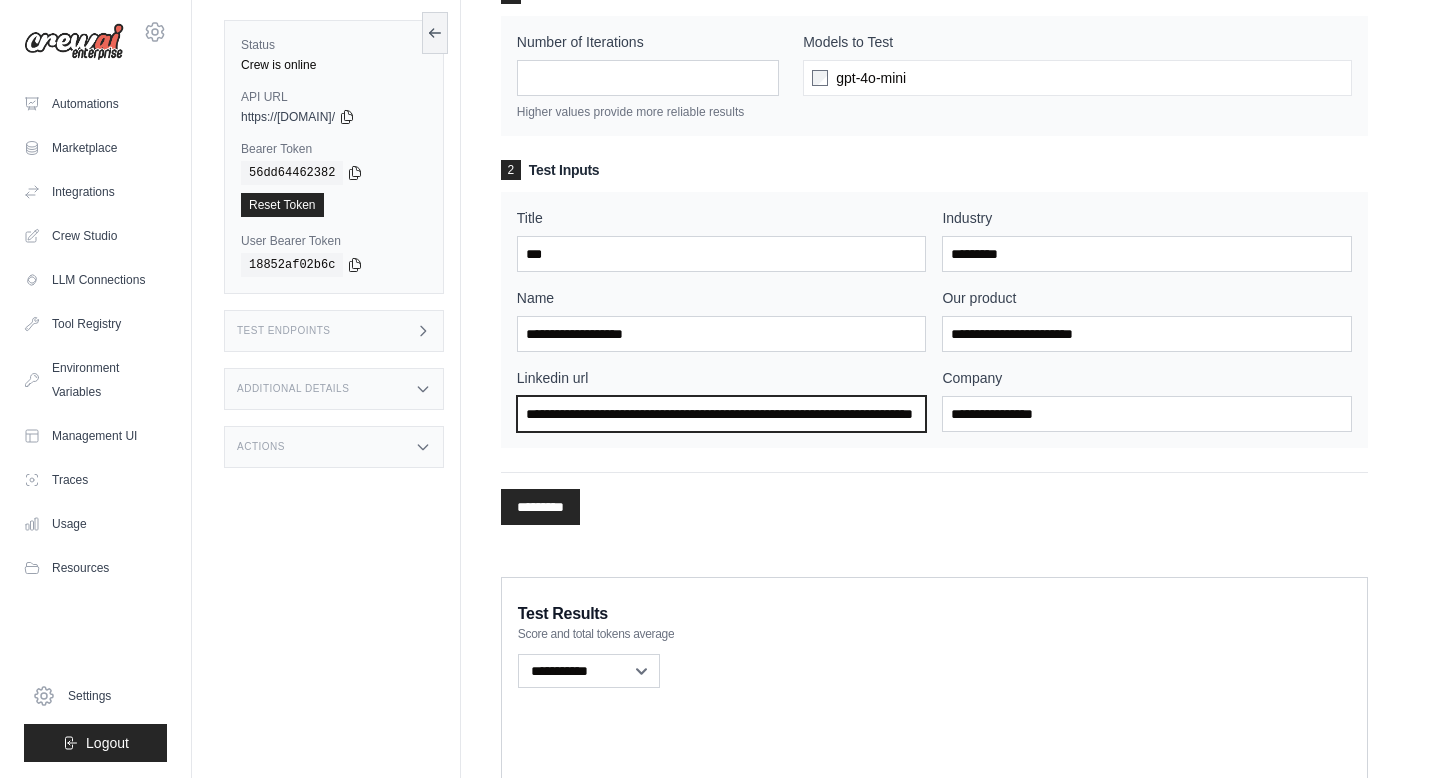 scroll, scrollTop: 0, scrollLeft: 160, axis: horizontal 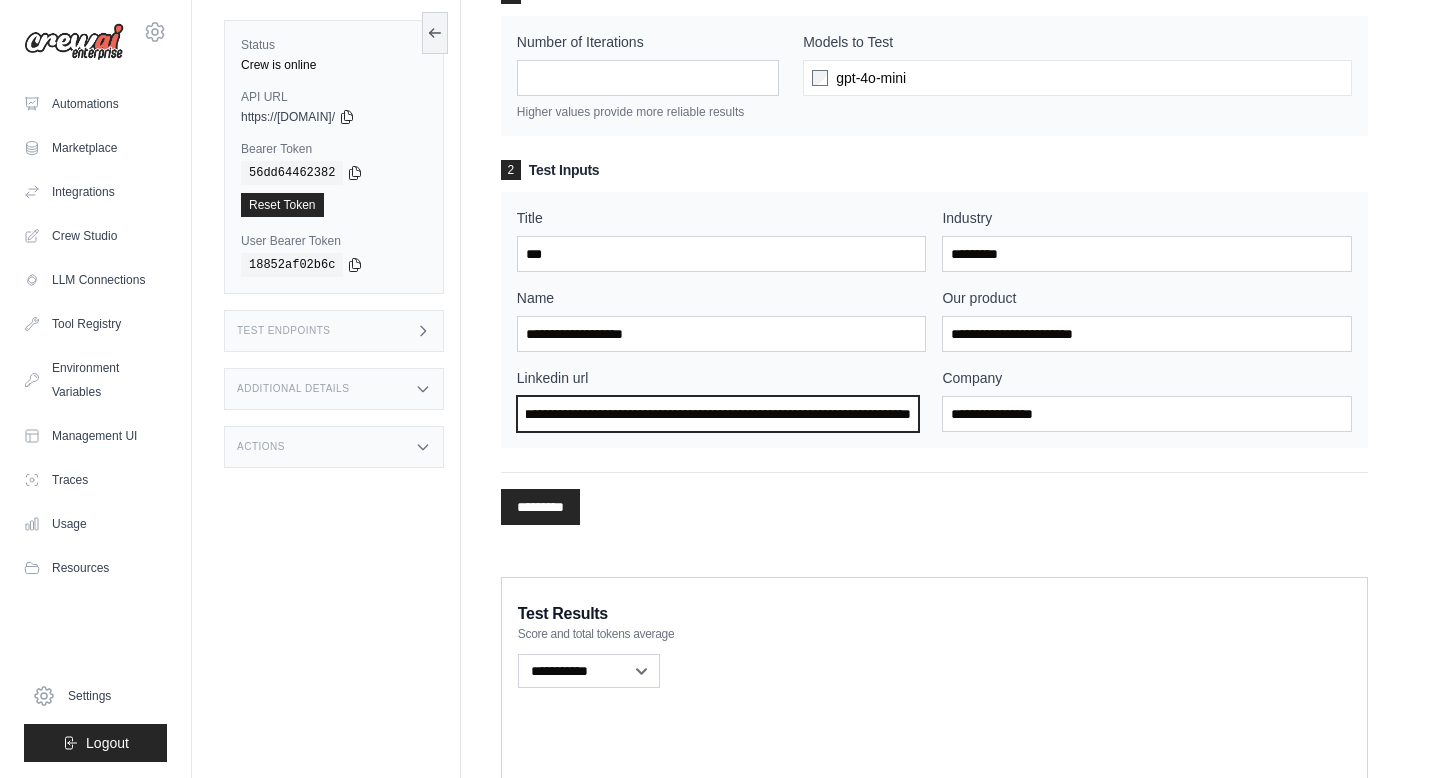 type on "**********" 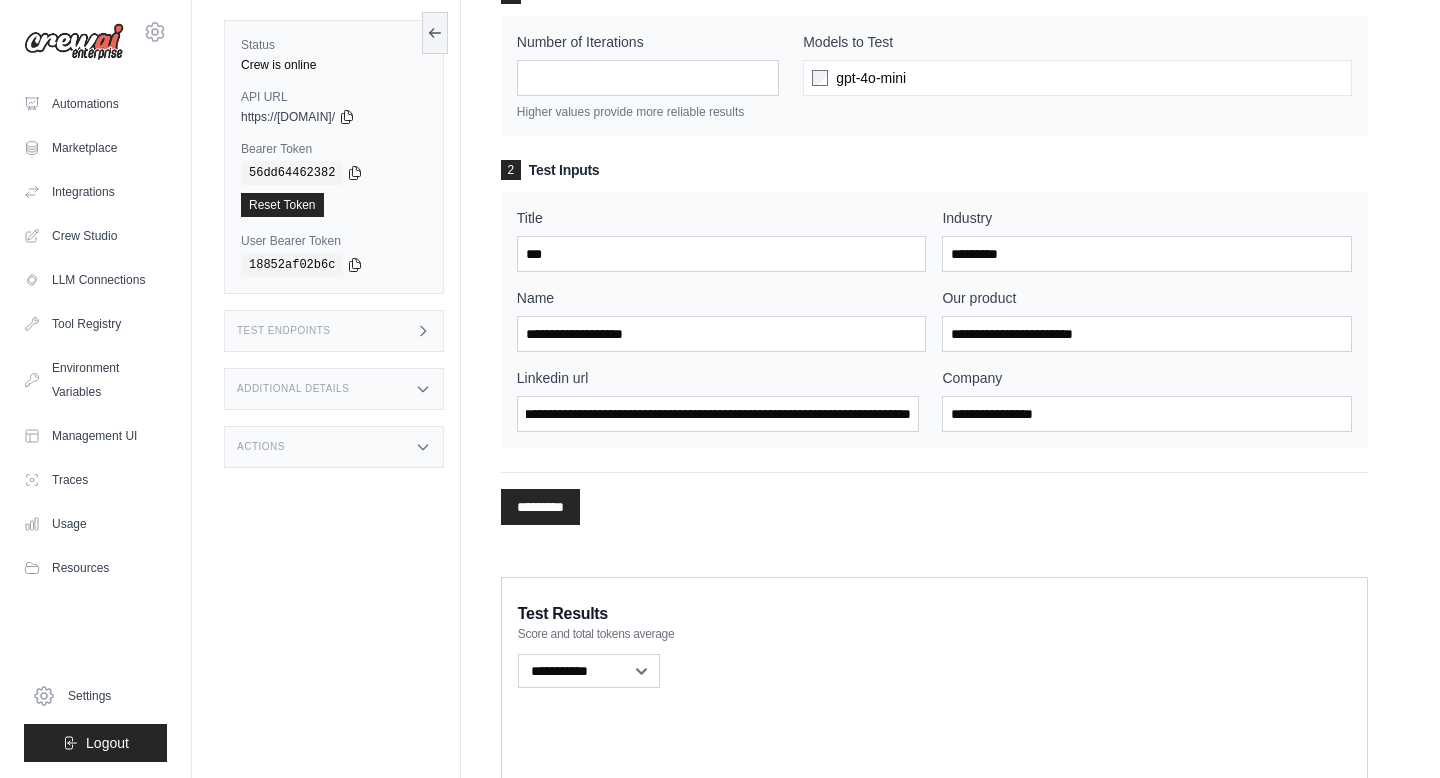 click on "1
Parameters
Number of Iterations
*
Higher values provide more reliable results
Models to Test
gpt-4o-mini
2
Test Inputs
Title
***" at bounding box center [934, 260] 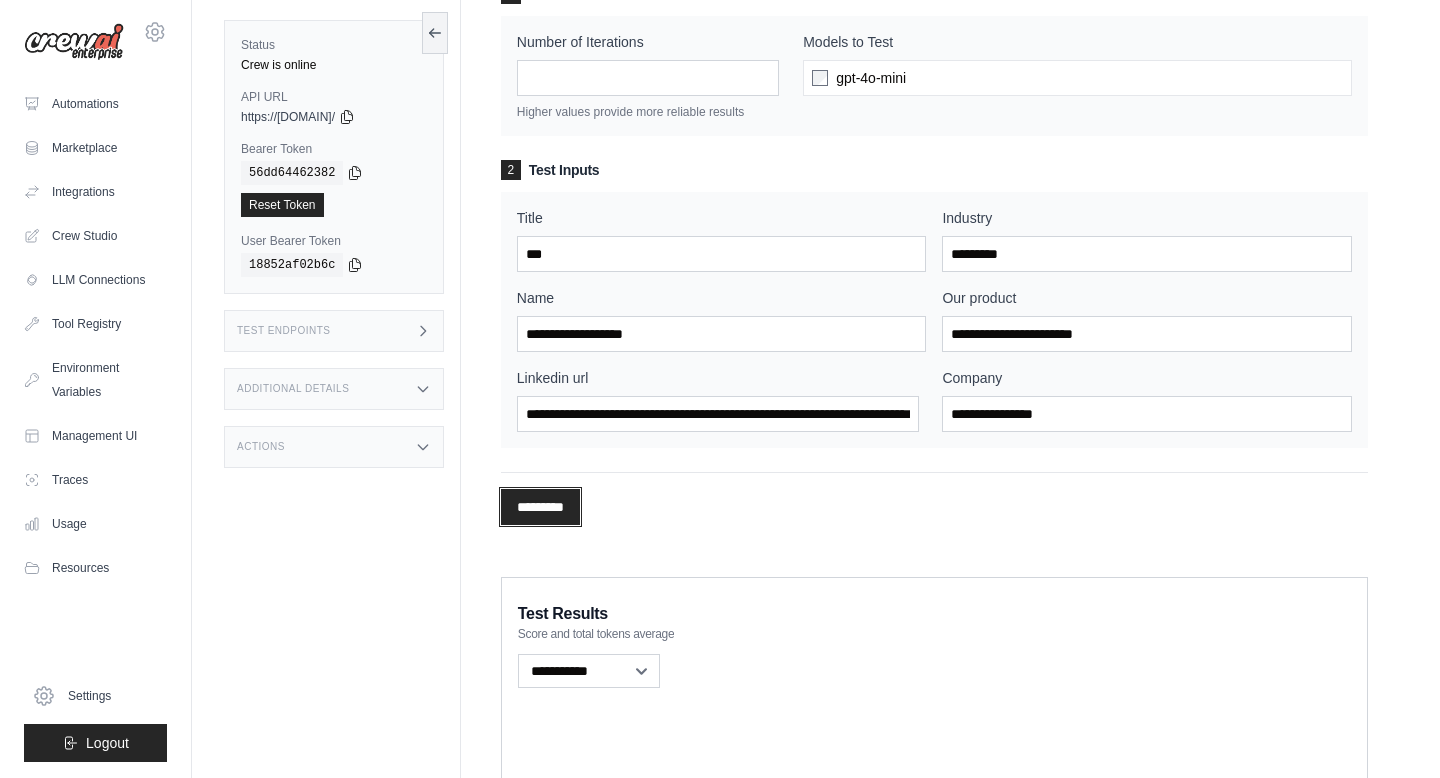 click on "*********" at bounding box center (540, 507) 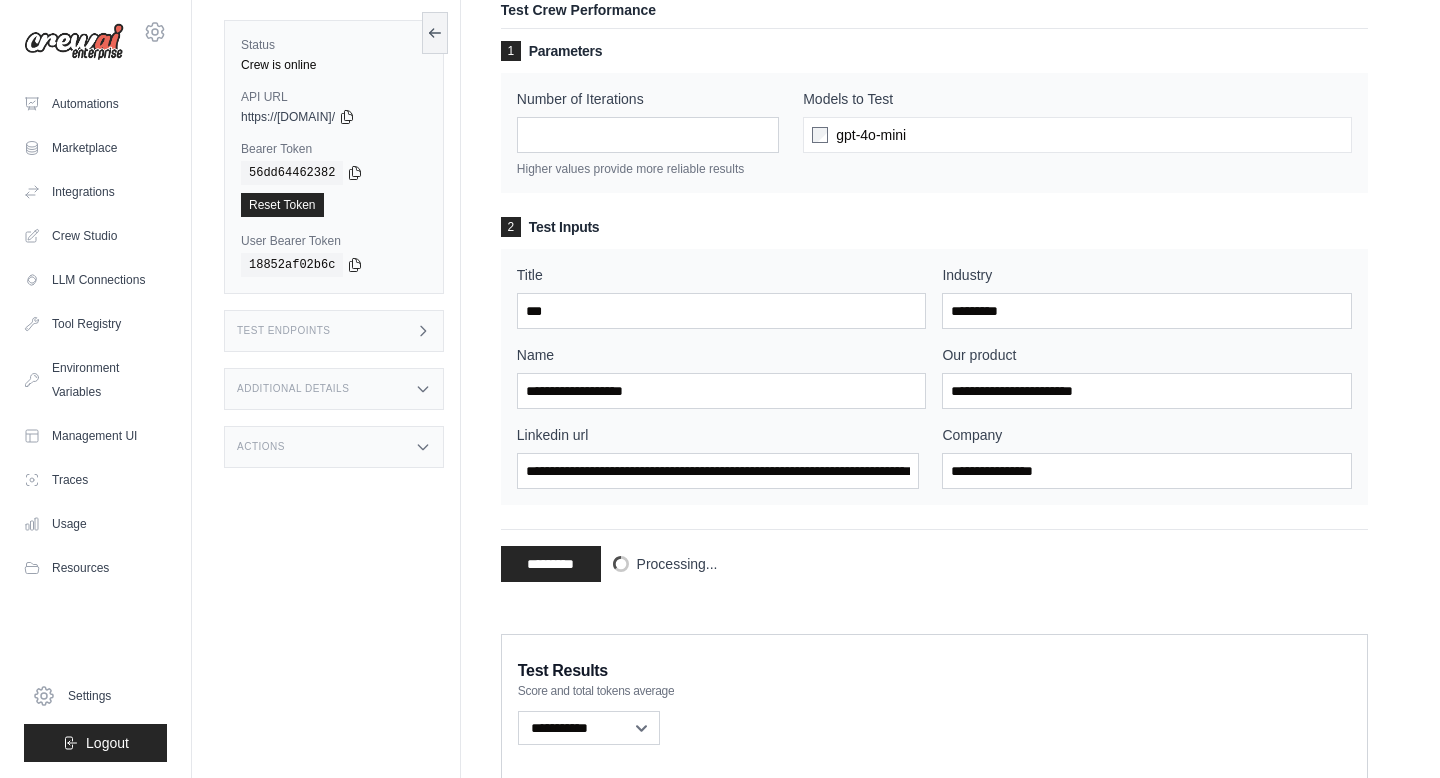 scroll, scrollTop: 442, scrollLeft: 0, axis: vertical 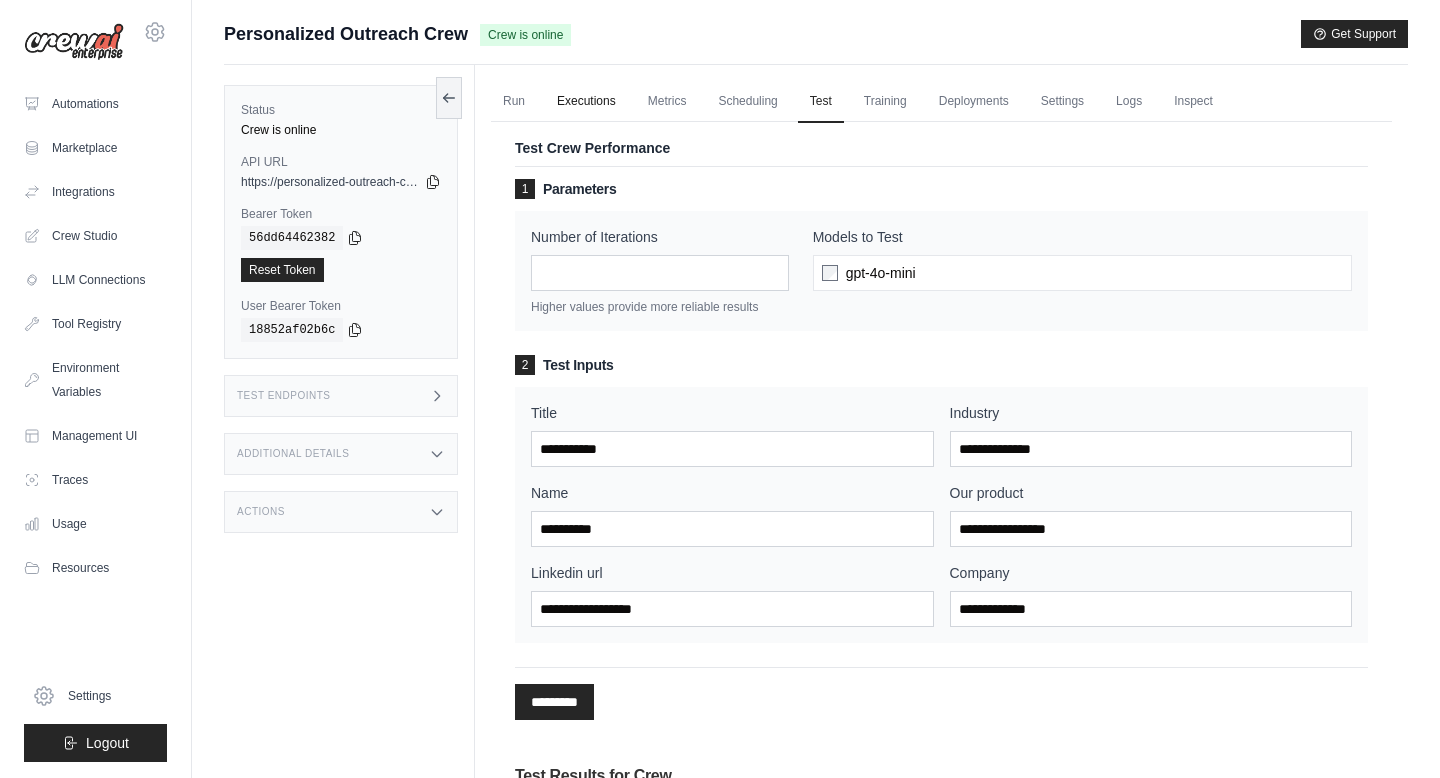 click on "Executions" at bounding box center [586, 102] 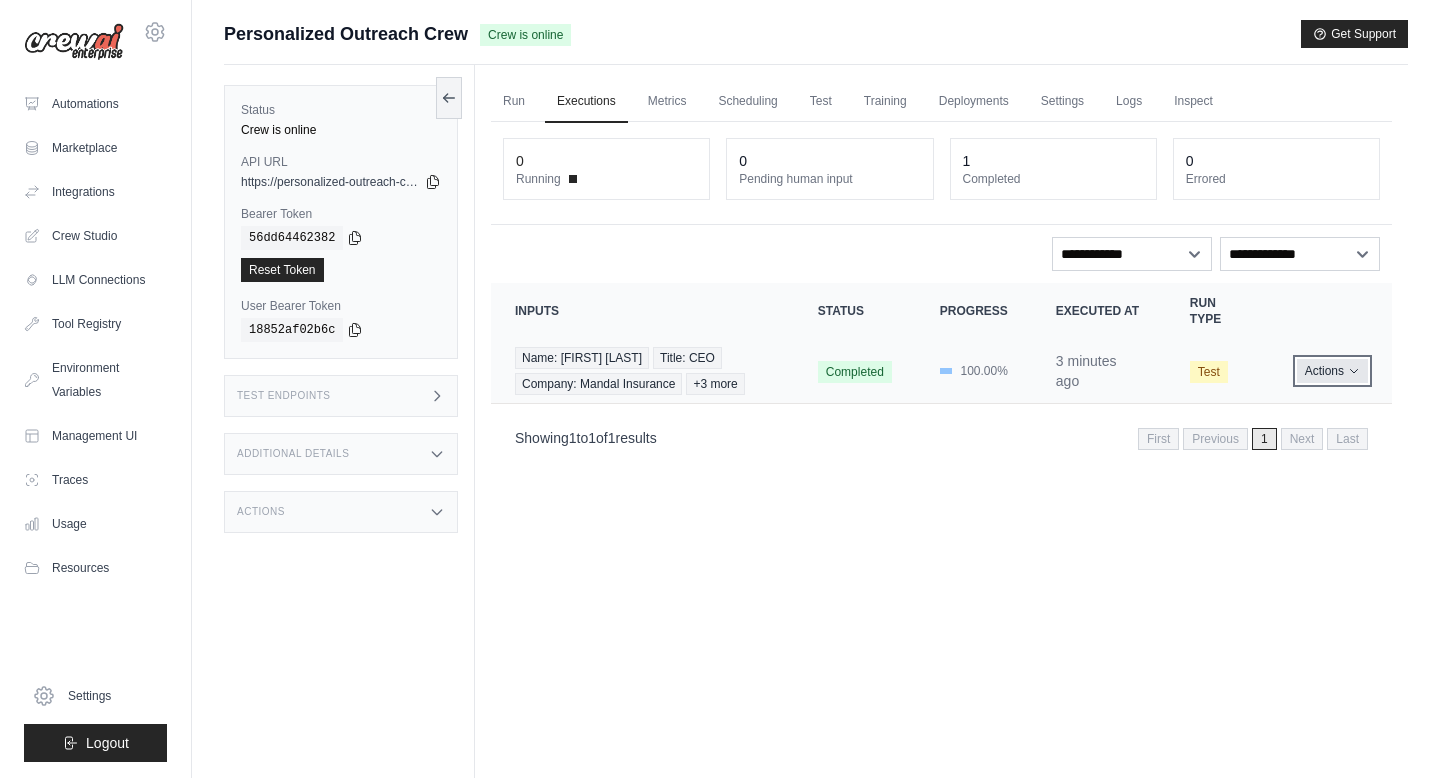 click 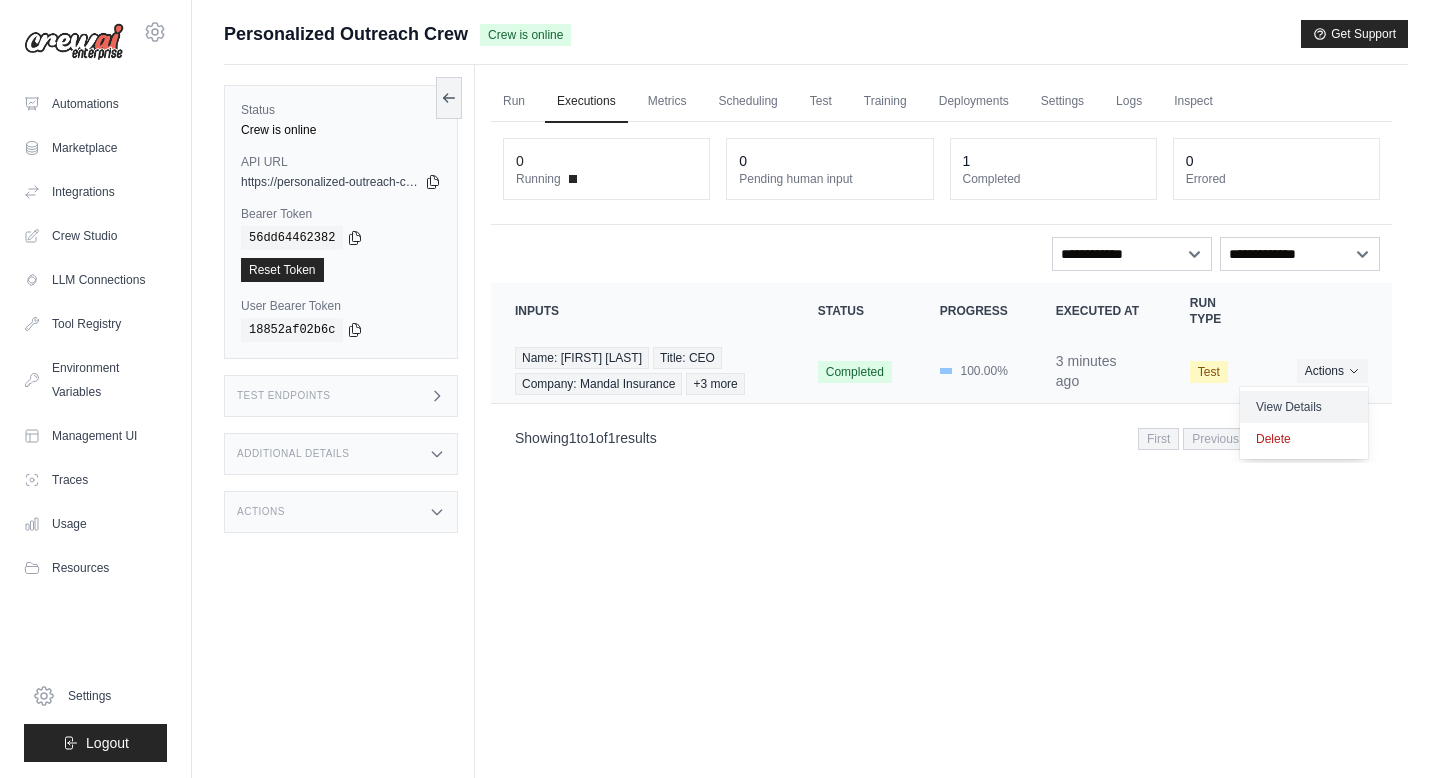 click on "View Details" at bounding box center (1304, 407) 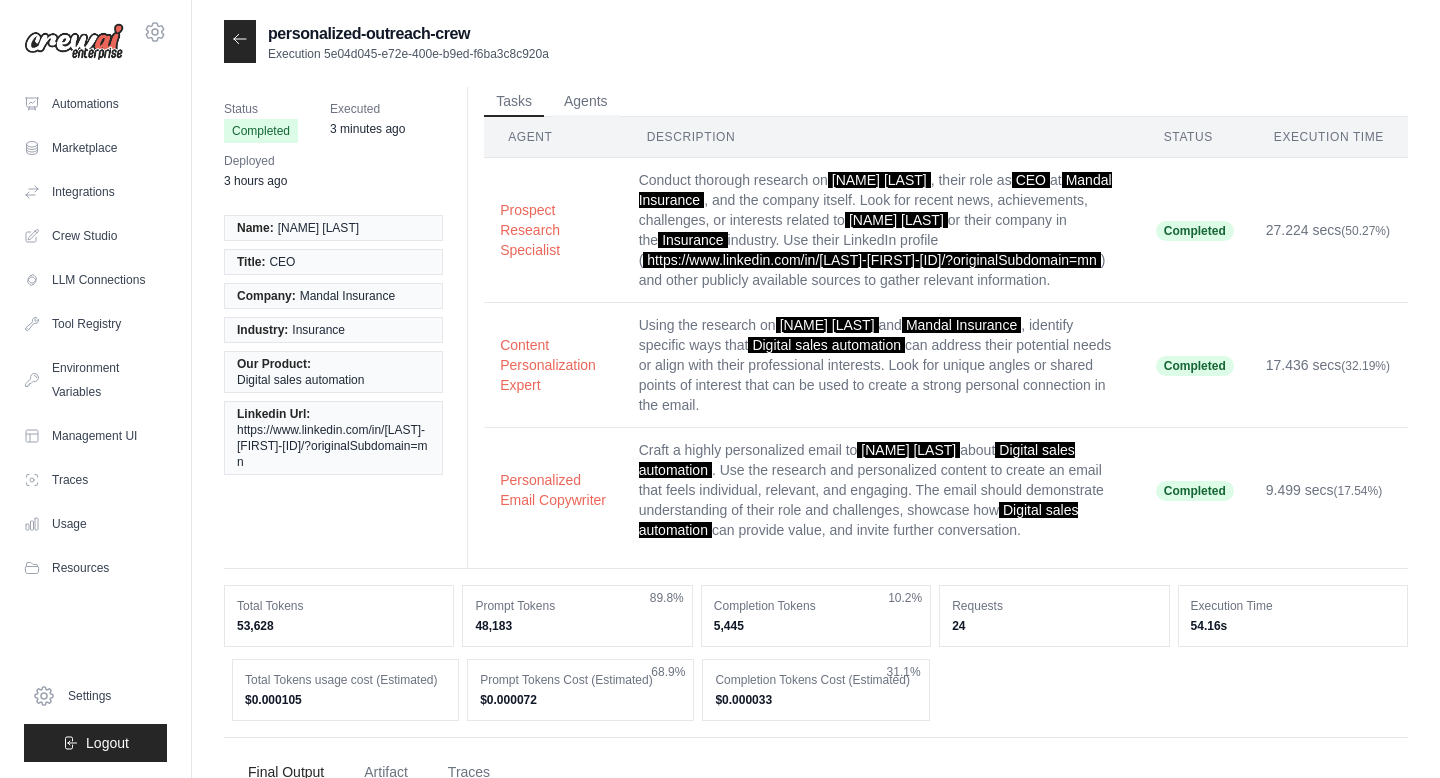 scroll, scrollTop: 0, scrollLeft: 0, axis: both 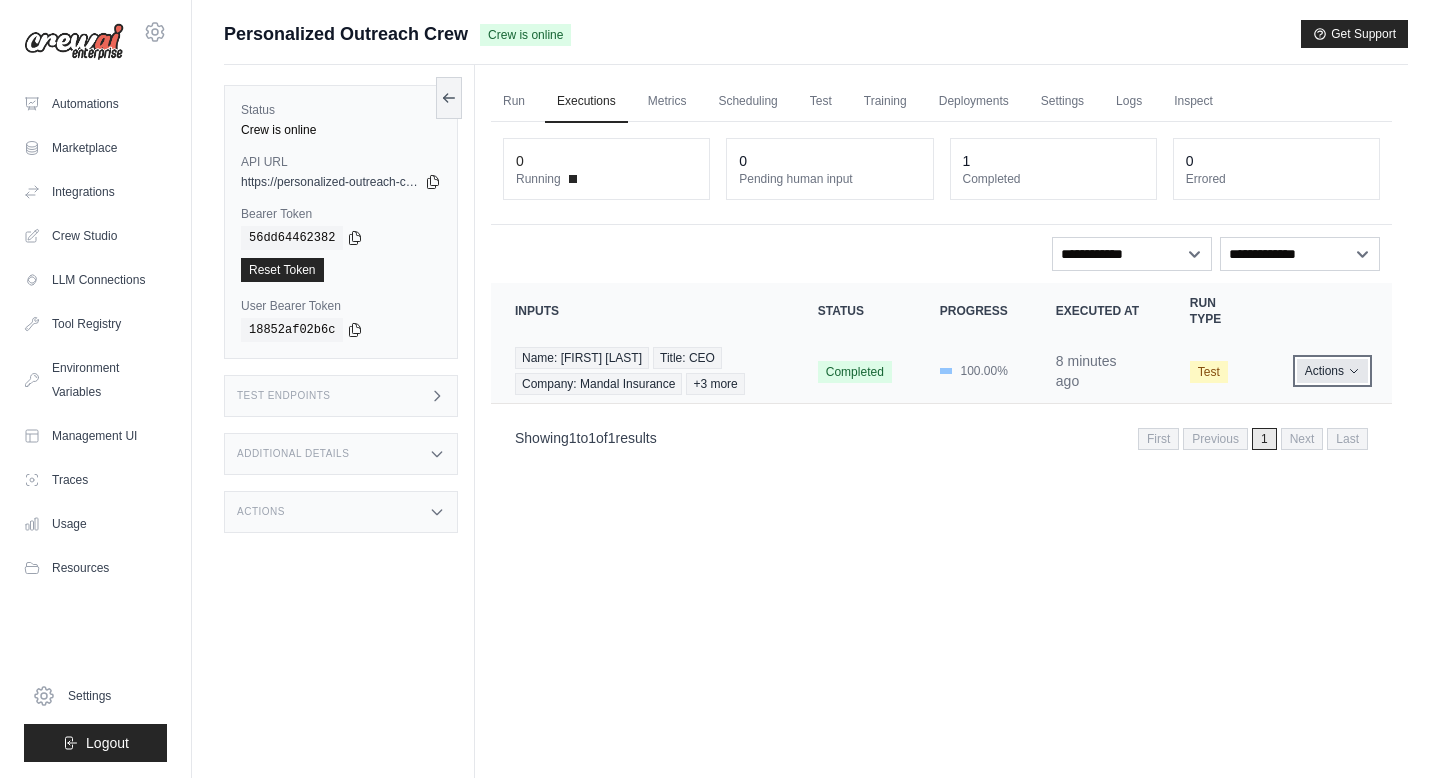click 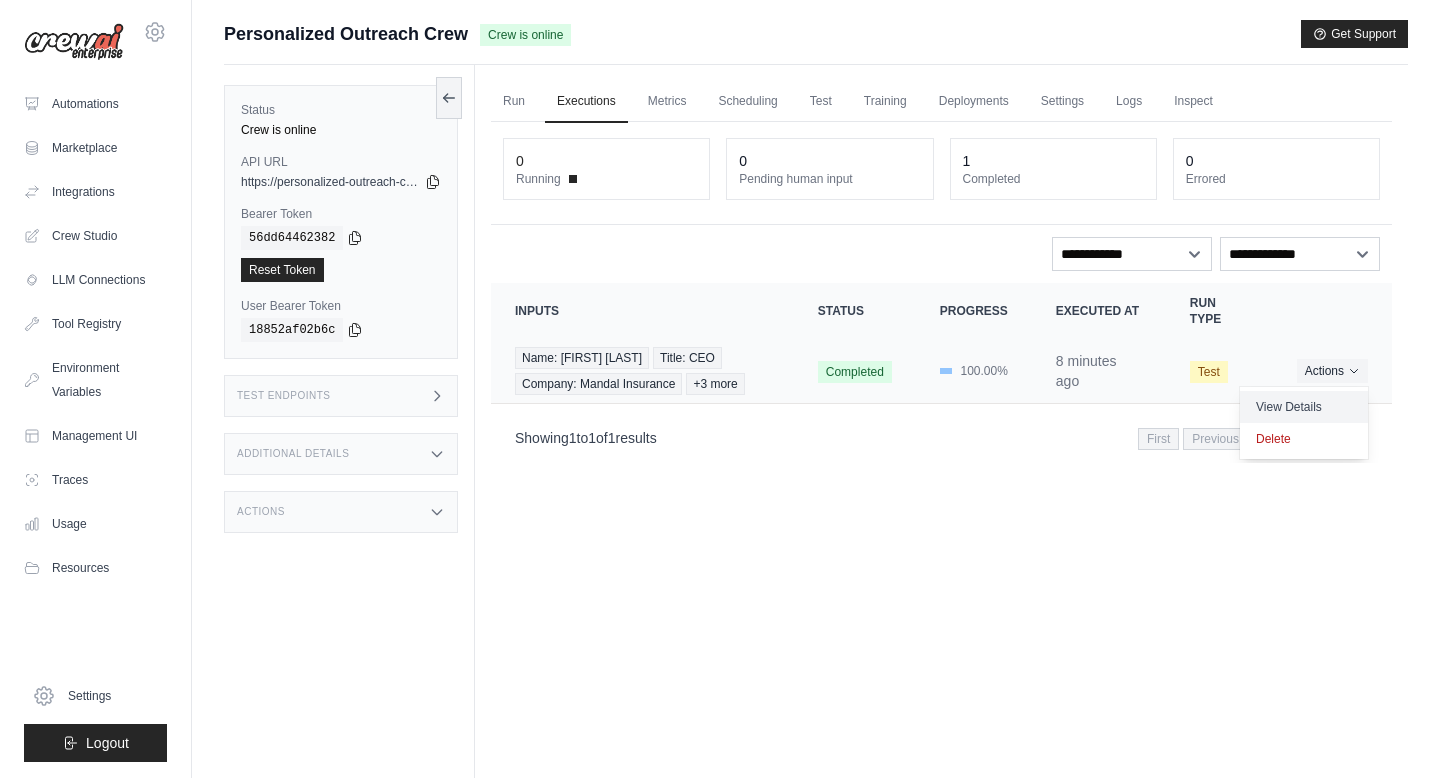 click on "View Details" at bounding box center (1304, 407) 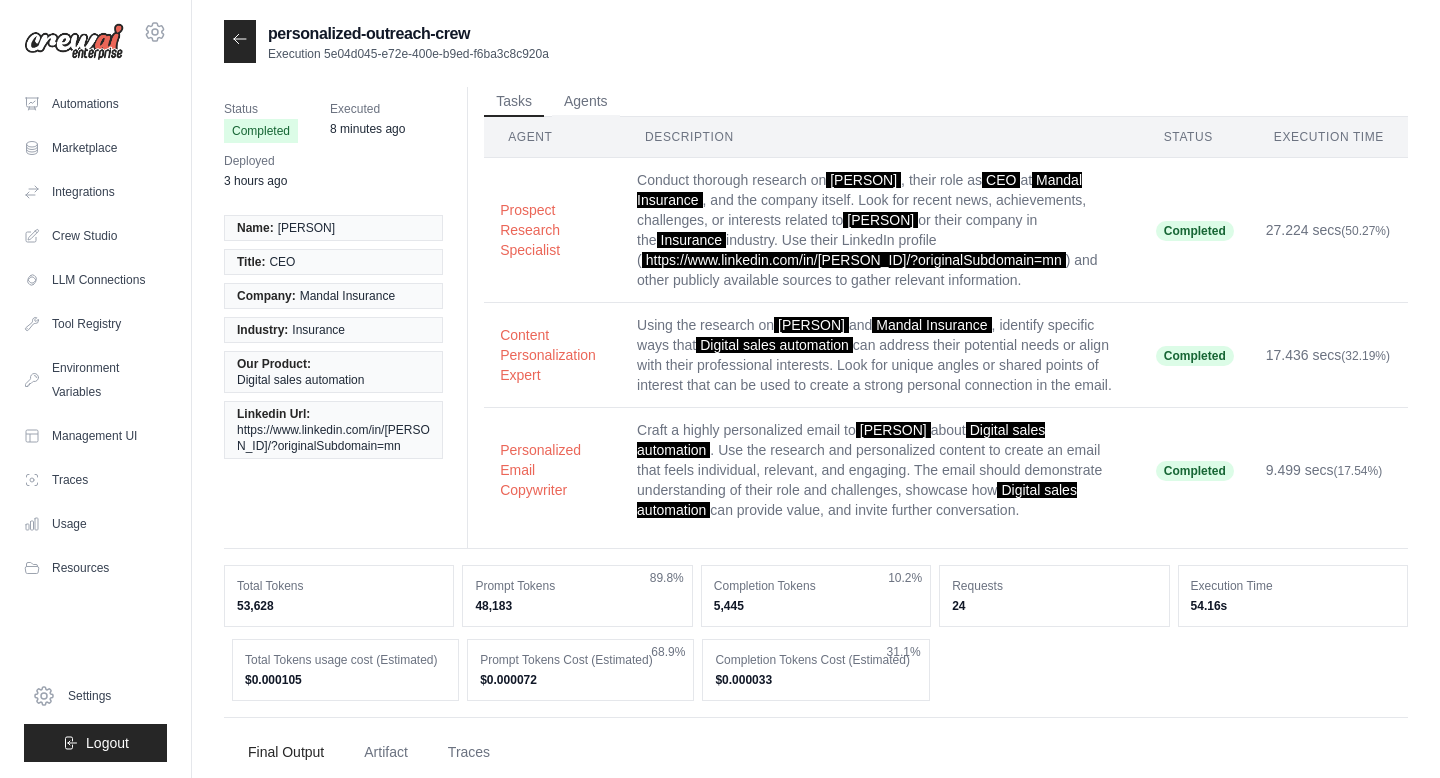 scroll, scrollTop: 0, scrollLeft: 0, axis: both 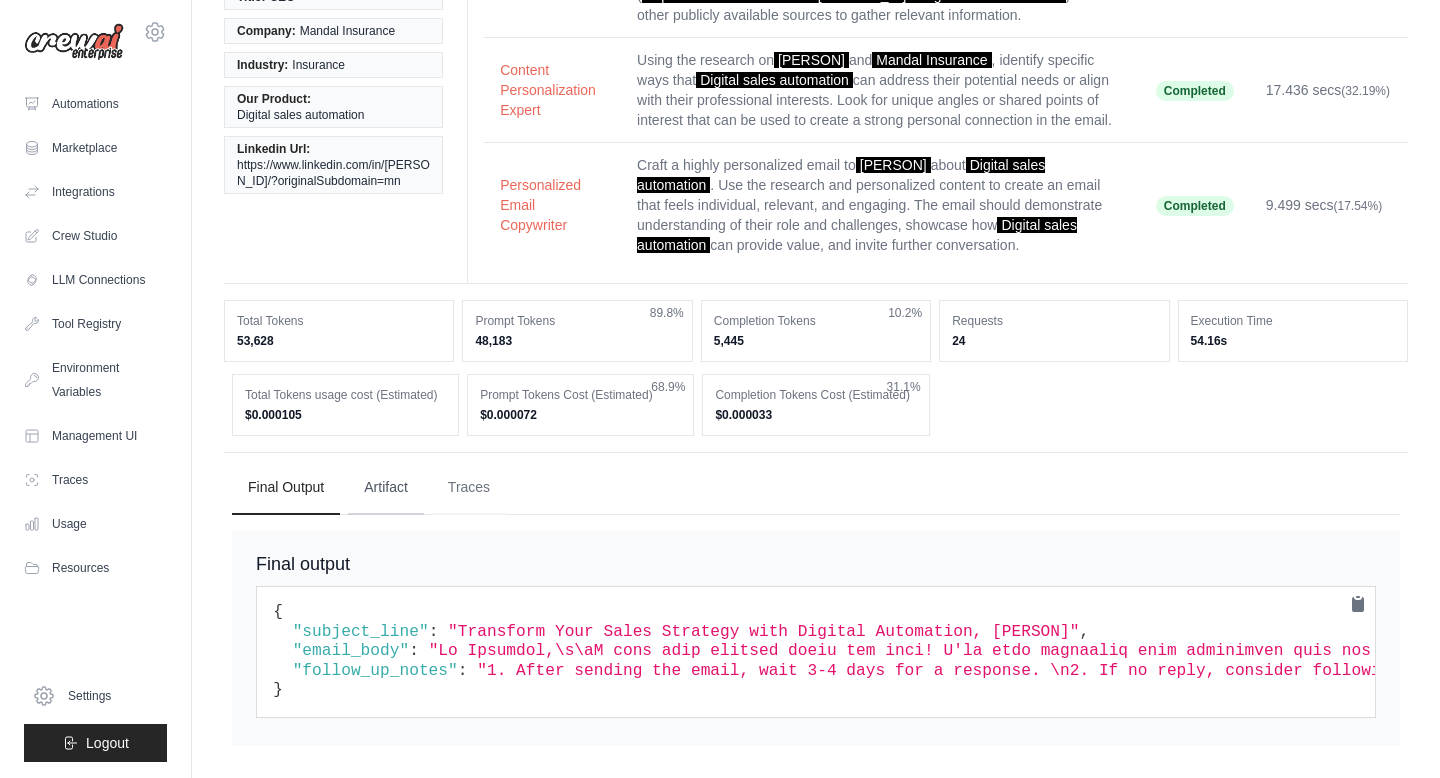 click on "Artifact" at bounding box center (386, 488) 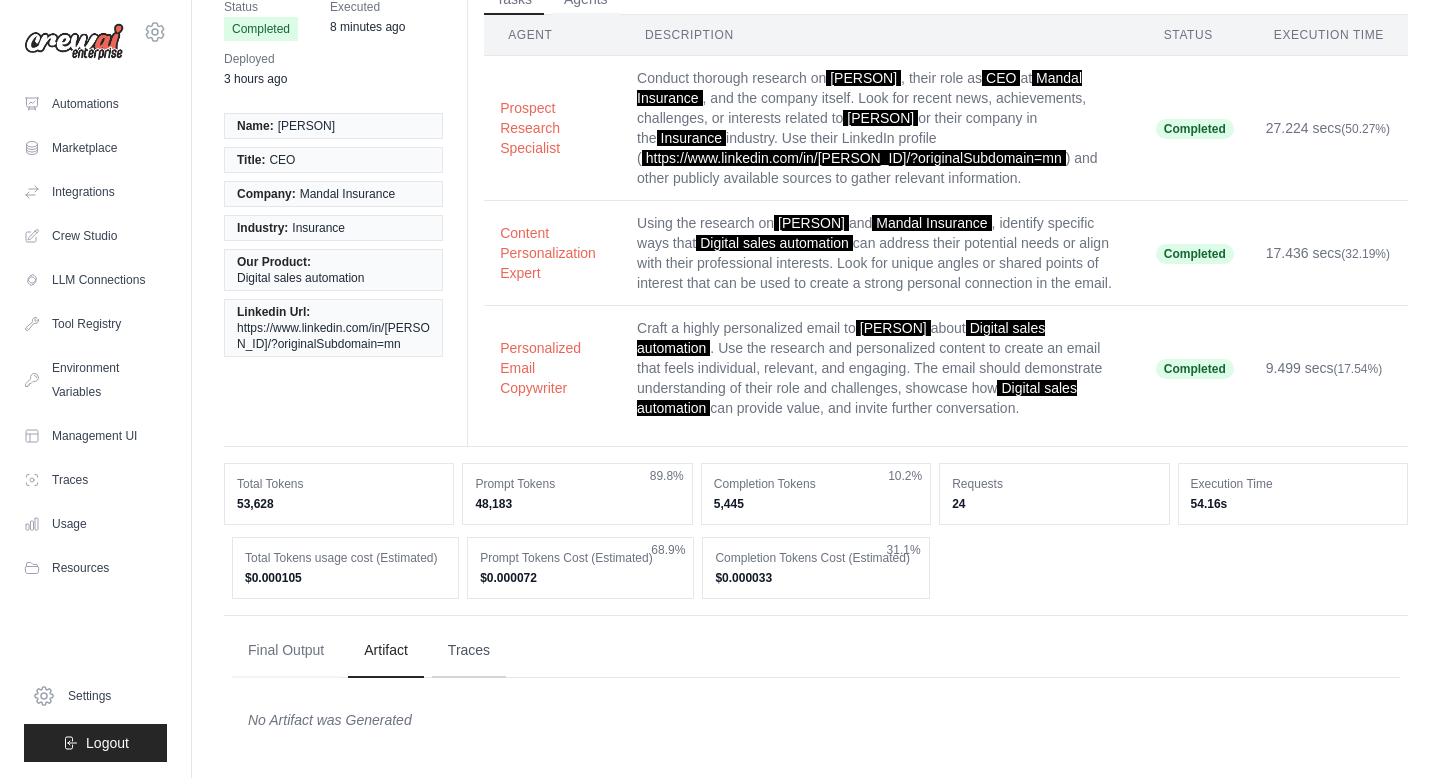 click on "Traces" at bounding box center [469, 651] 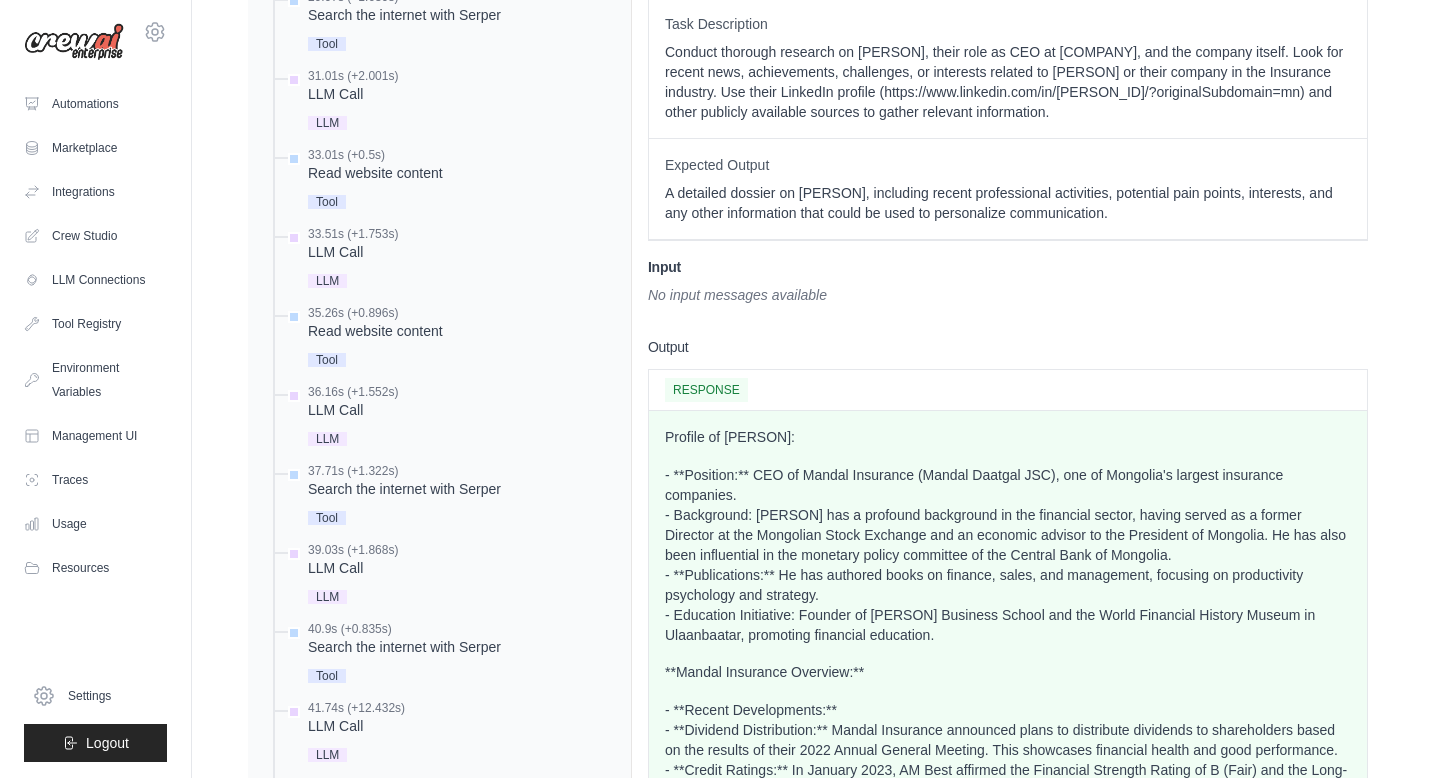 scroll, scrollTop: 0, scrollLeft: 0, axis: both 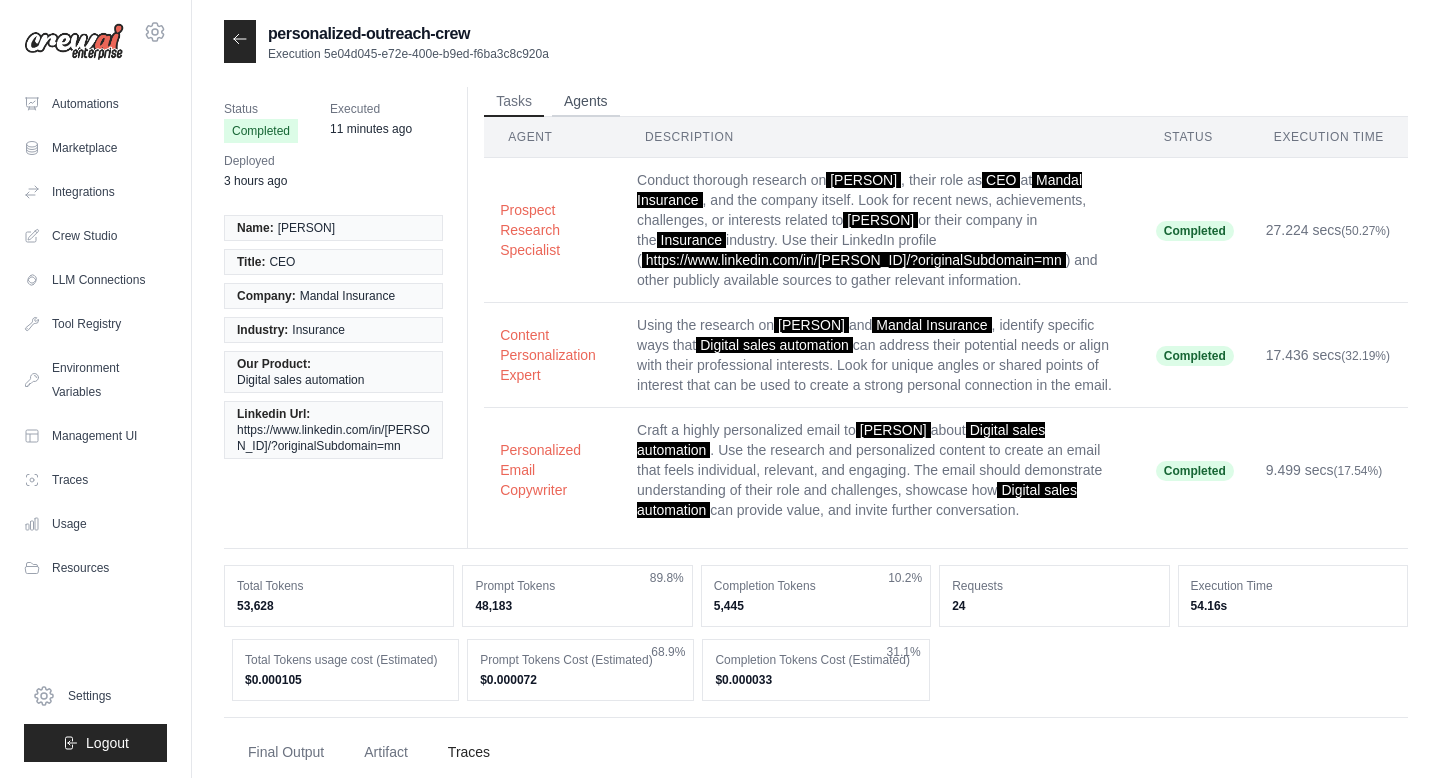click on "Agents" at bounding box center (586, 102) 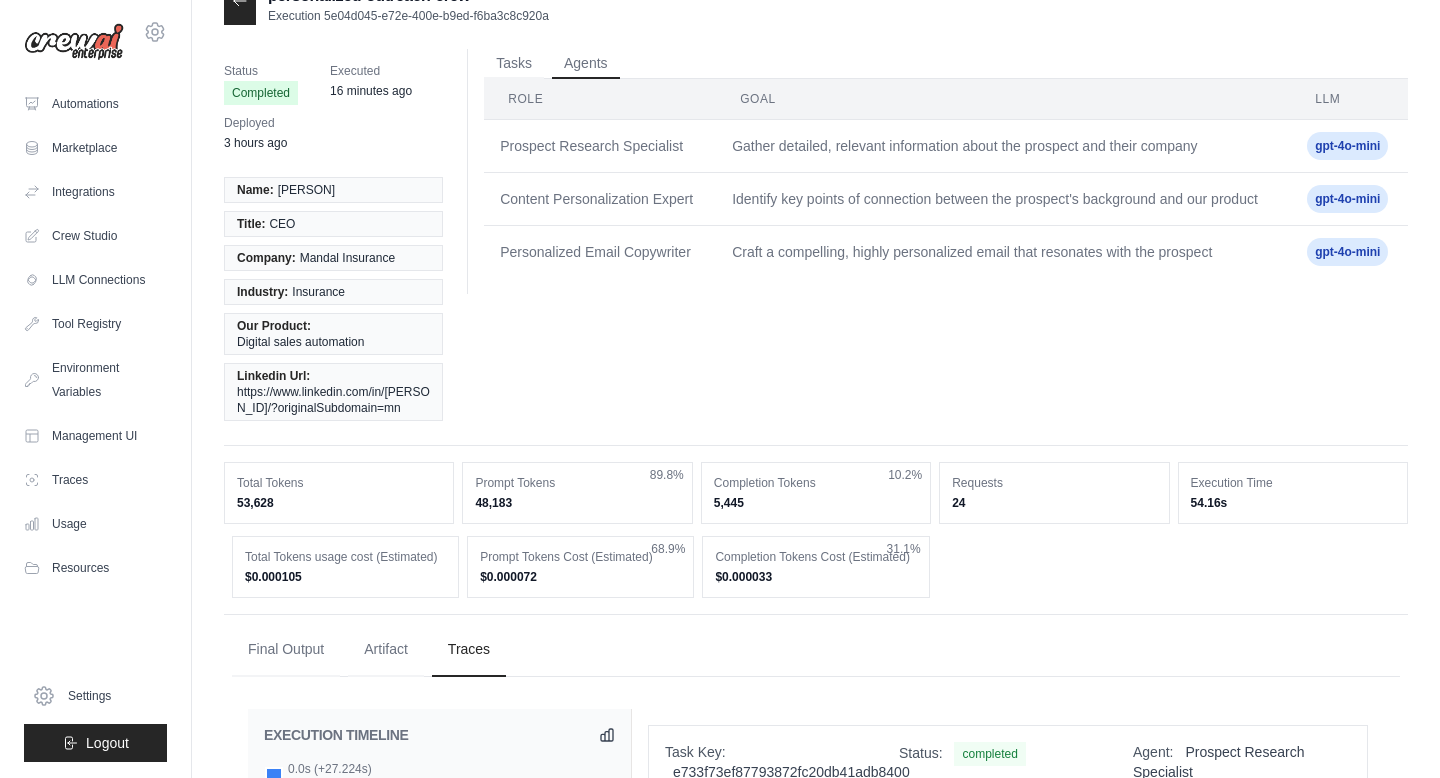 scroll, scrollTop: 0, scrollLeft: 0, axis: both 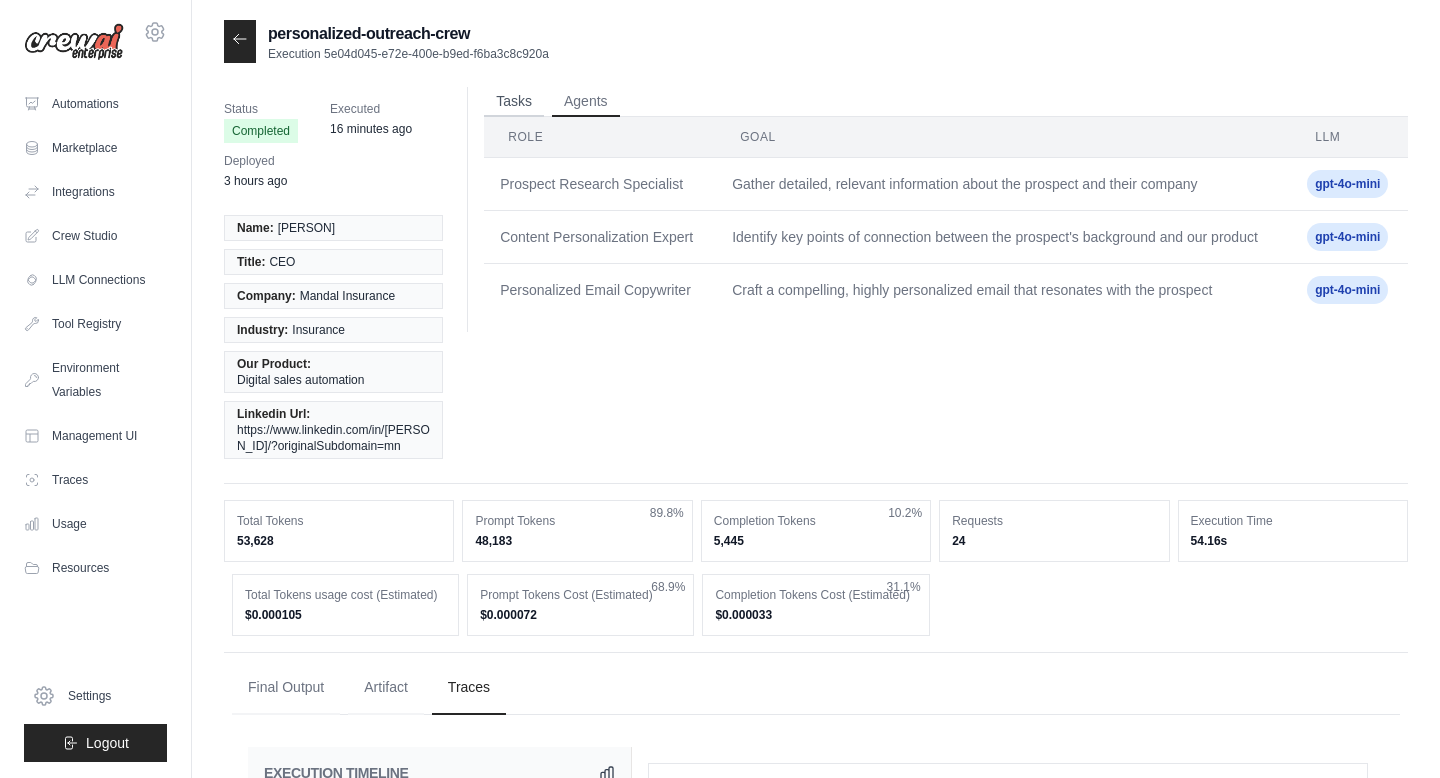 click on "Tasks" at bounding box center [514, 102] 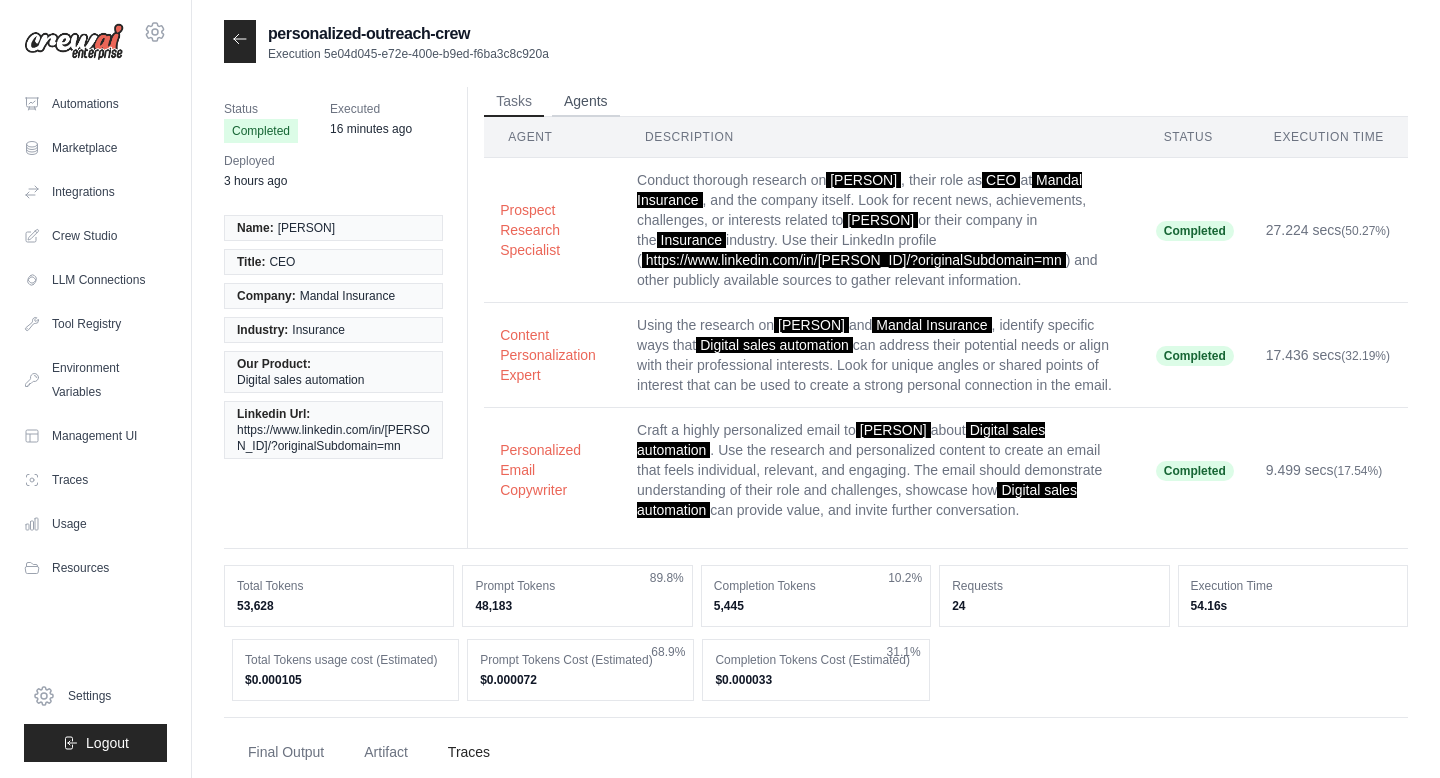 click on "Agents" at bounding box center (586, 102) 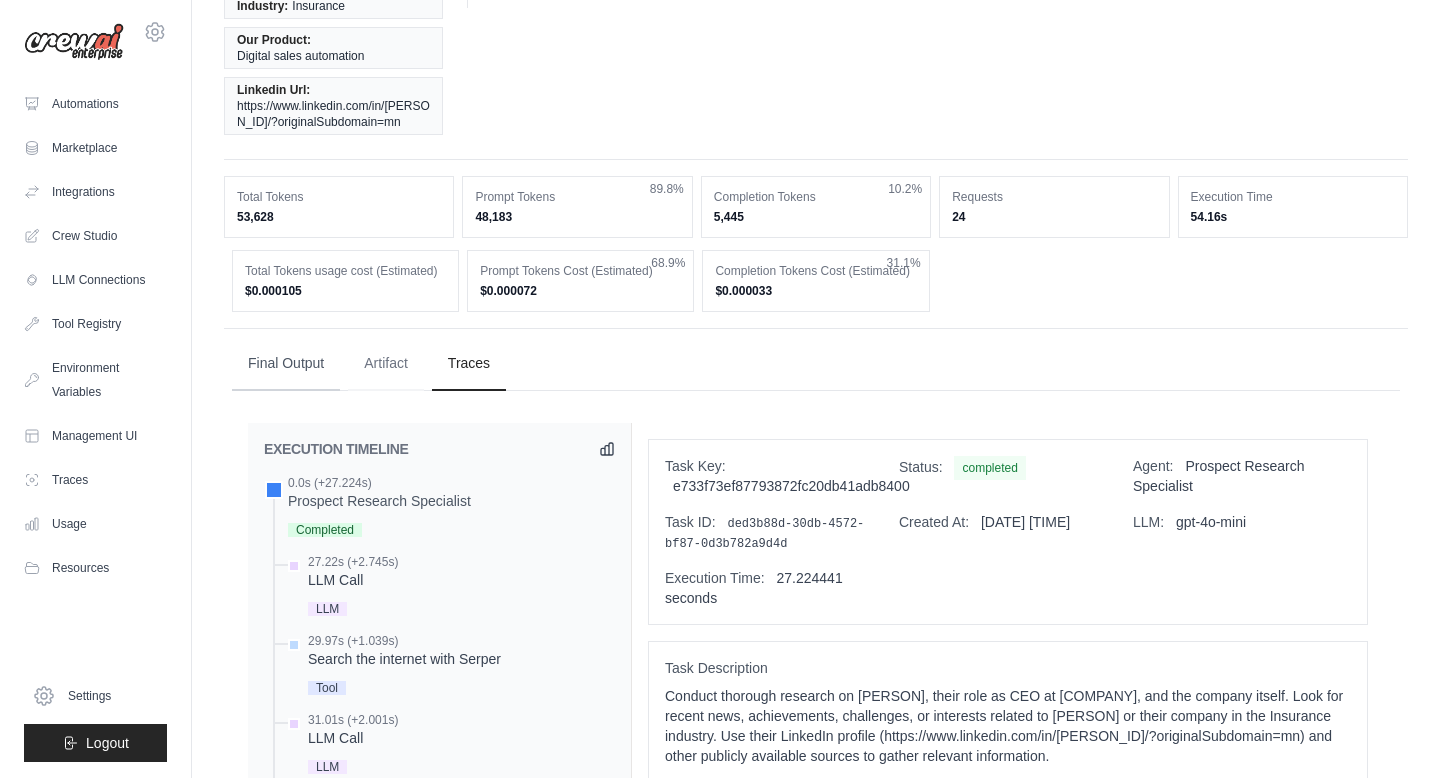 click on "Final Output" at bounding box center (286, 364) 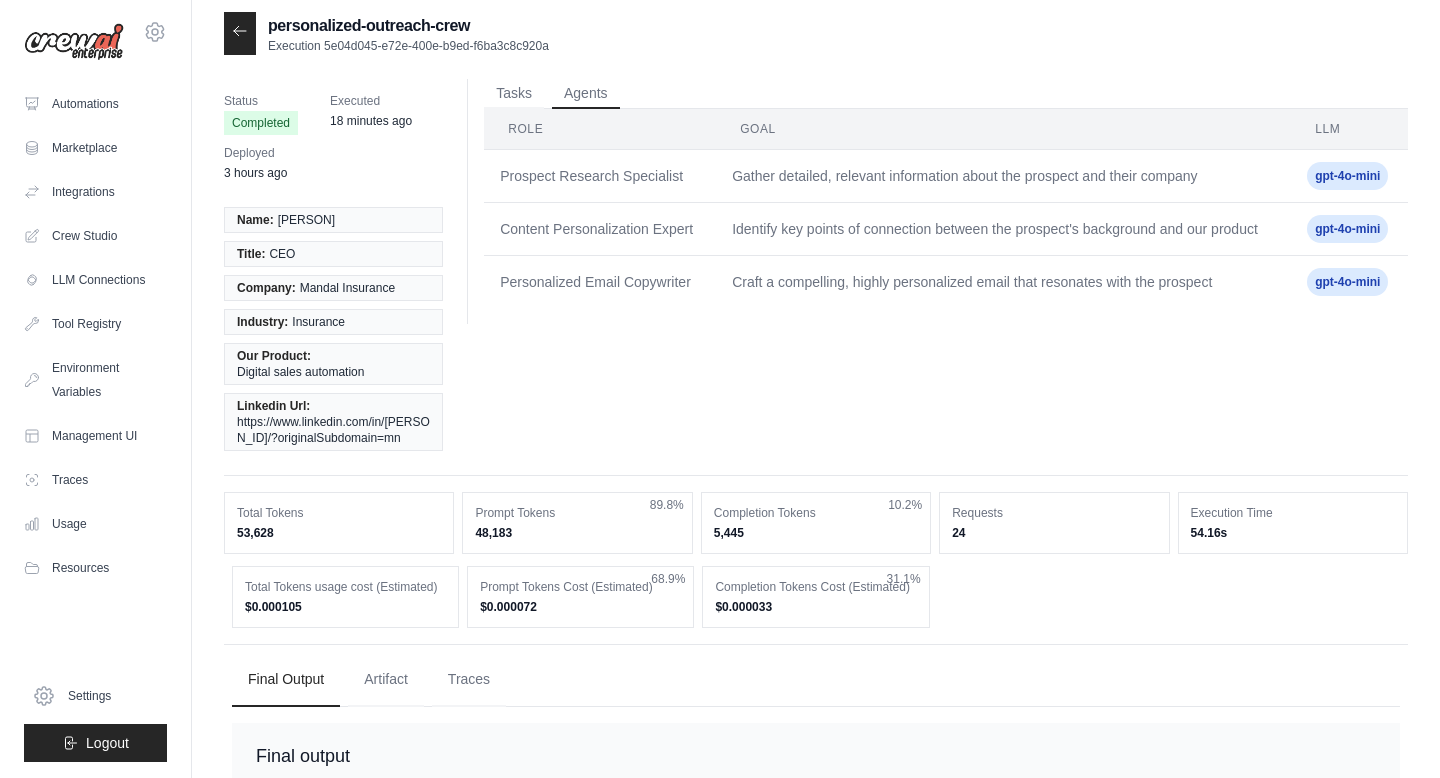 scroll, scrollTop: 0, scrollLeft: 0, axis: both 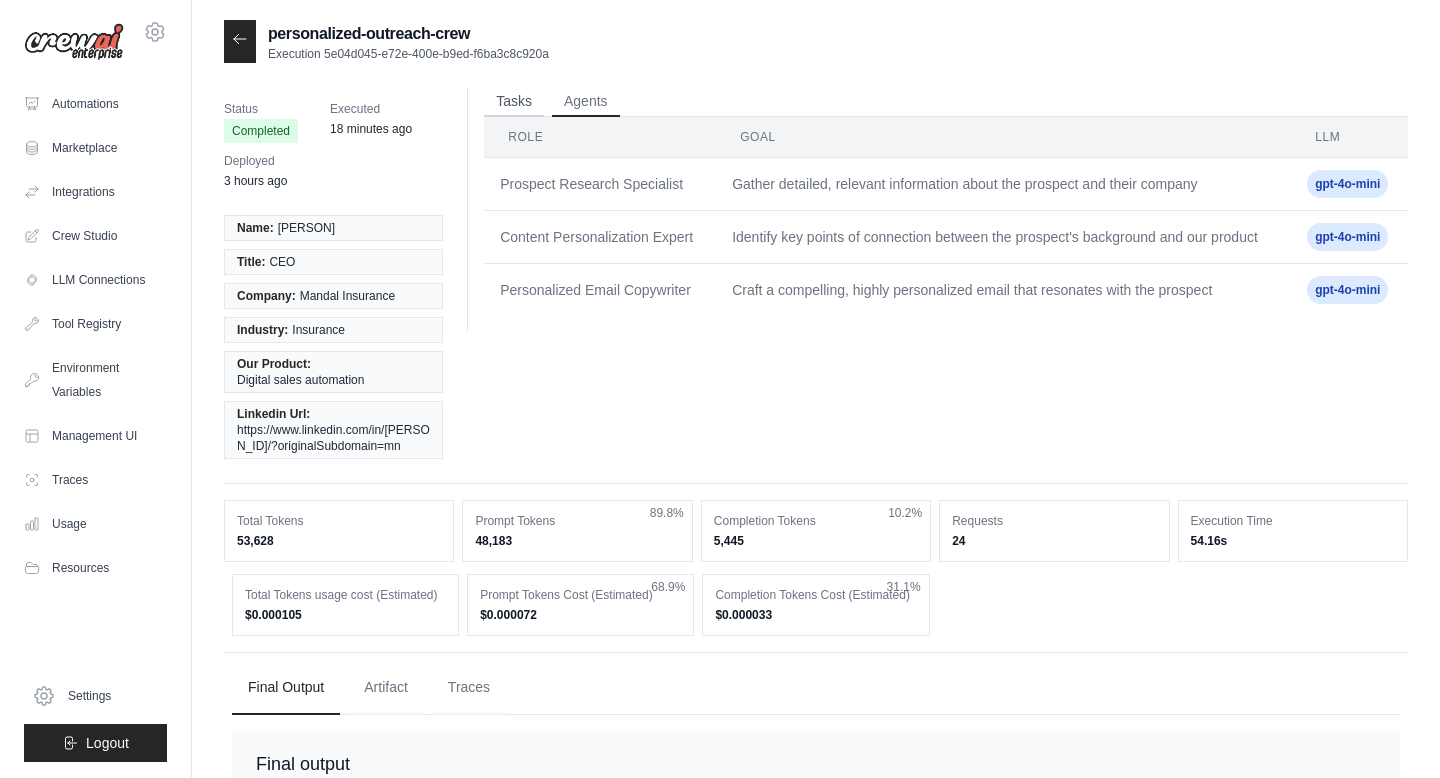 click on "Tasks" at bounding box center (514, 102) 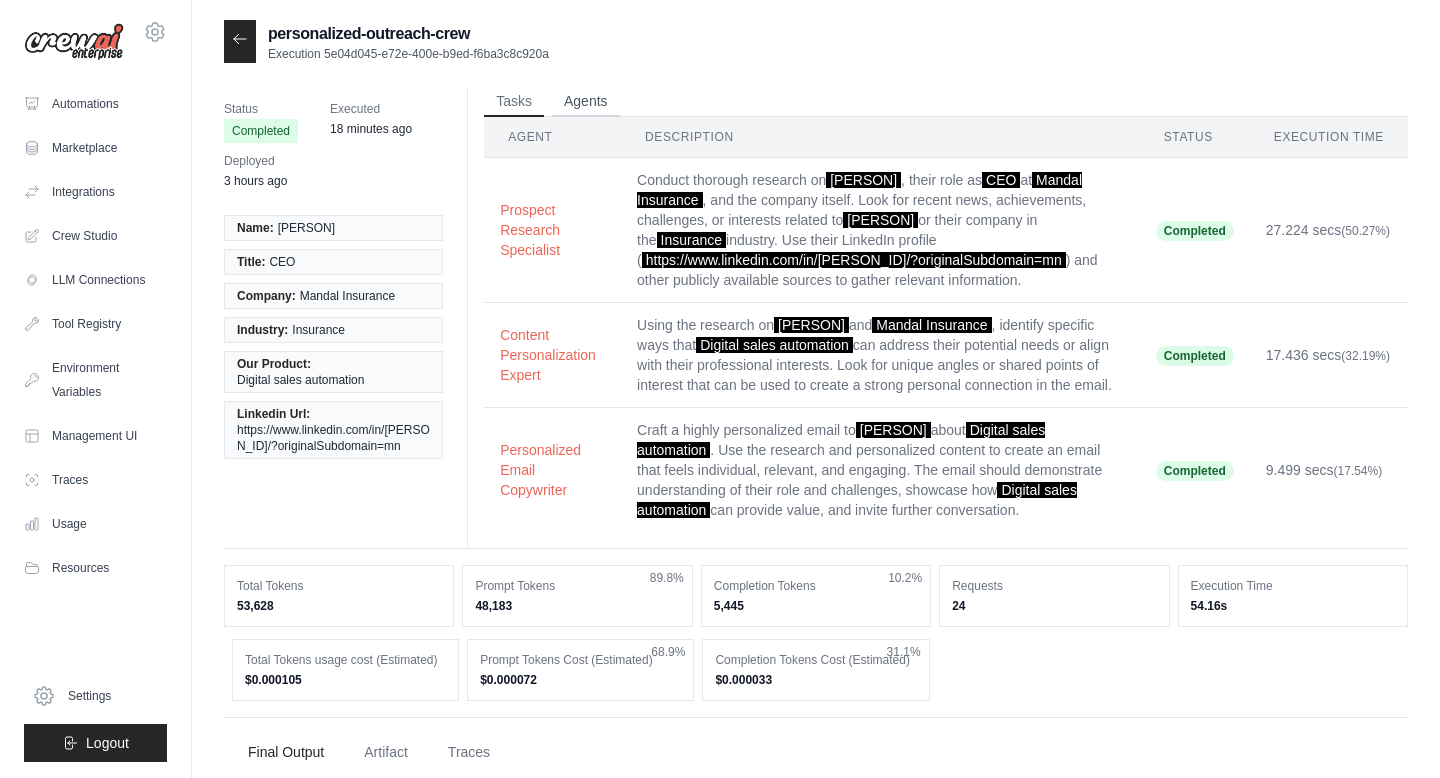 click on "Agents" at bounding box center [586, 102] 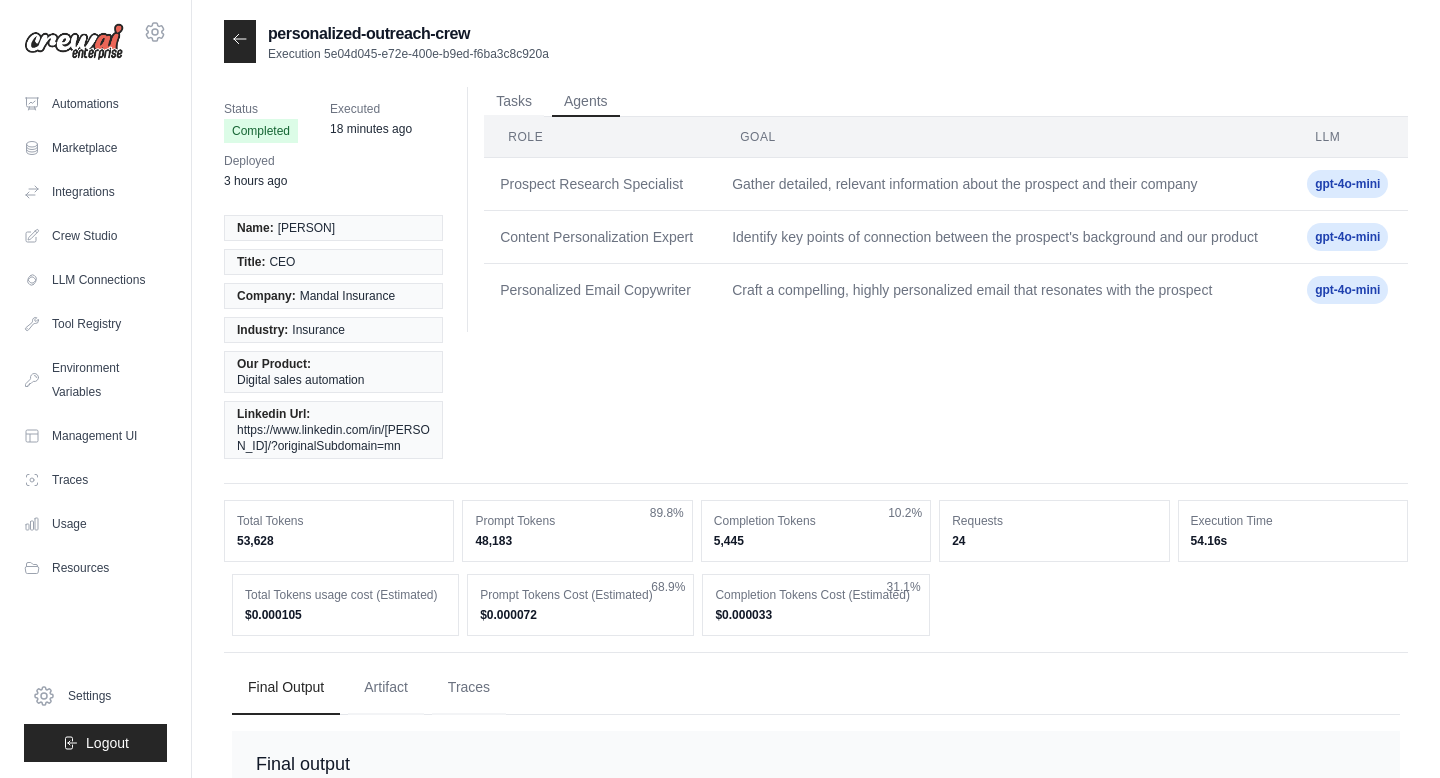click on "Prospect Research Specialist" at bounding box center (600, 184) 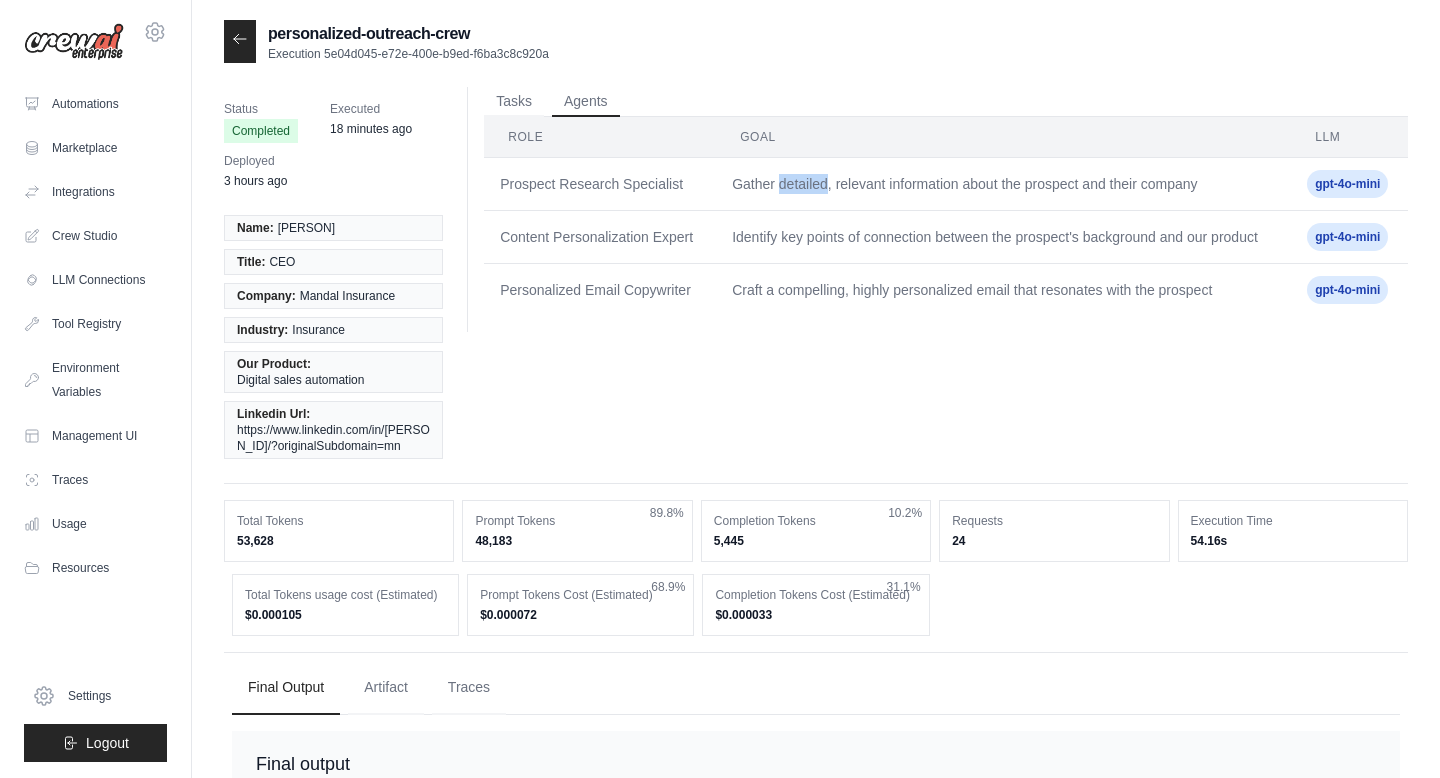 click on "Gather detailed, relevant information about the prospect and their company" at bounding box center (1003, 184) 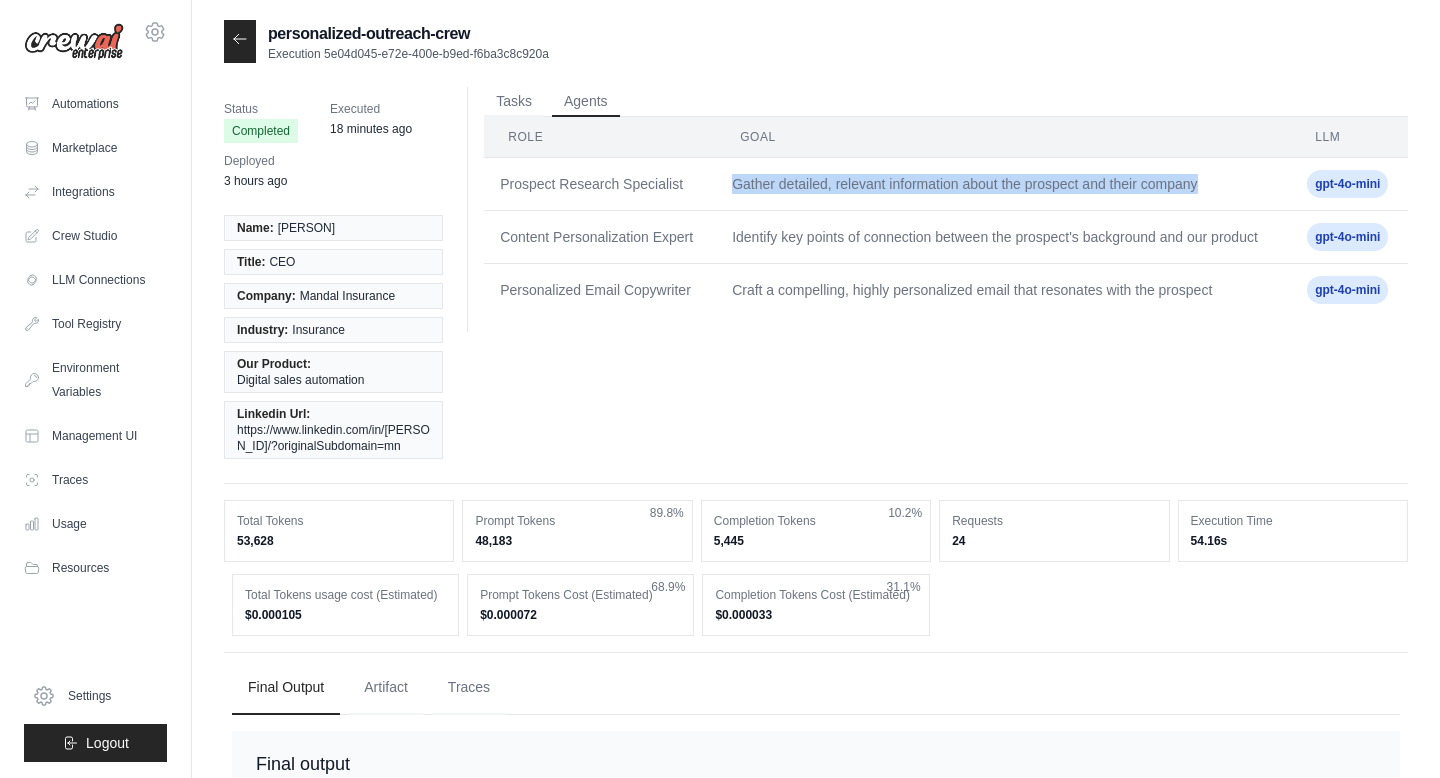 click on "Gather detailed, relevant information about the prospect and their company" at bounding box center [1003, 184] 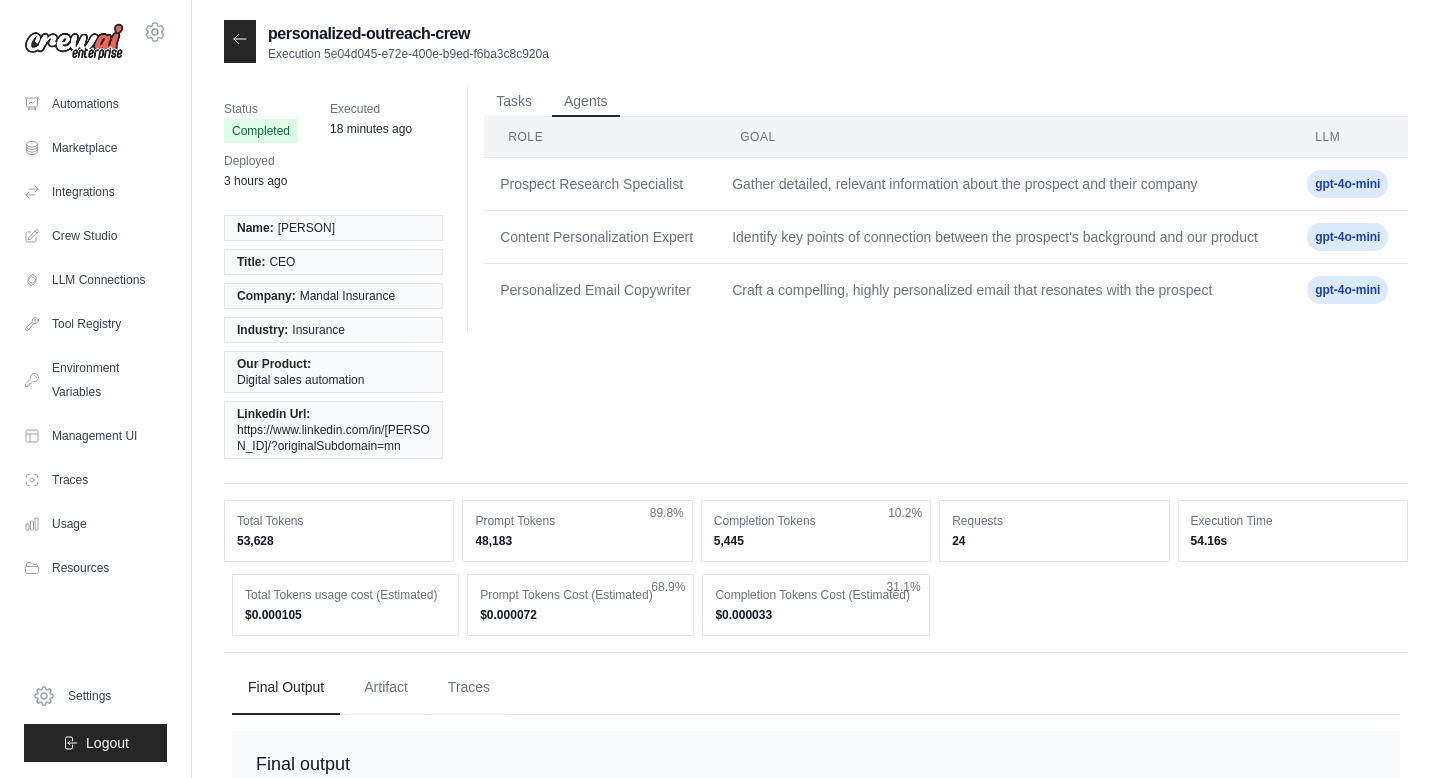 click on "Identify key points of connection between the prospect's background and our product" at bounding box center [1003, 237] 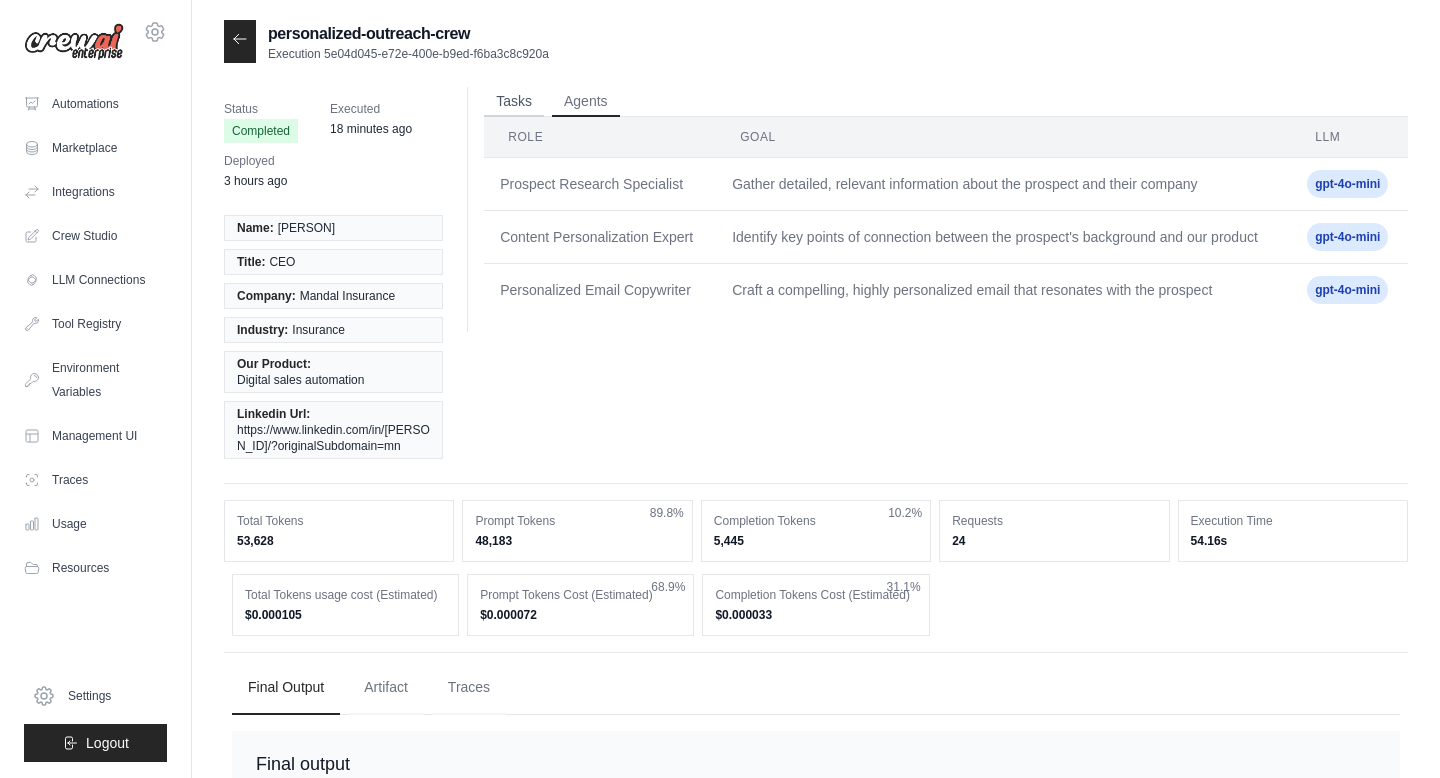 click on "Tasks" at bounding box center (514, 102) 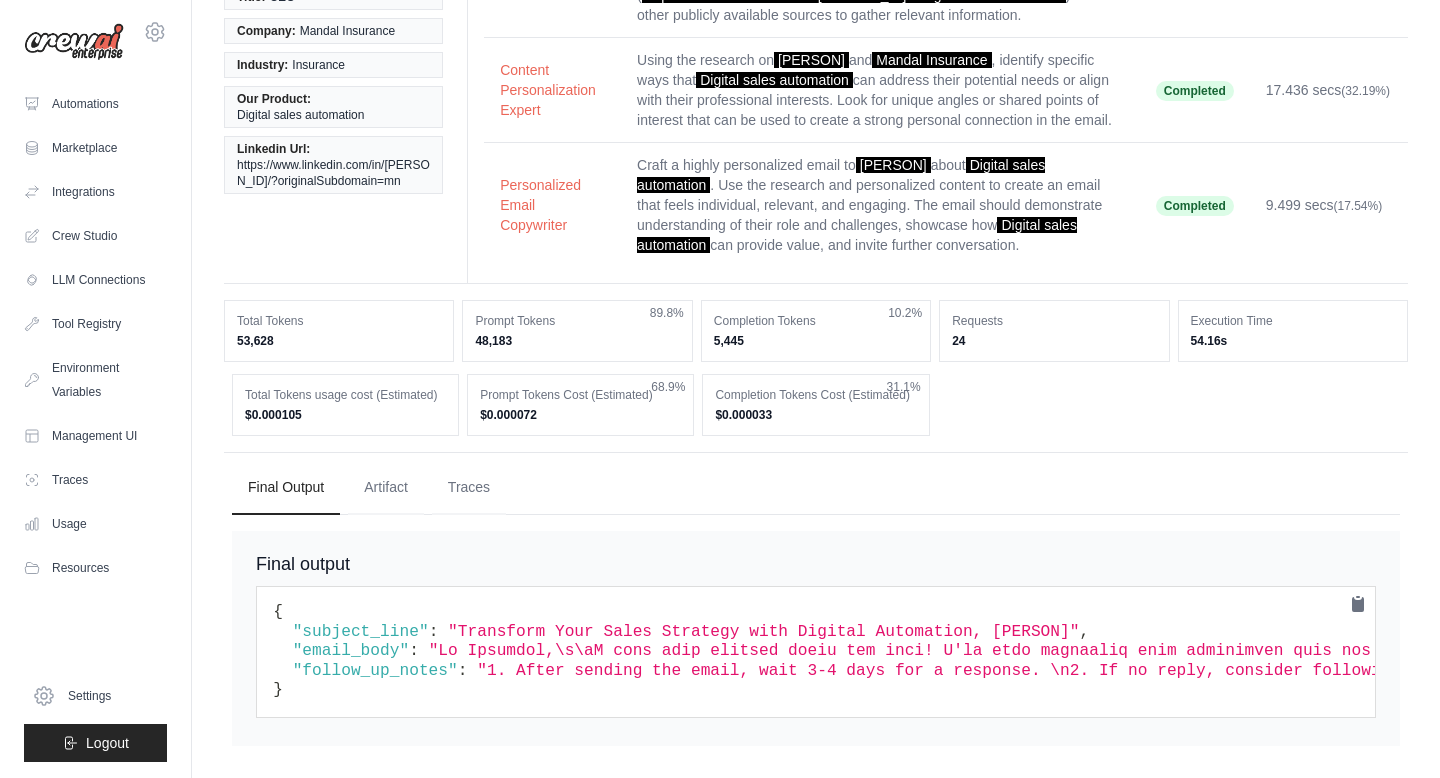 scroll, scrollTop: 0, scrollLeft: 0, axis: both 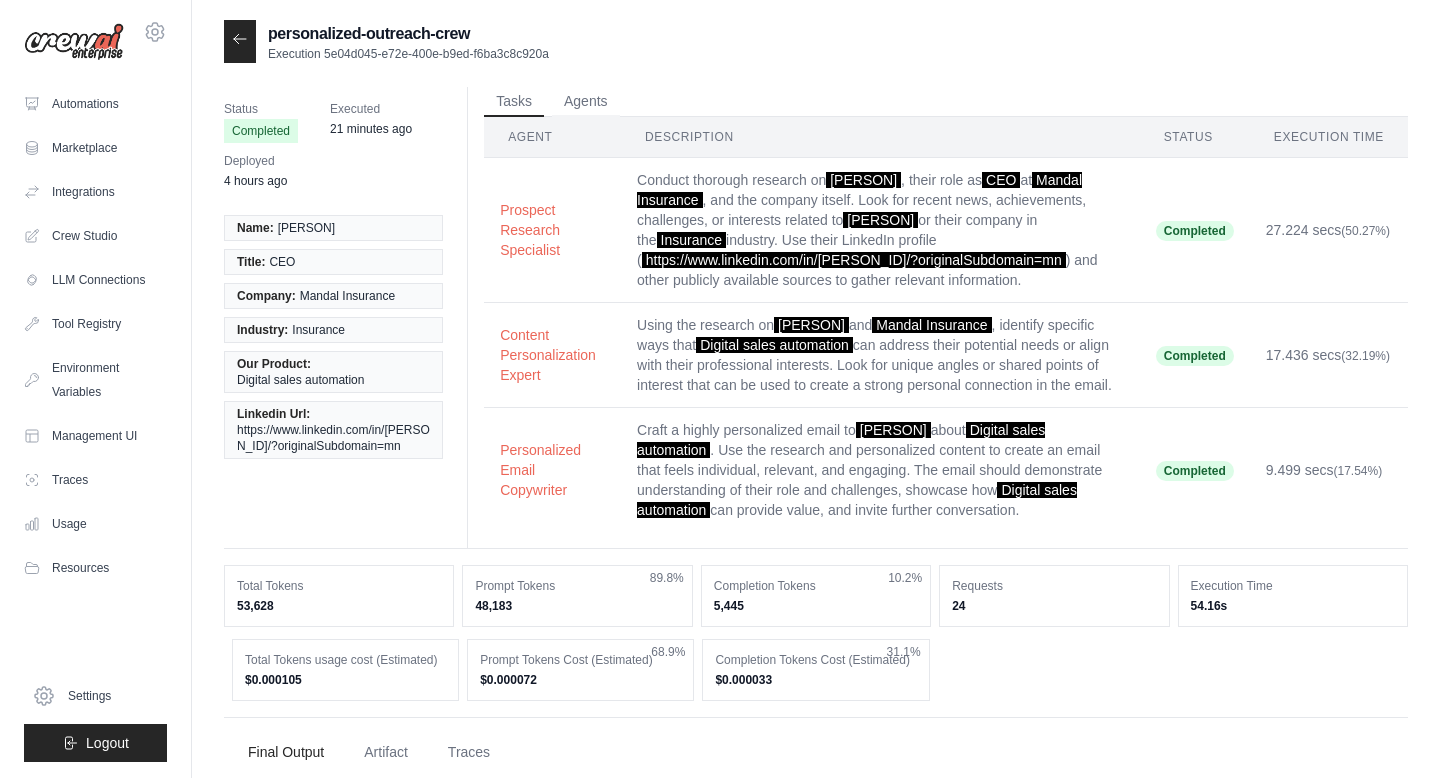 click 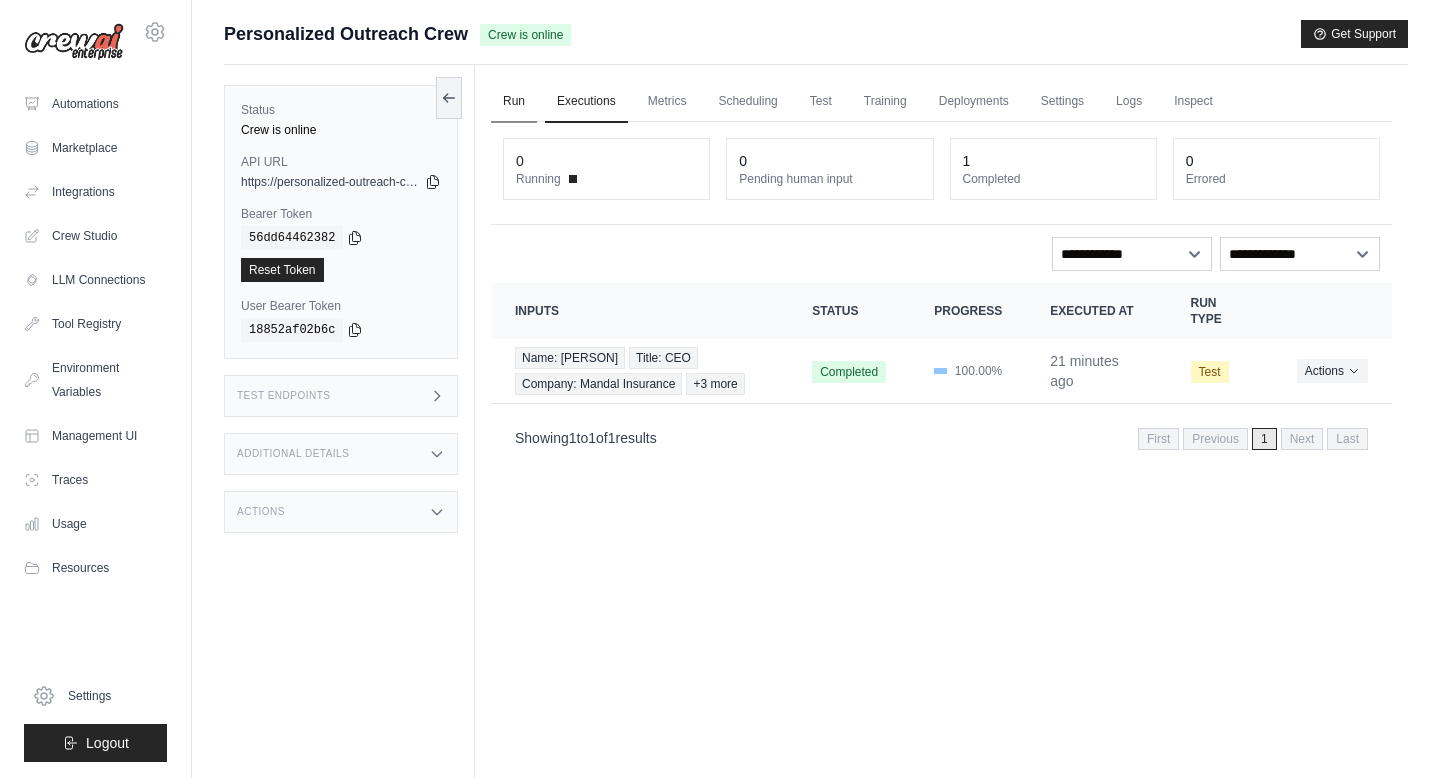 click on "Run" at bounding box center (514, 102) 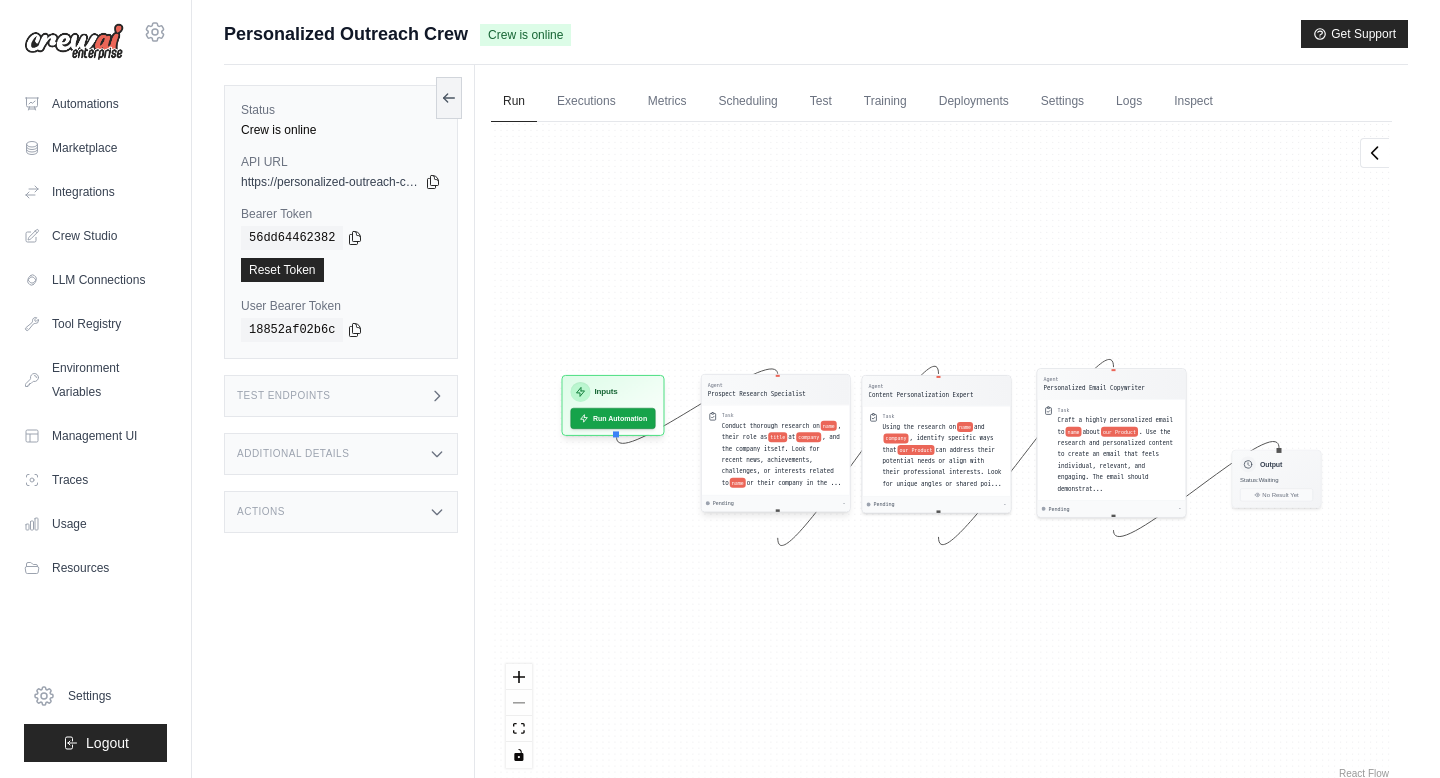 click on ", and the company itself. Look for recent news, achievements, challenges, or interests related to" at bounding box center [781, 460] 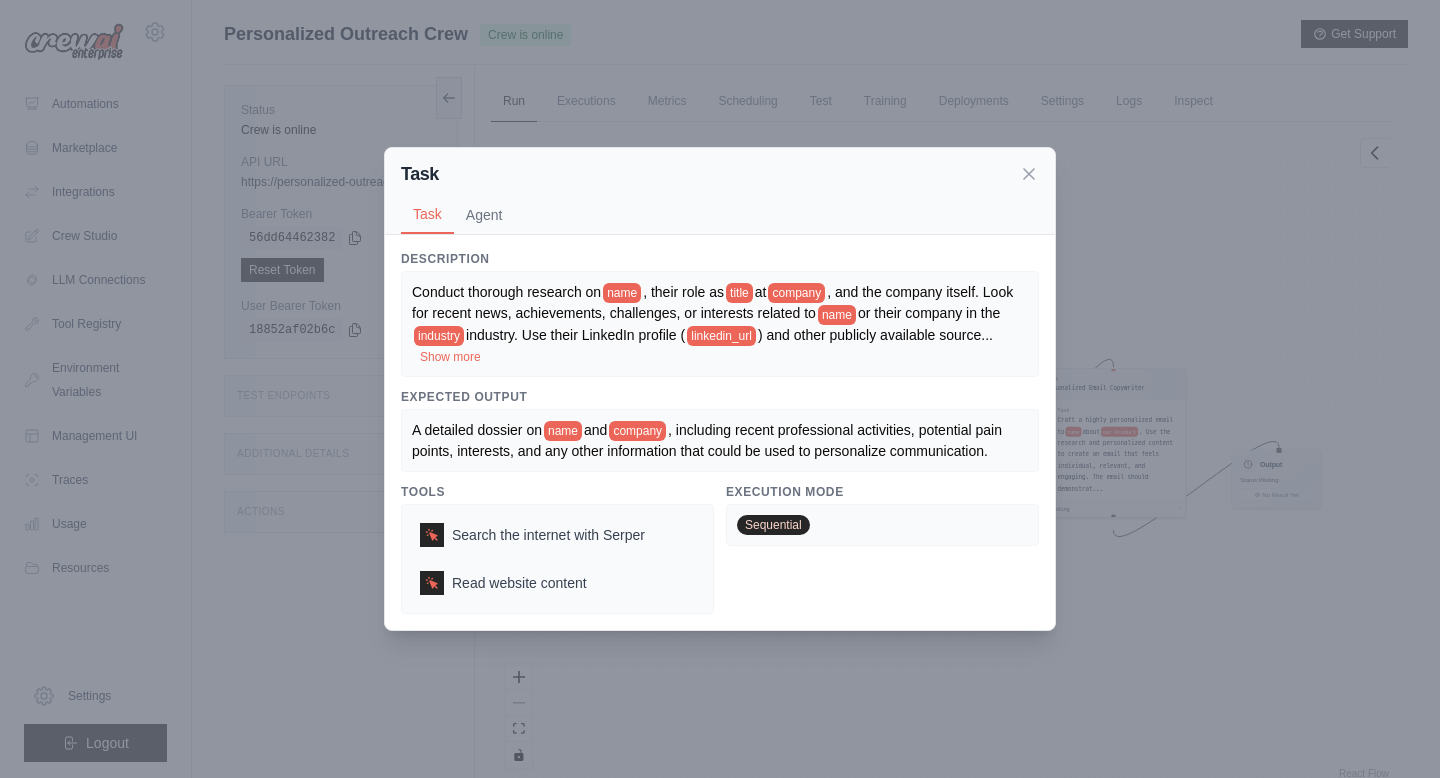 click on "industry. Use their LinkedIn profile (" at bounding box center (575, 335) 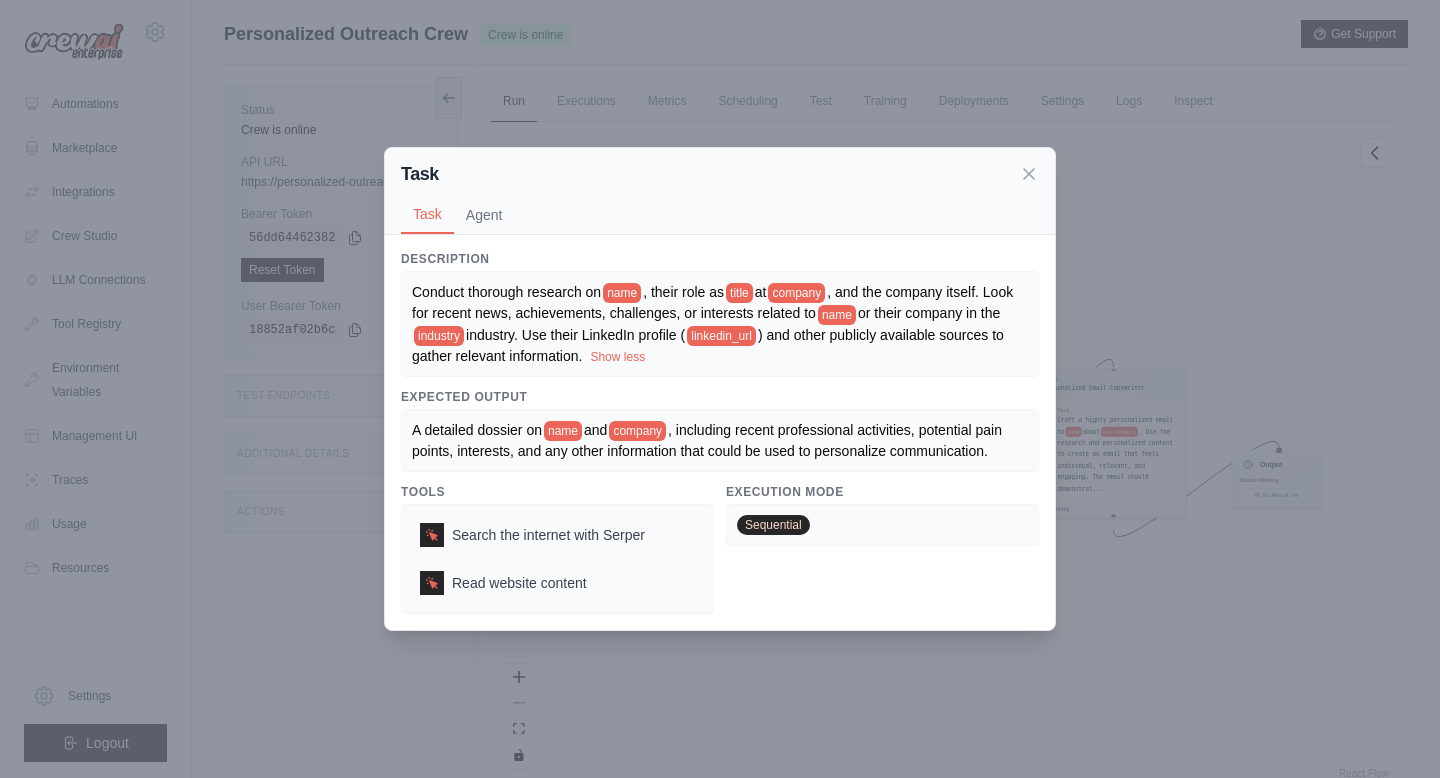 click on "Conduct thorough research on [NAME], their role as [TITLE] at [COMPANY], and the company itself. Look for recent news, achievements, challenges, or interests related to [NAME] or their company in the [INDUSTRY] industry. Use their LinkedIn profile ([LINK]) and other publicly available sources to gather relevant information. Show less" at bounding box center (720, 324) 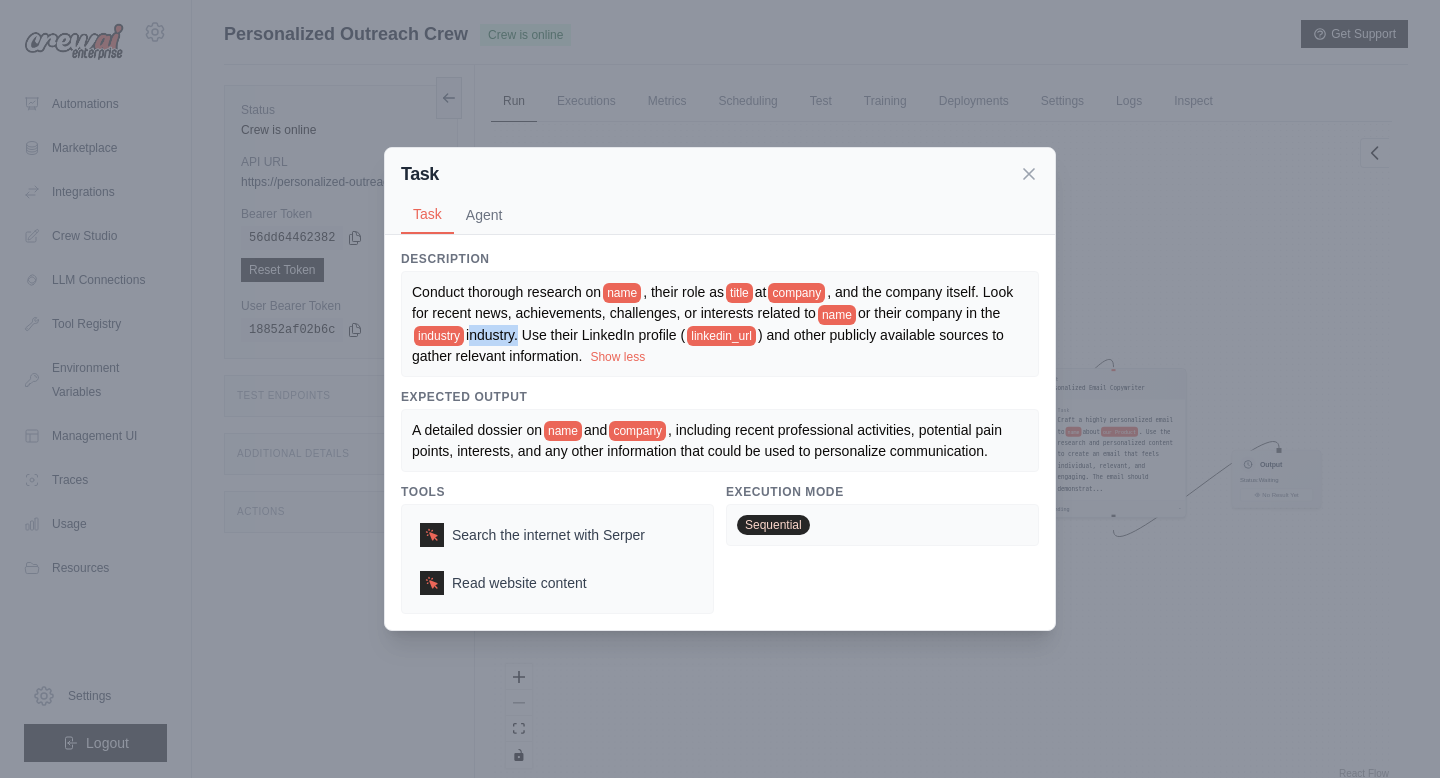 click on "Conduct thorough research on [NAME], their role as [TITLE] at [COMPANY], and the company itself. Look for recent news, achievements, challenges, or interests related to [NAME] or their company in the [INDUSTRY] industry. Use their LinkedIn profile ([LINK]) and other publicly available sources to gather relevant information. Show less" at bounding box center (720, 324) 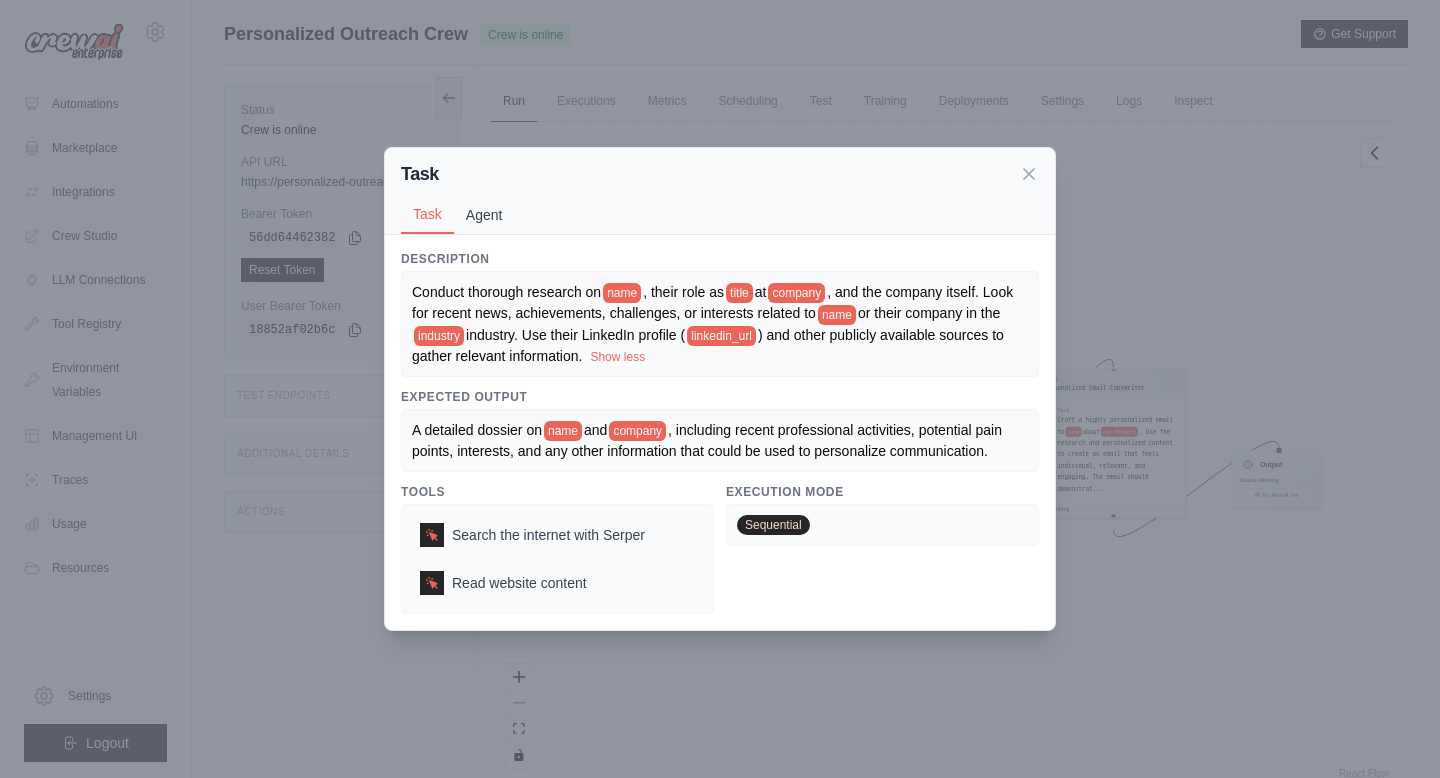 click on "Agent" at bounding box center [484, 215] 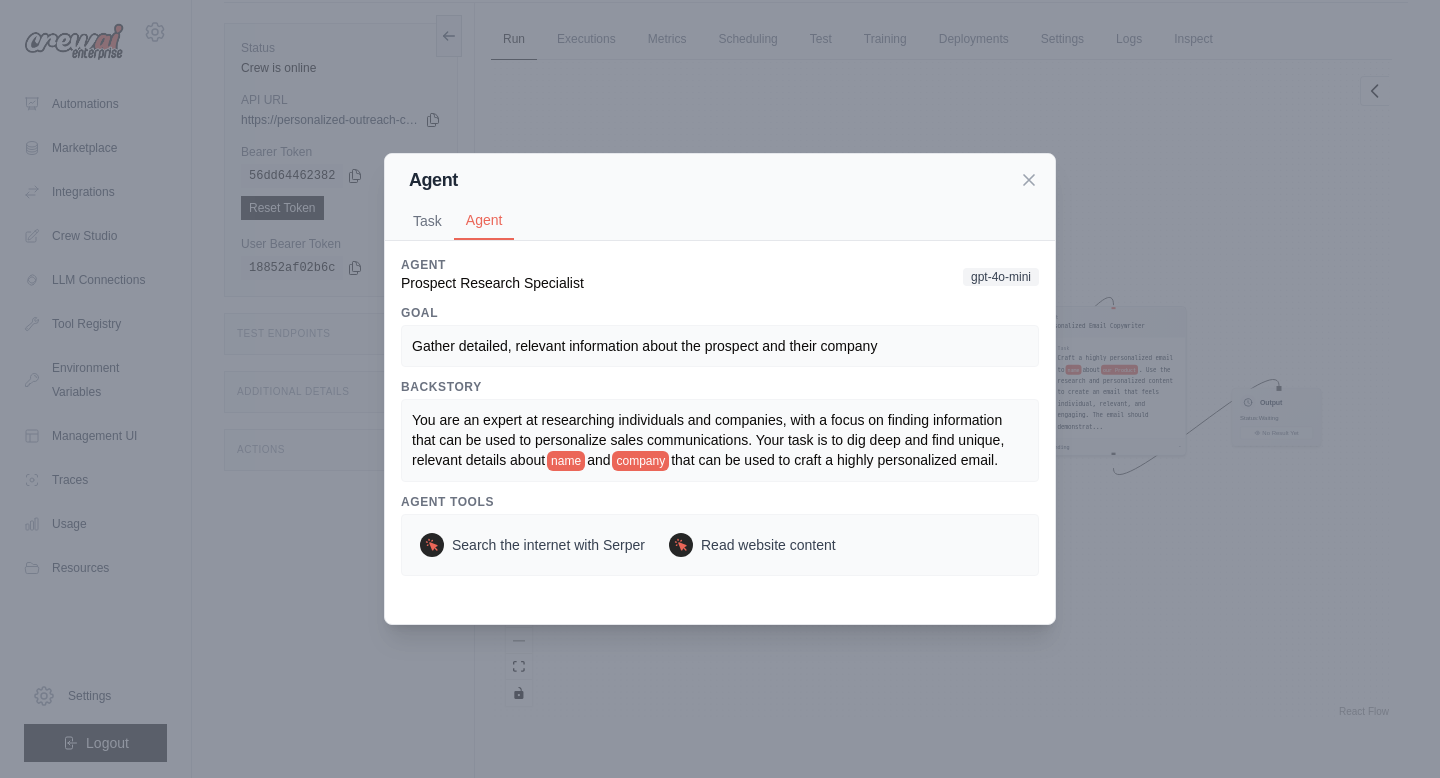 scroll, scrollTop: 85, scrollLeft: 0, axis: vertical 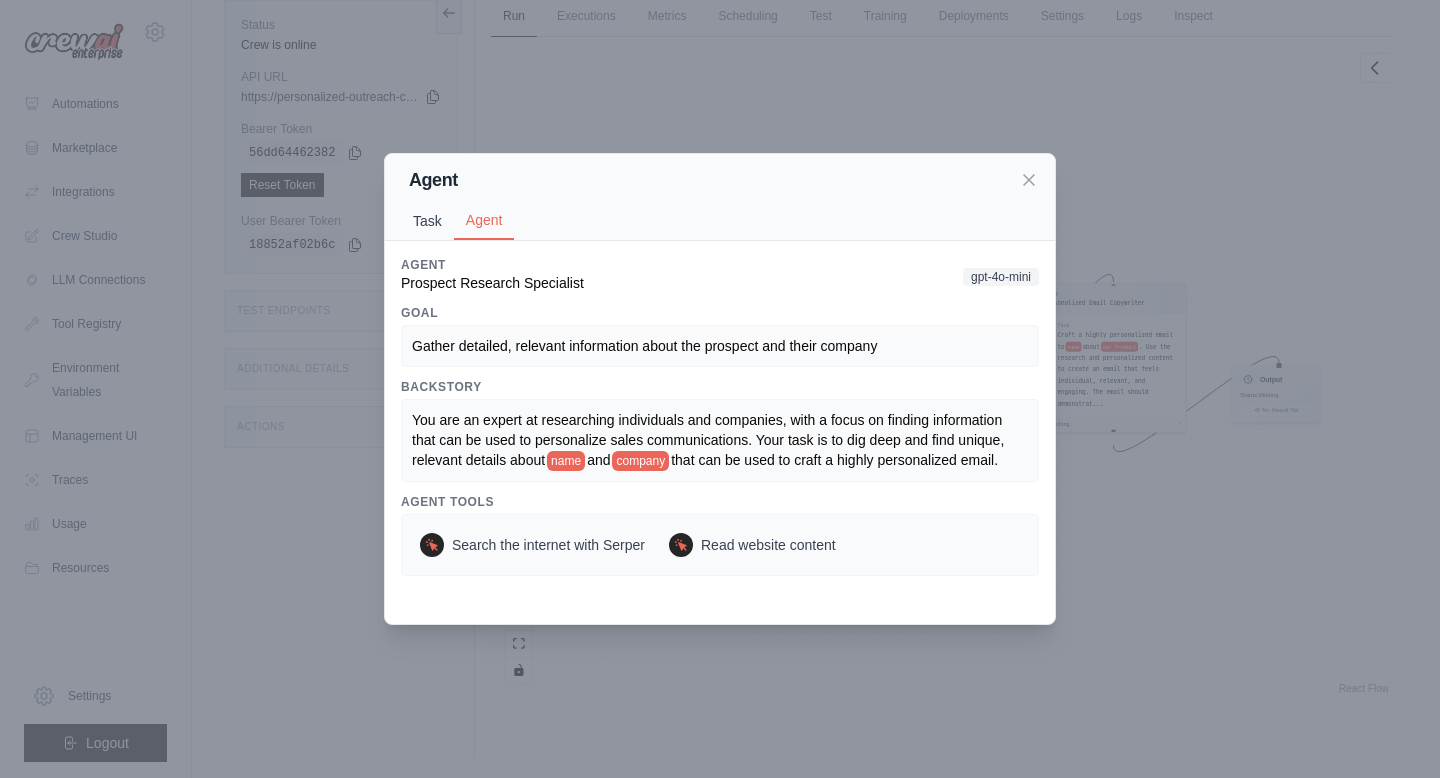 click on "Task" at bounding box center [427, 221] 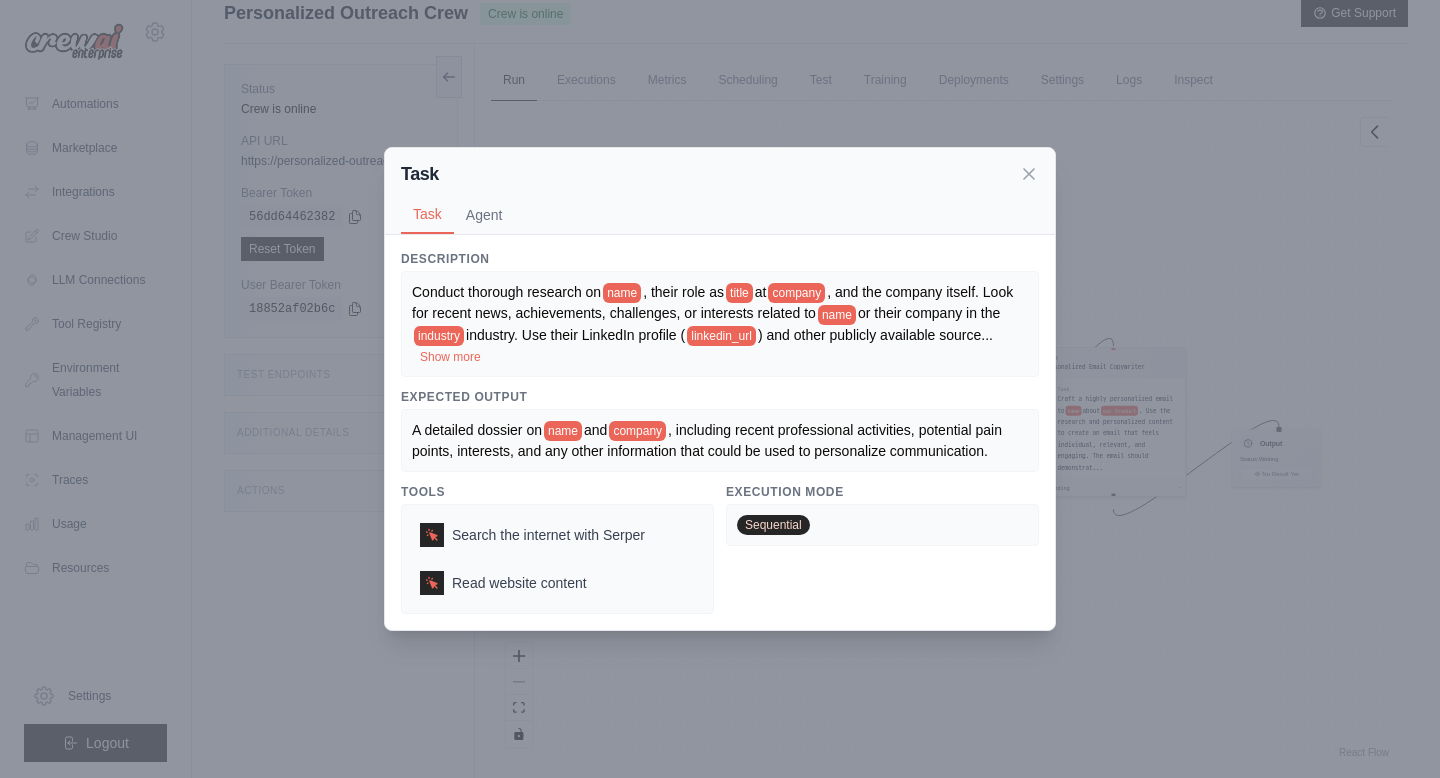 scroll, scrollTop: 0, scrollLeft: 0, axis: both 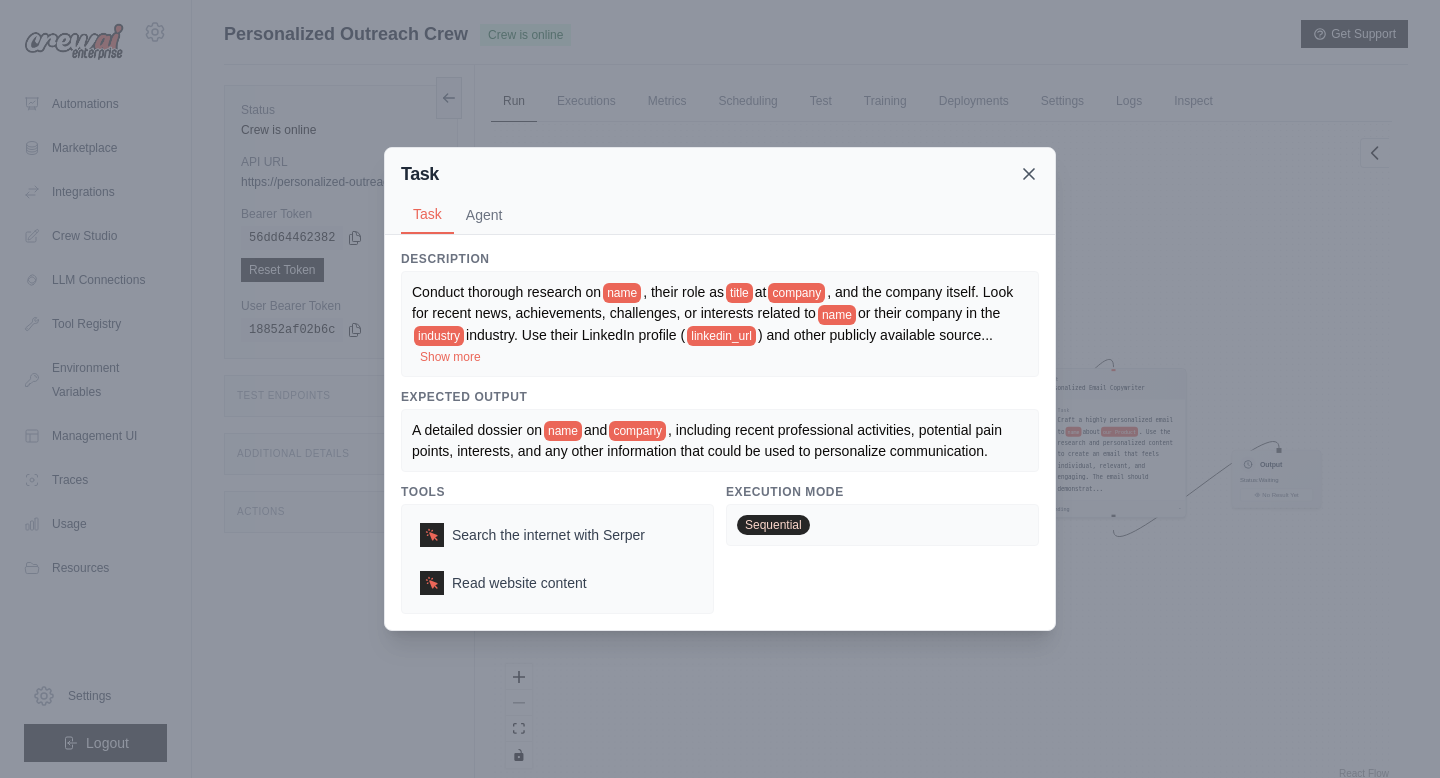 click 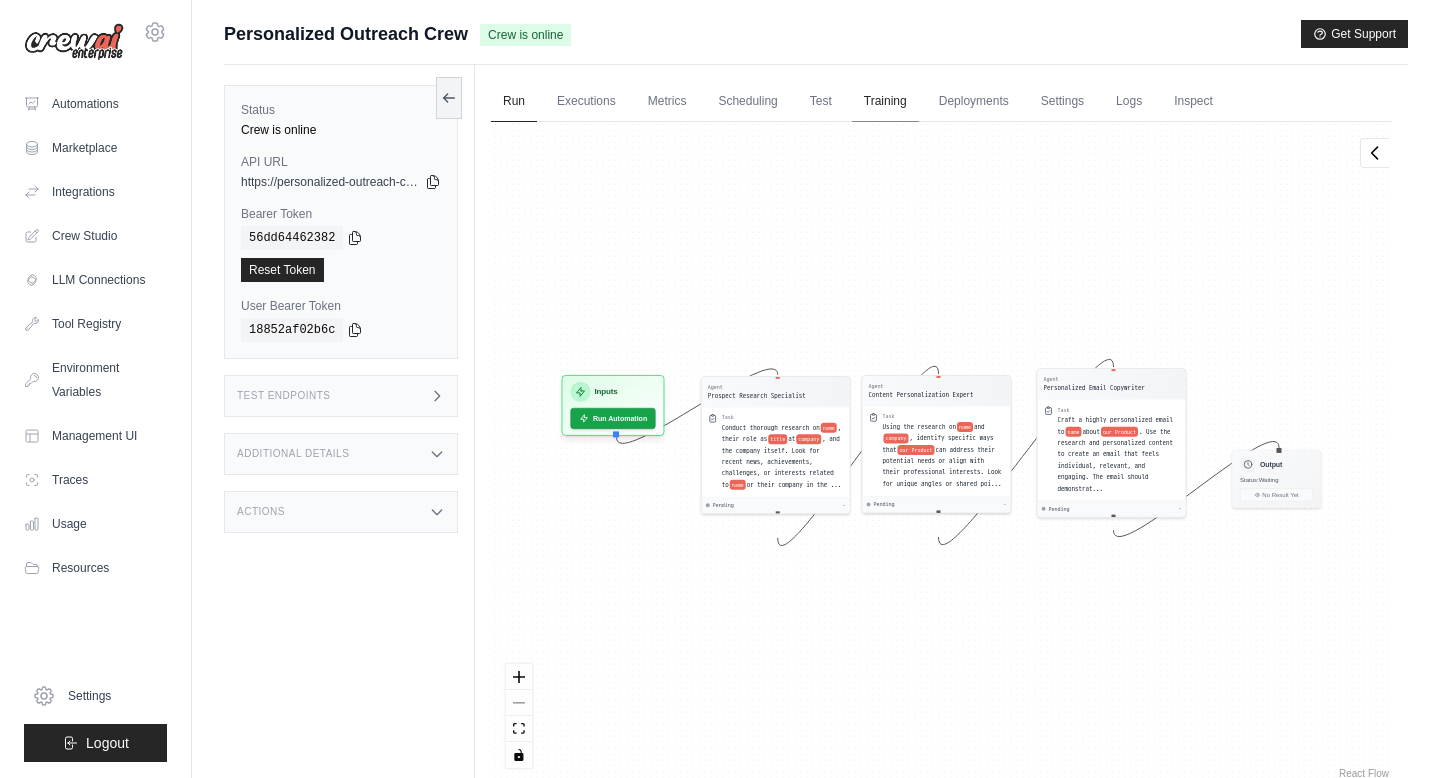 click on "Training" at bounding box center [885, 102] 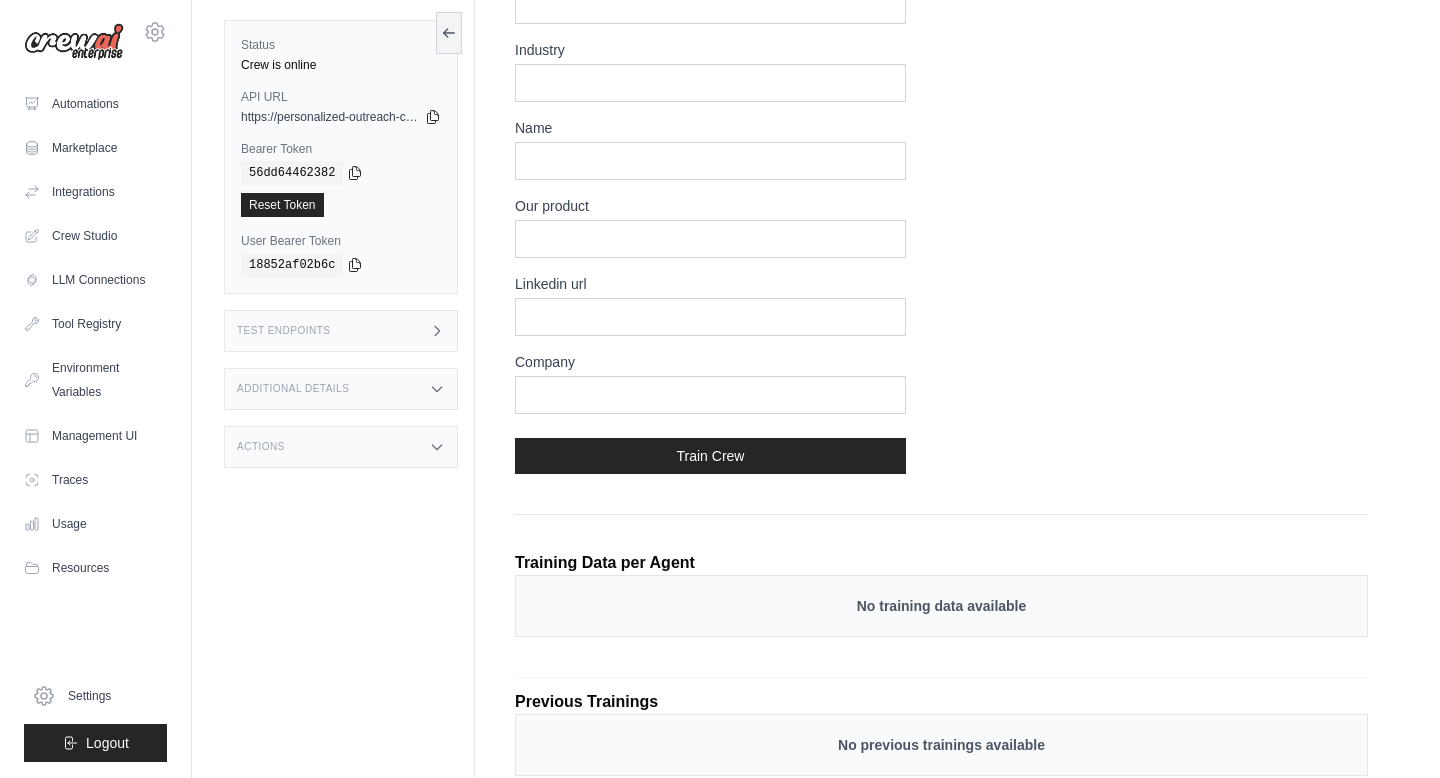 scroll, scrollTop: 0, scrollLeft: 0, axis: both 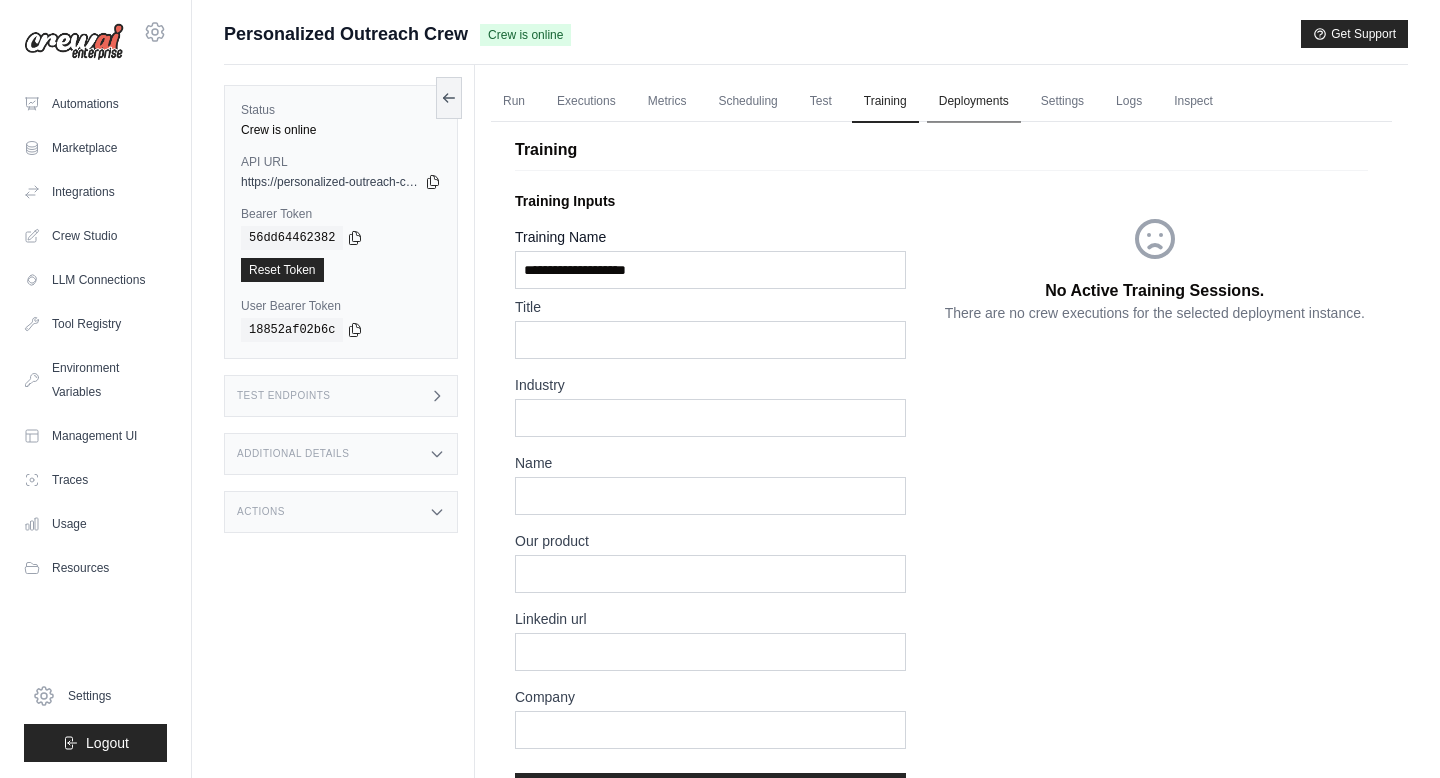 click on "Deployments" at bounding box center [974, 102] 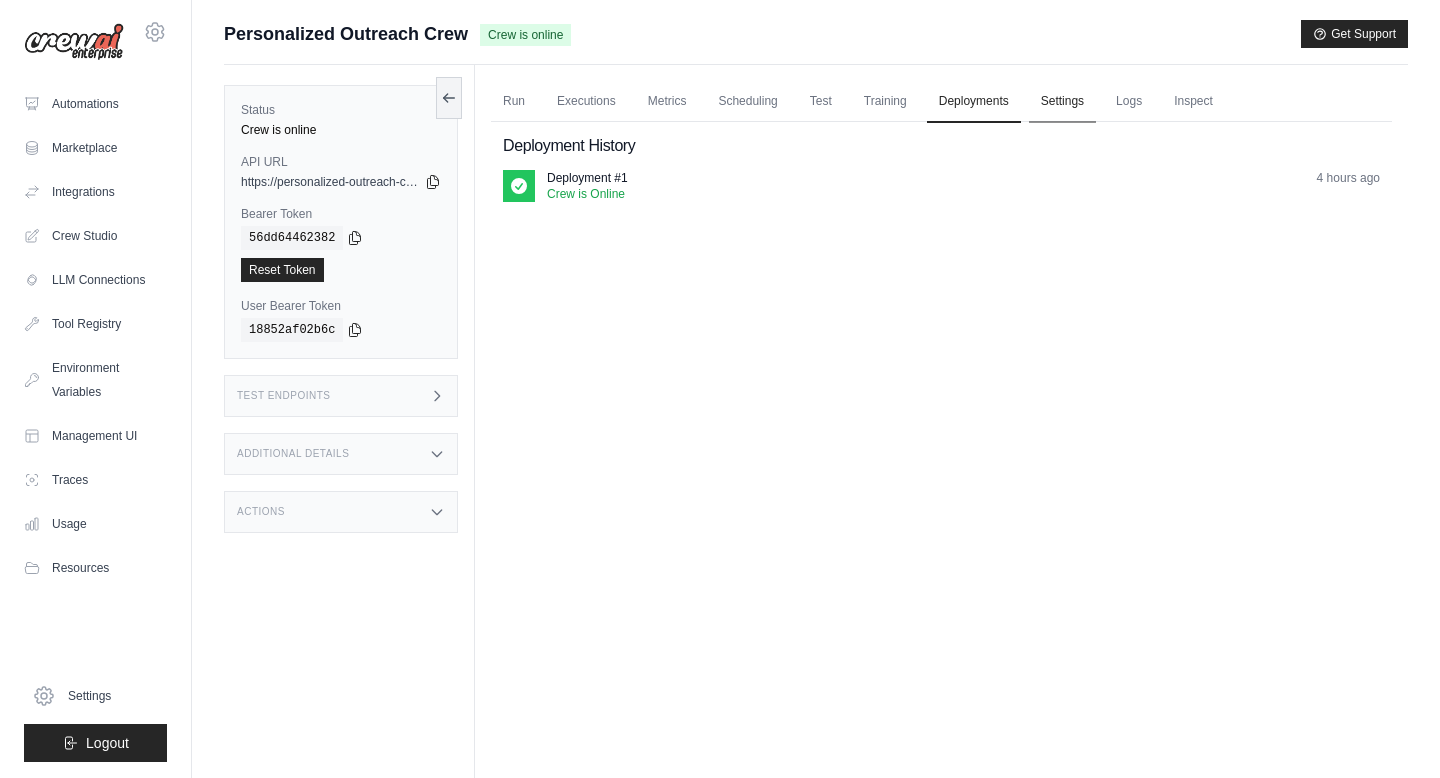 click on "Settings" at bounding box center (1062, 102) 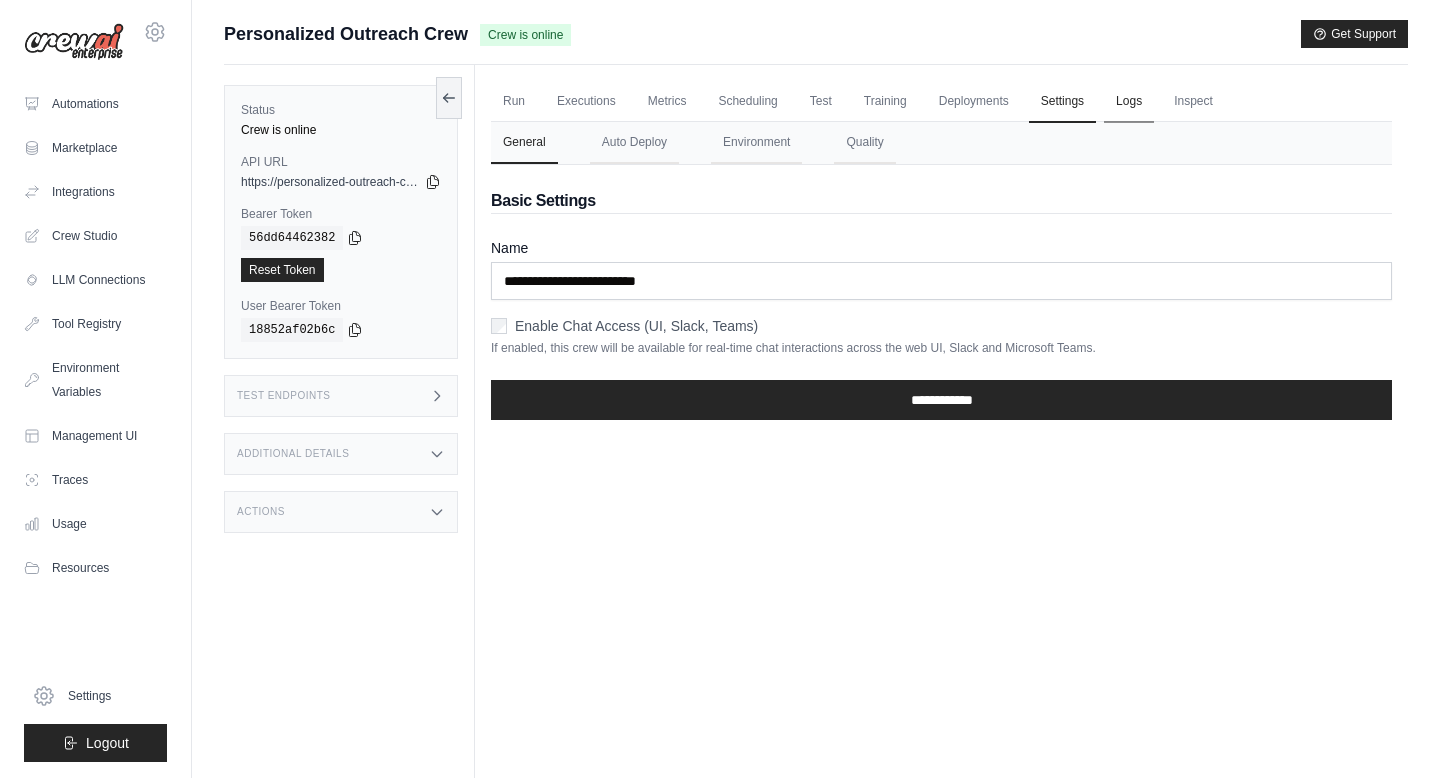 click on "Logs" at bounding box center (1129, 102) 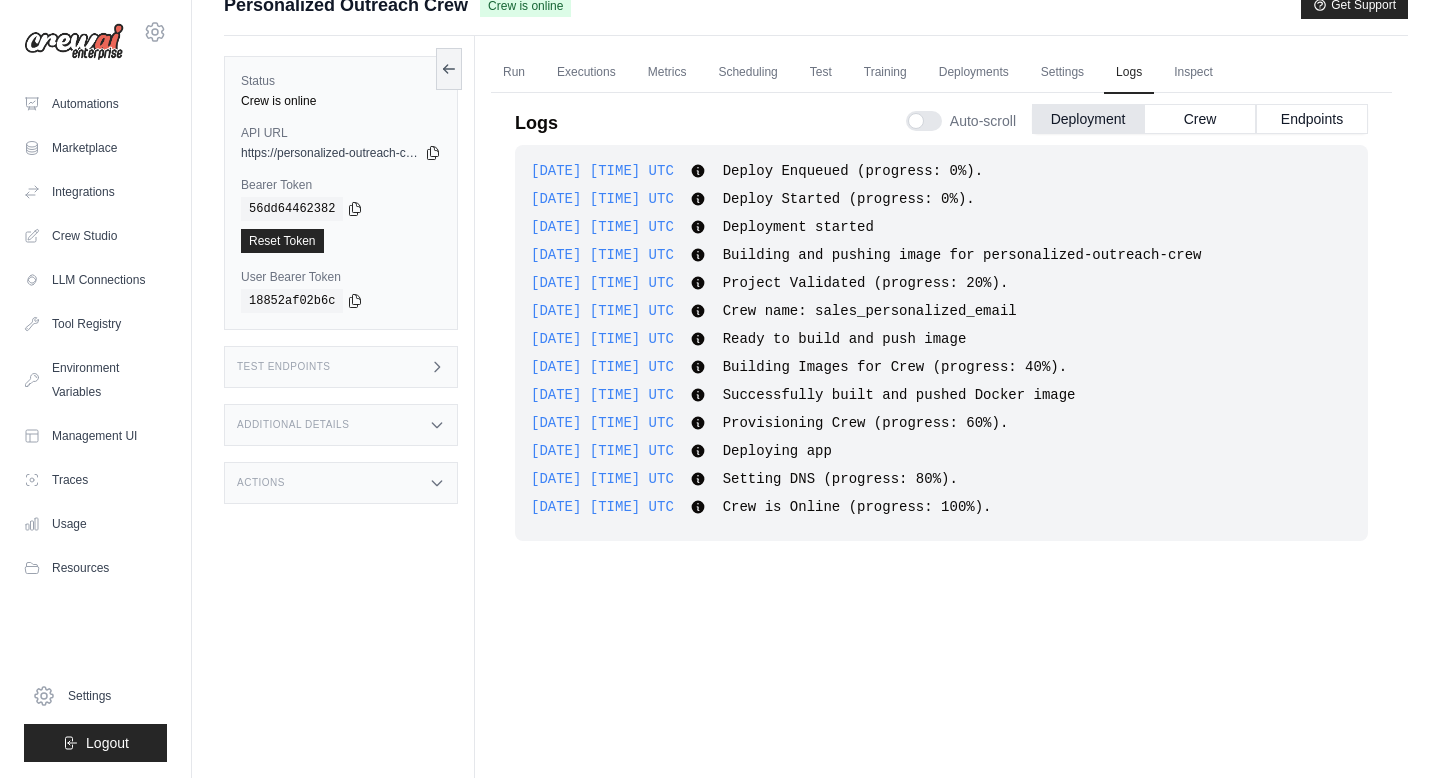 scroll, scrollTop: 0, scrollLeft: 0, axis: both 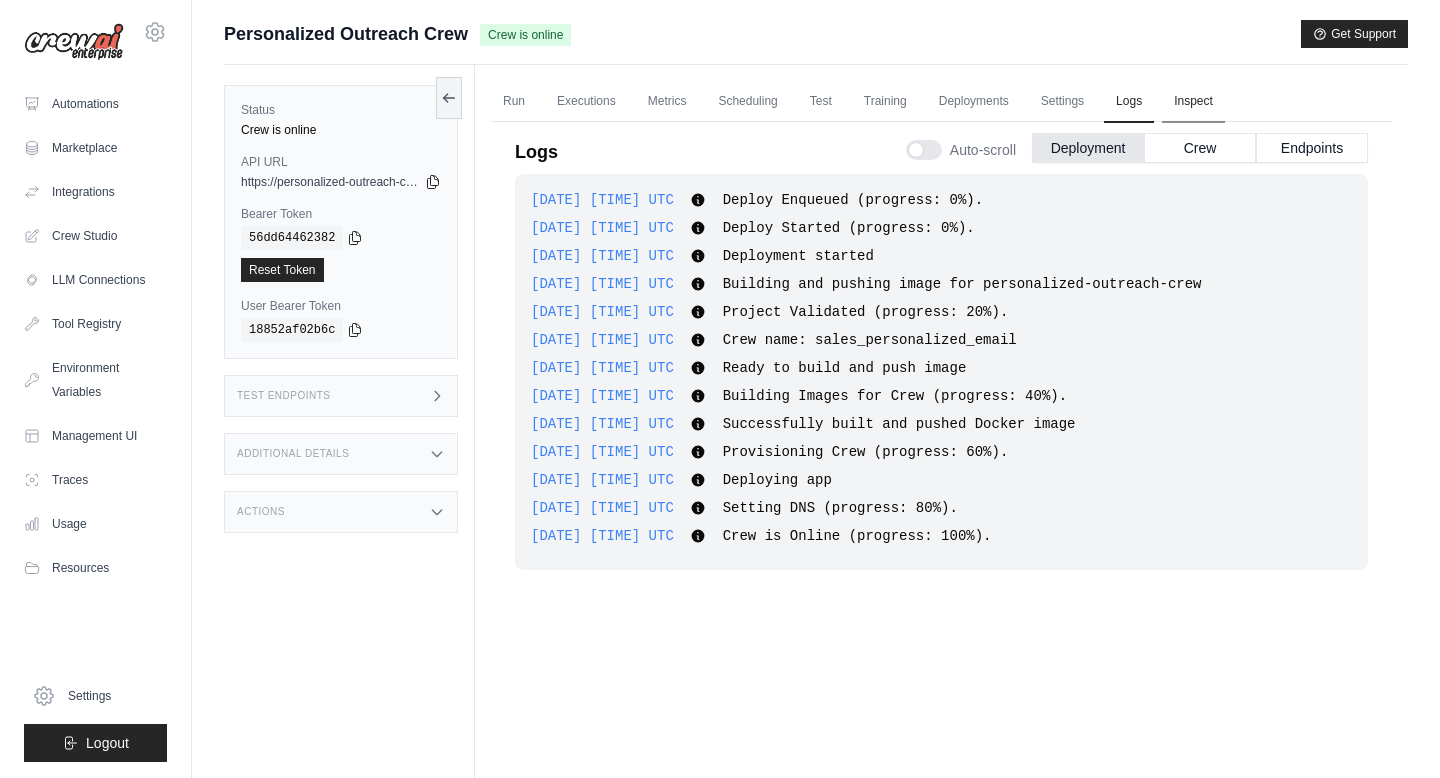 click on "Inspect" at bounding box center (1193, 102) 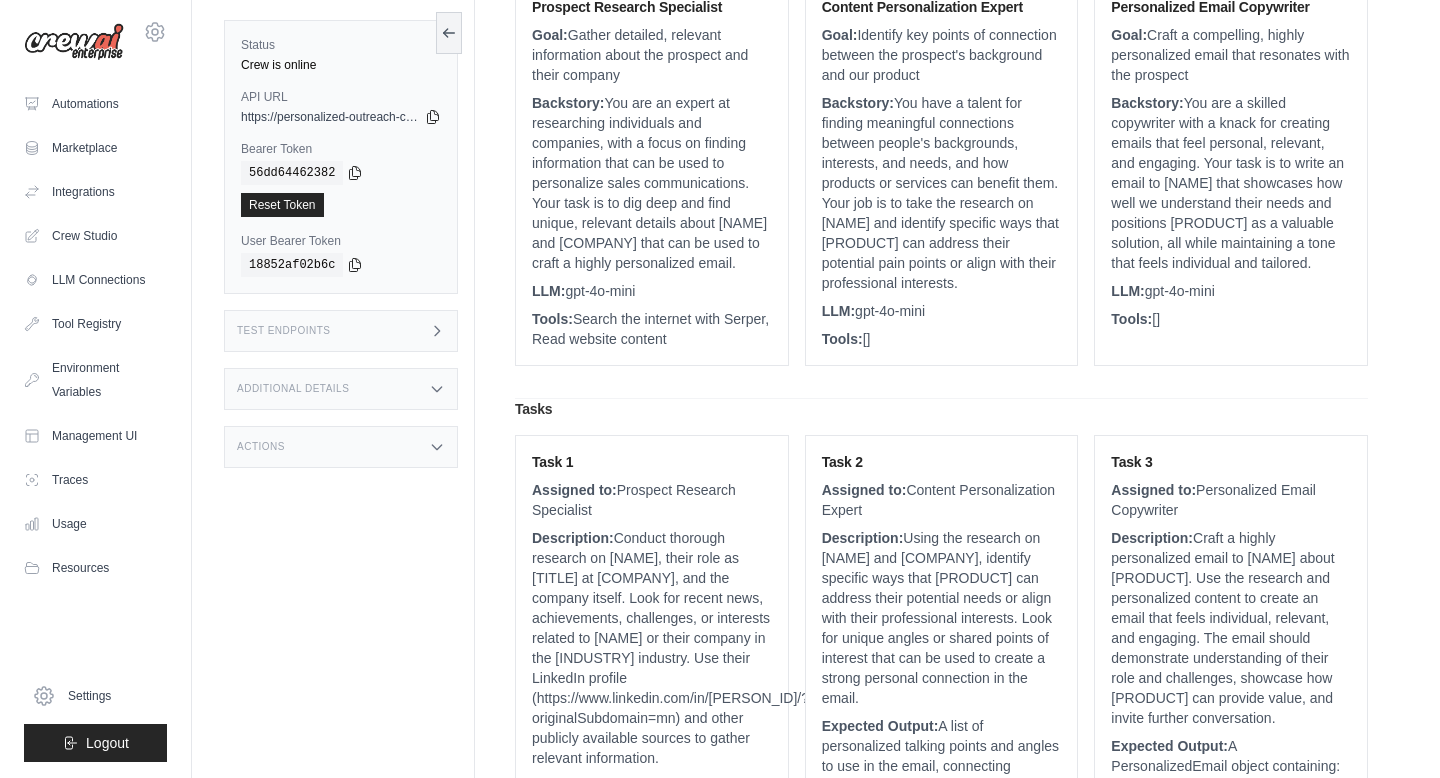 scroll, scrollTop: 0, scrollLeft: 0, axis: both 